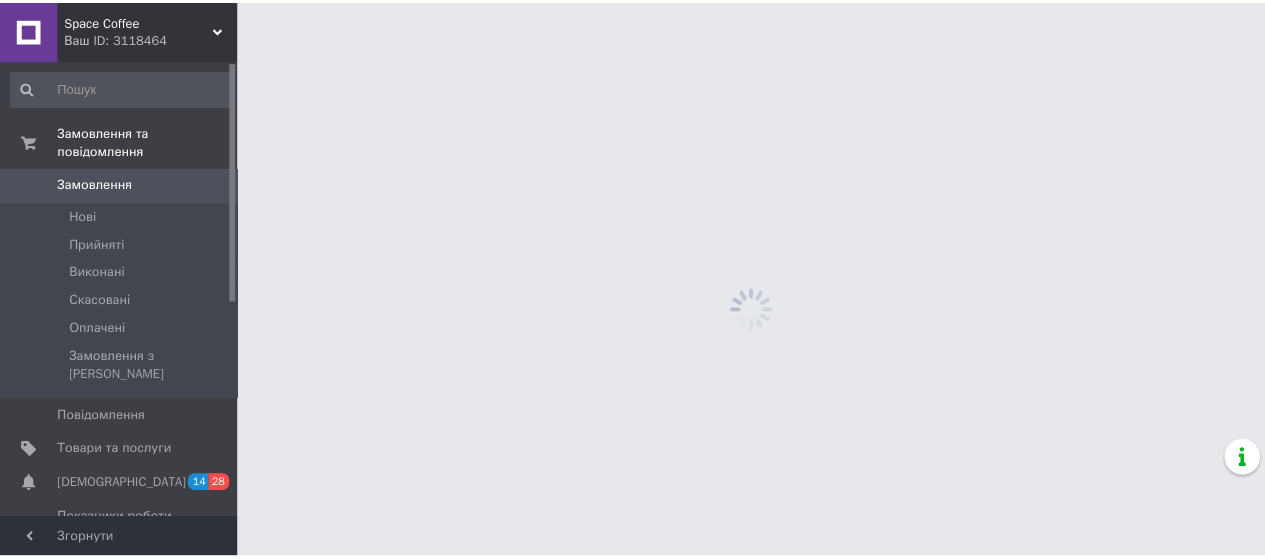 scroll, scrollTop: 0, scrollLeft: 0, axis: both 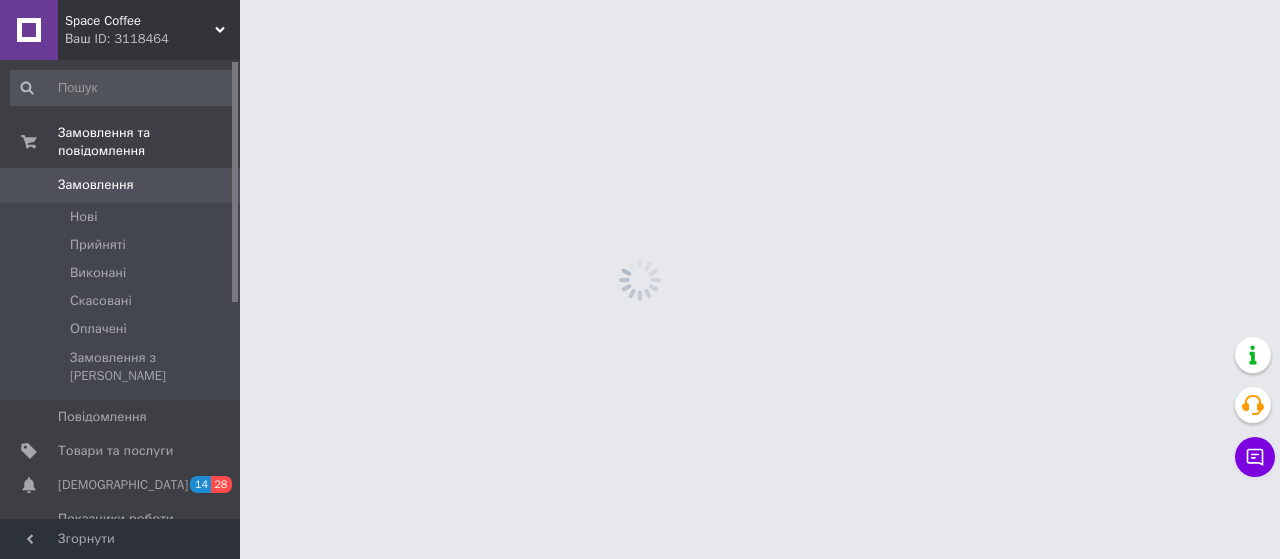 click on "Ваш ID: 3118464" at bounding box center (152, 39) 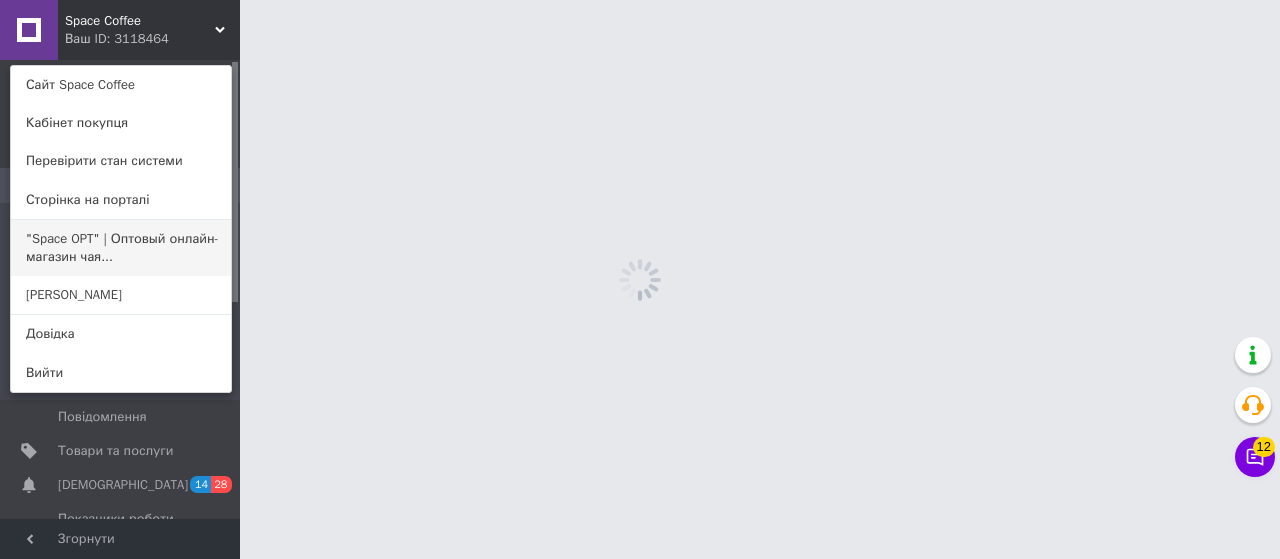 click on ""Space OPT" | Оптовый онлайн-магазин чая..." at bounding box center [121, 248] 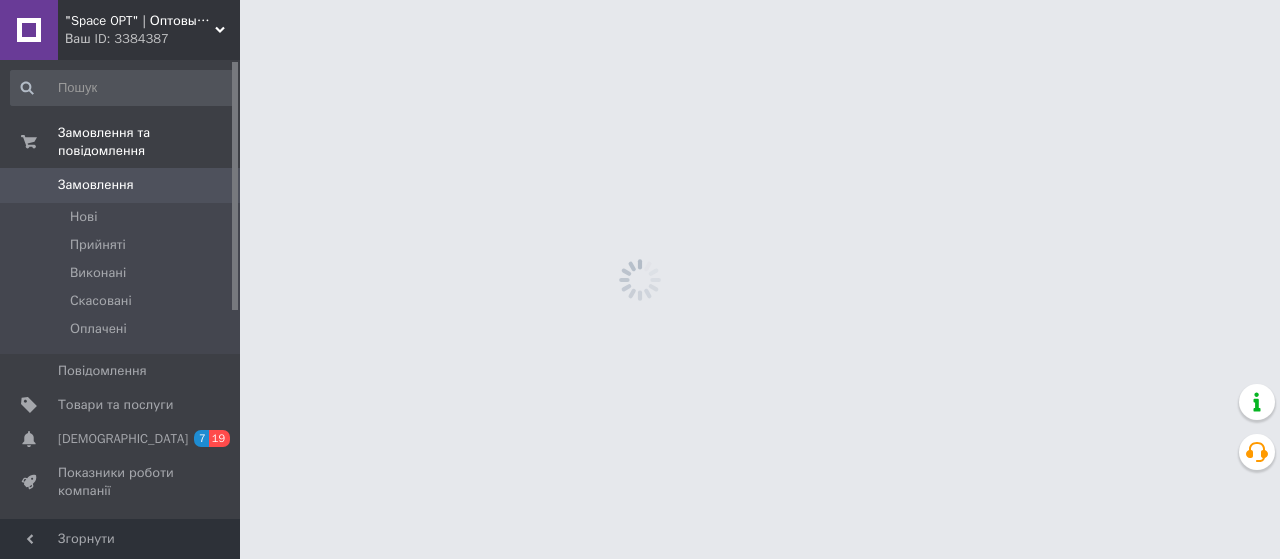scroll, scrollTop: 0, scrollLeft: 0, axis: both 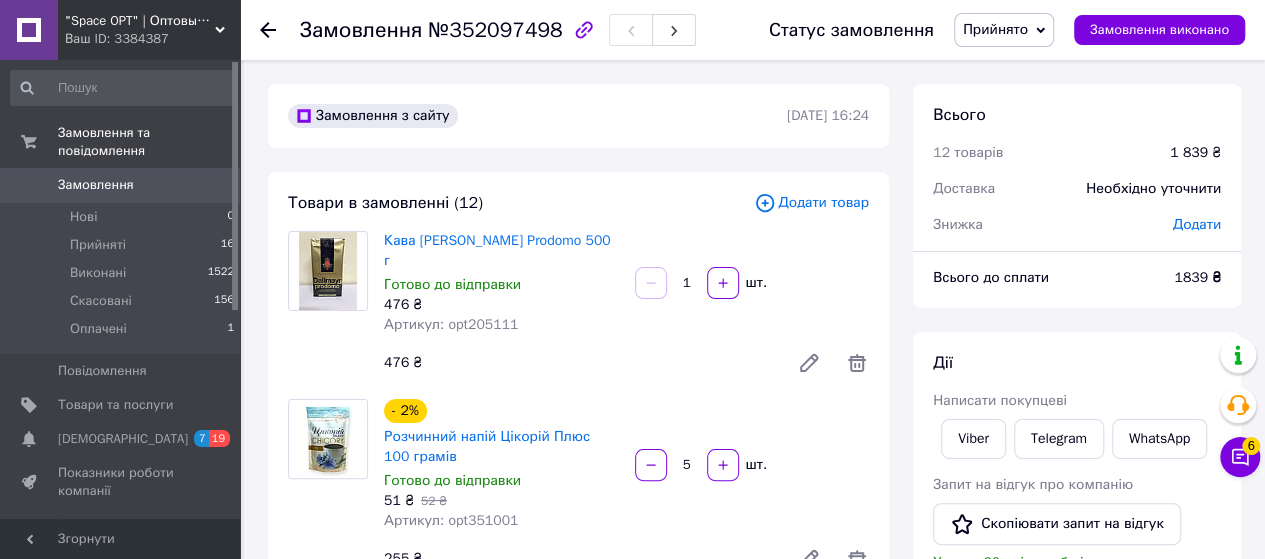 click on "Додати товар" at bounding box center [811, 203] 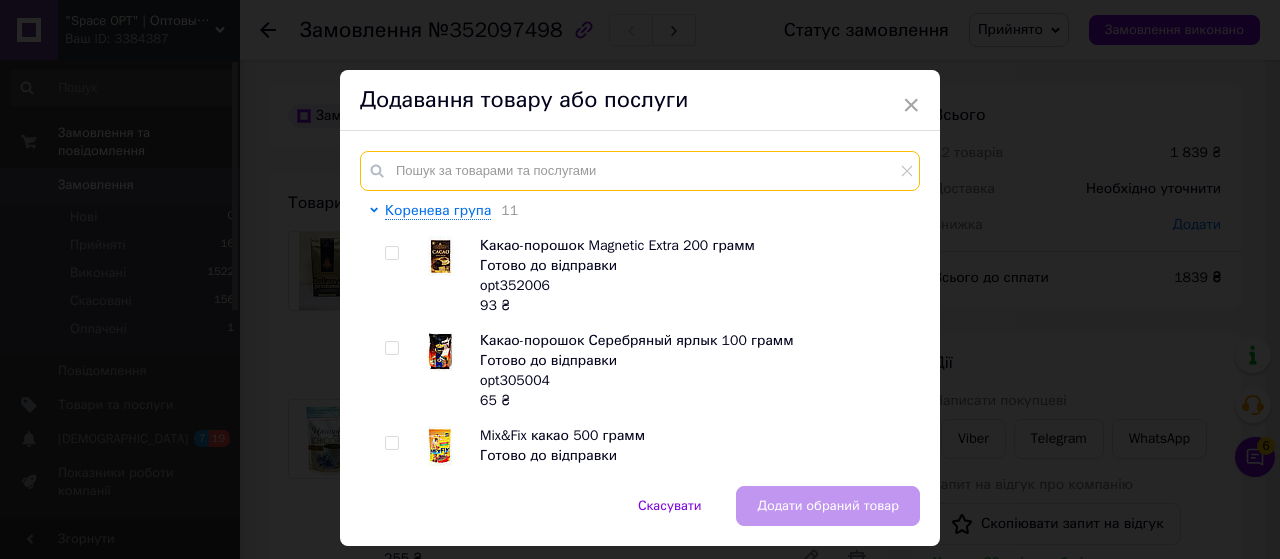 click at bounding box center [640, 171] 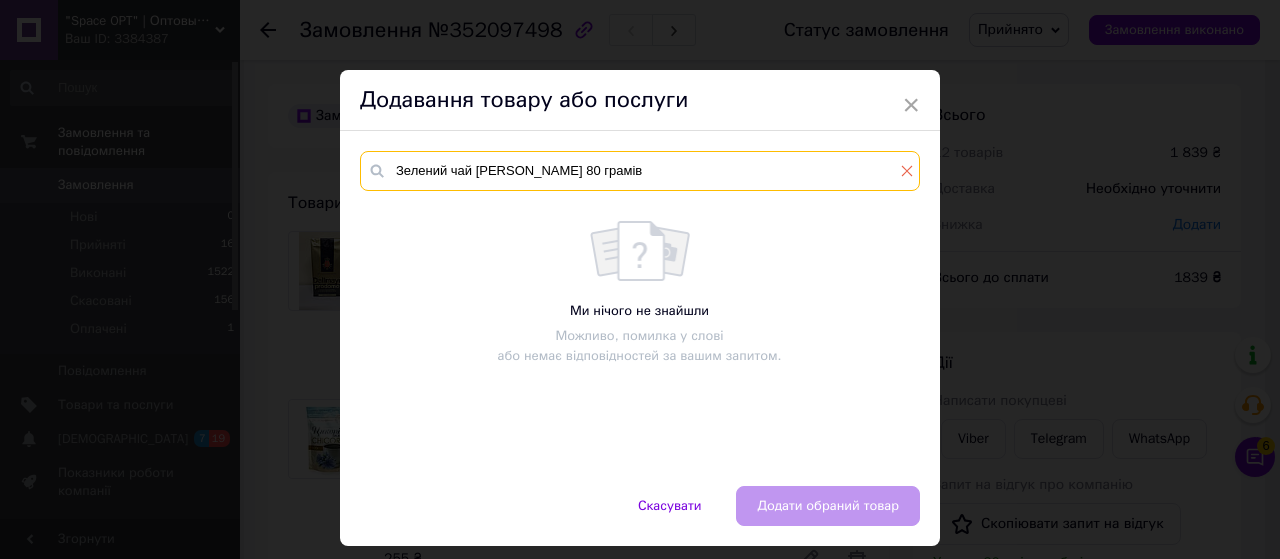 type on "Зелений чай Тянь Шань Саусеп 80 грамів" 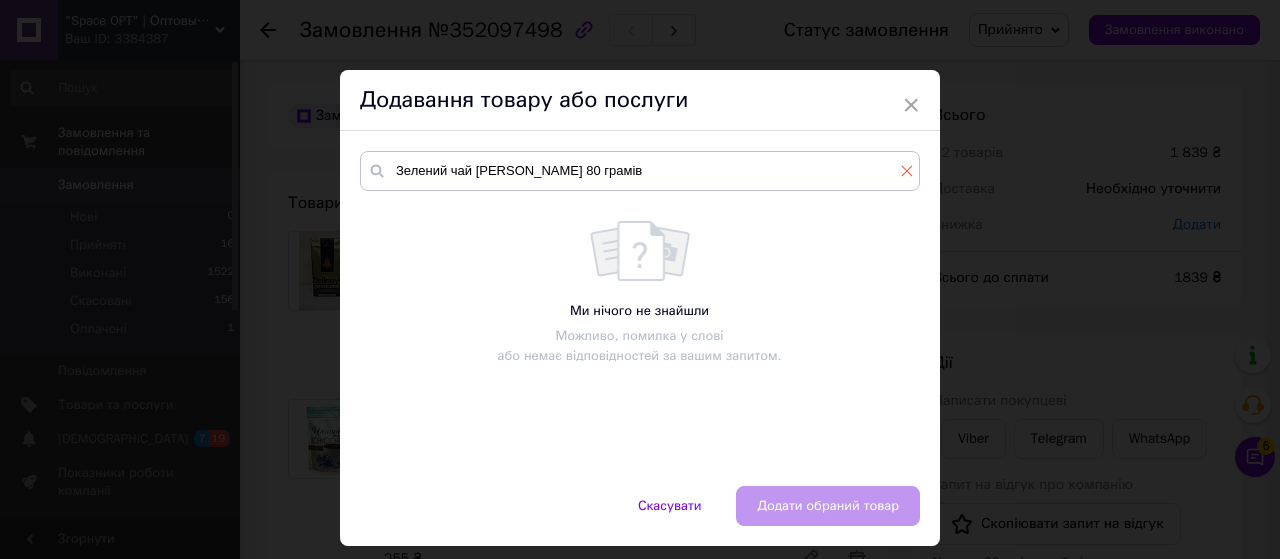 click 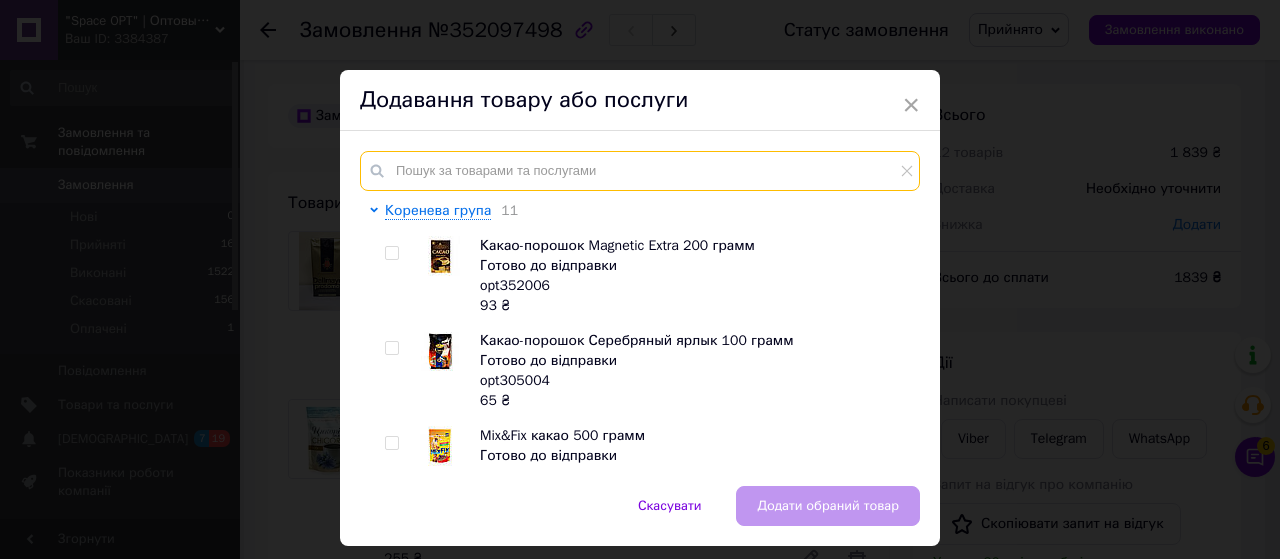 click at bounding box center (640, 171) 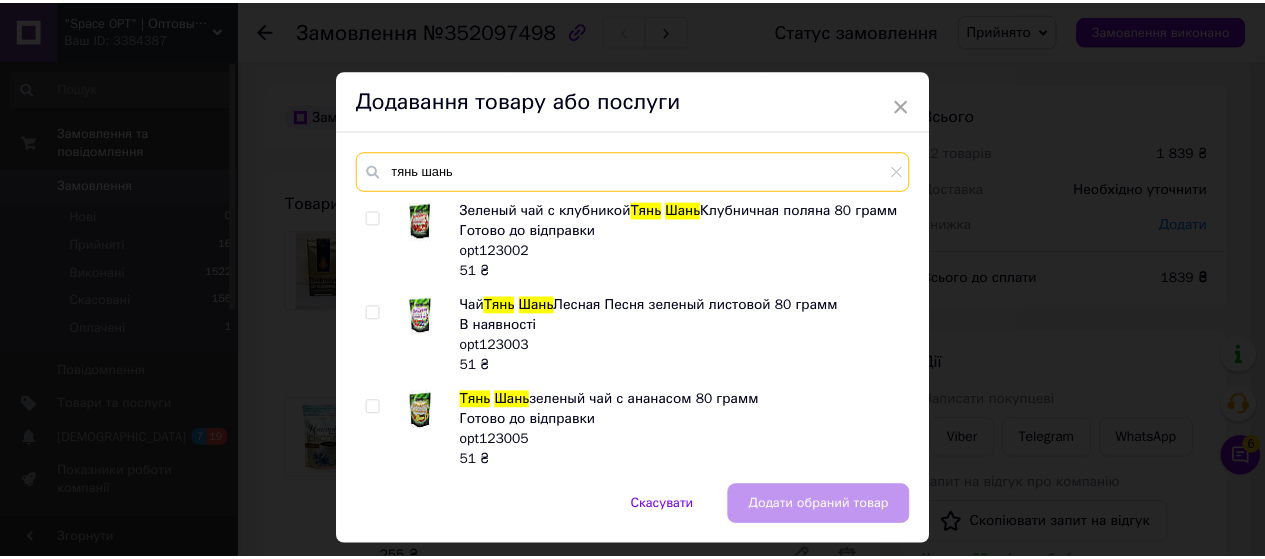scroll, scrollTop: 0, scrollLeft: 0, axis: both 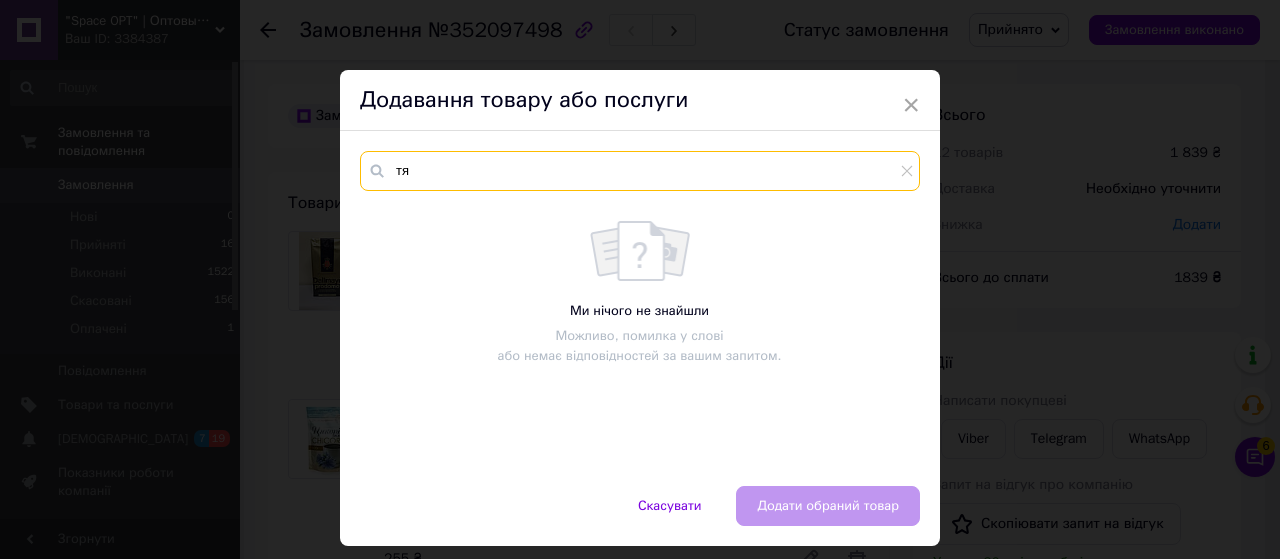 type on "т" 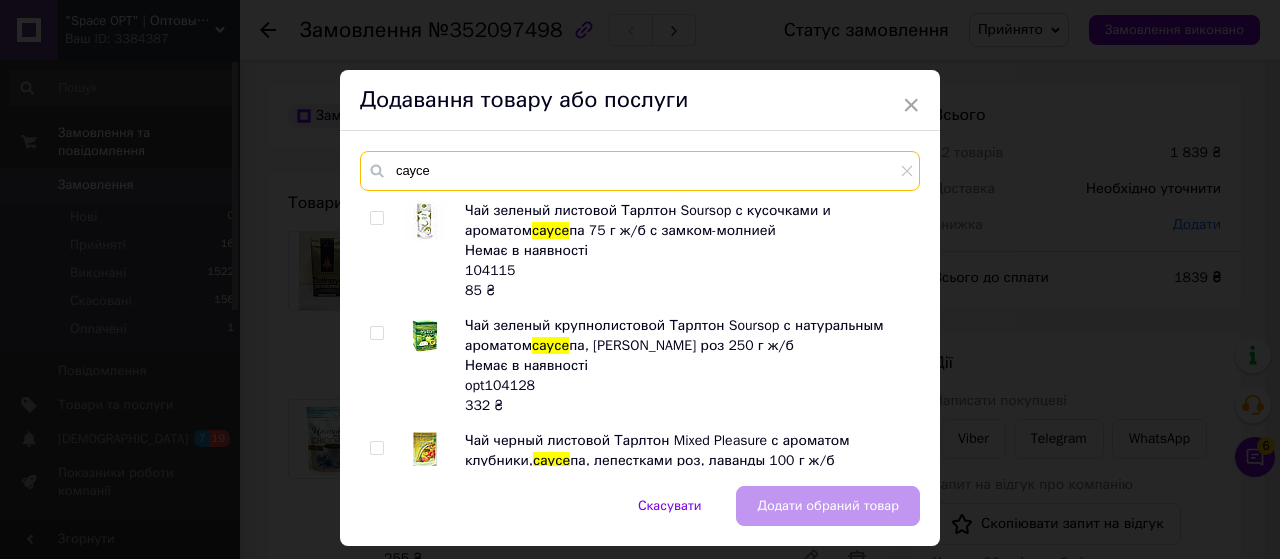 type on "саусеп" 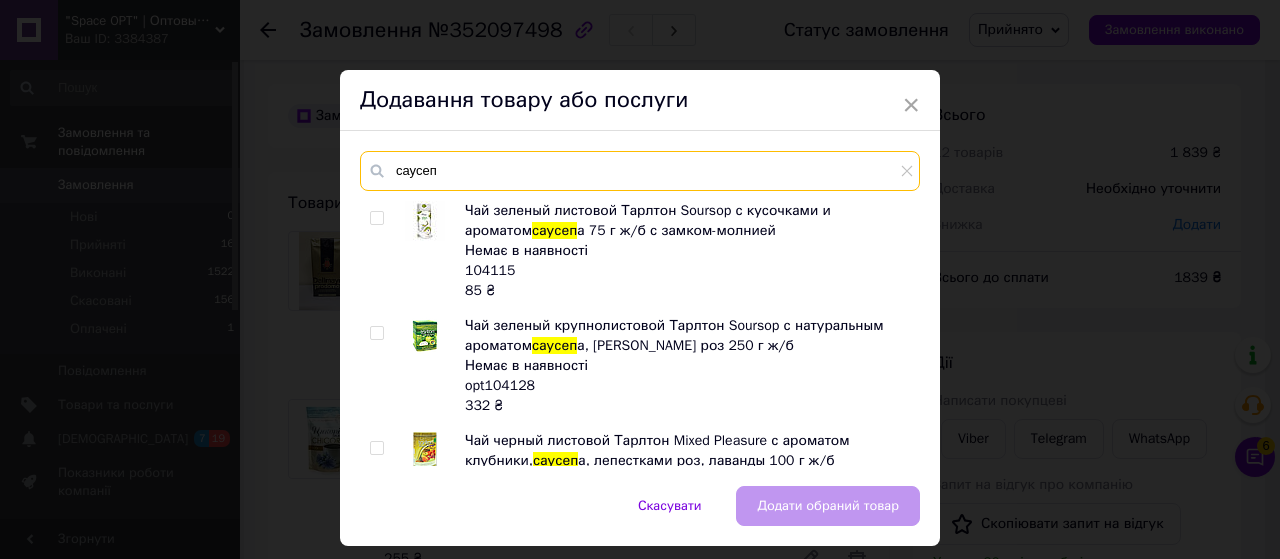 drag, startPoint x: 466, startPoint y: 167, endPoint x: 394, endPoint y: 177, distance: 72.691124 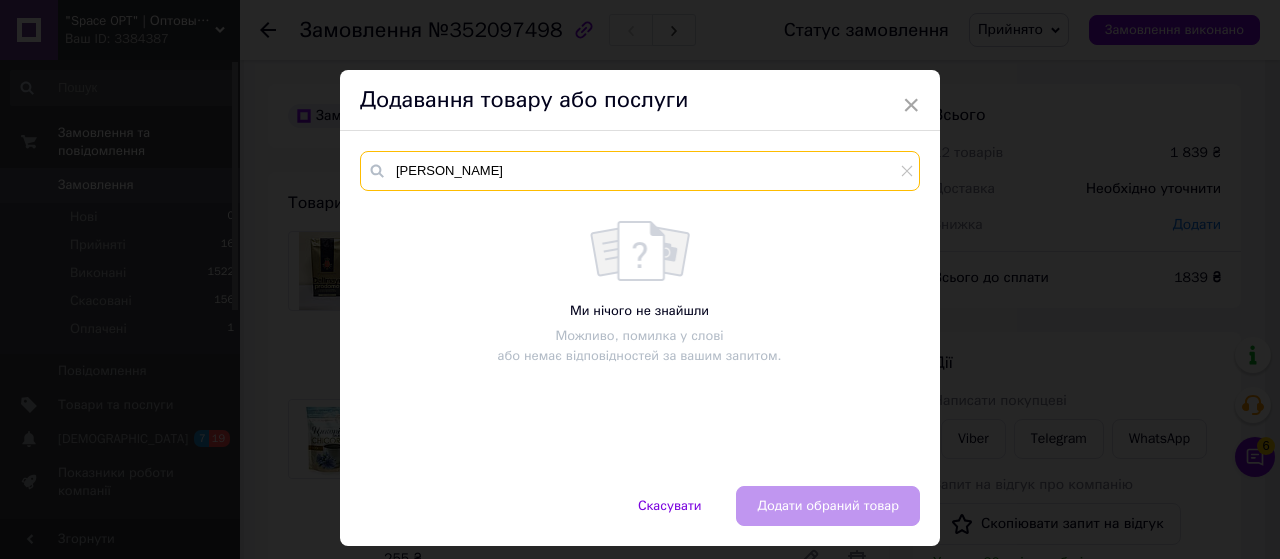 type on "тянь шань" 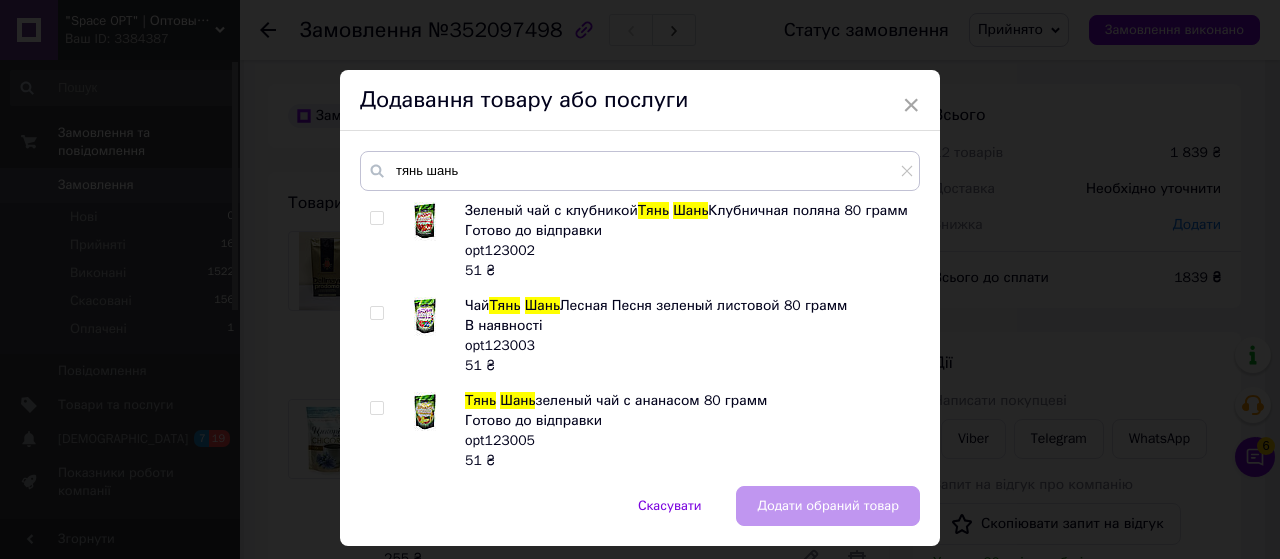 click at bounding box center [376, 313] 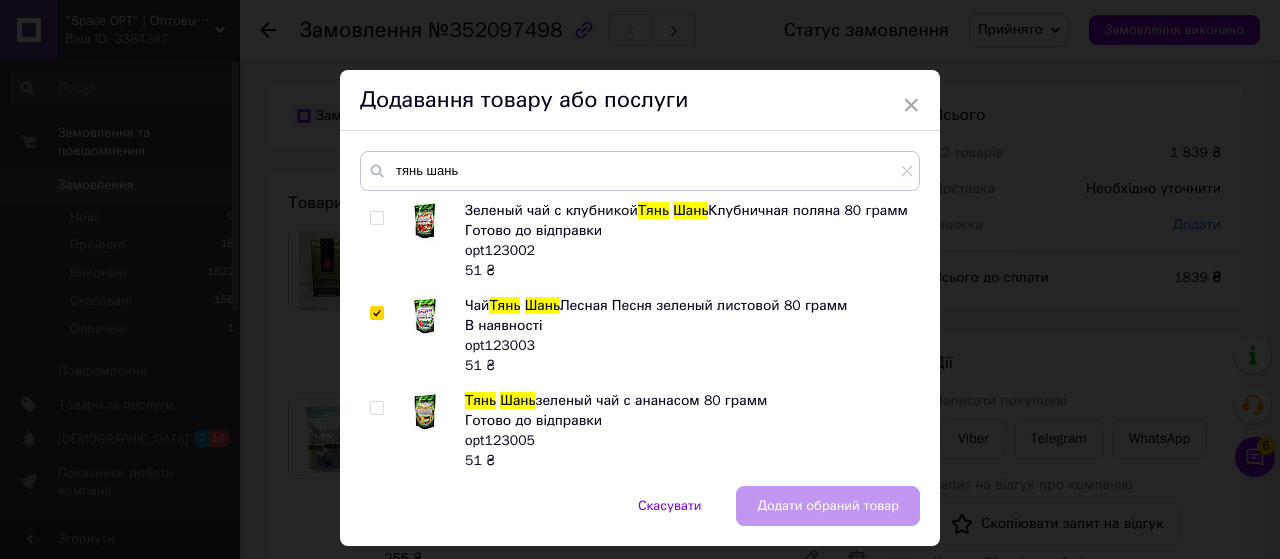 checkbox on "true" 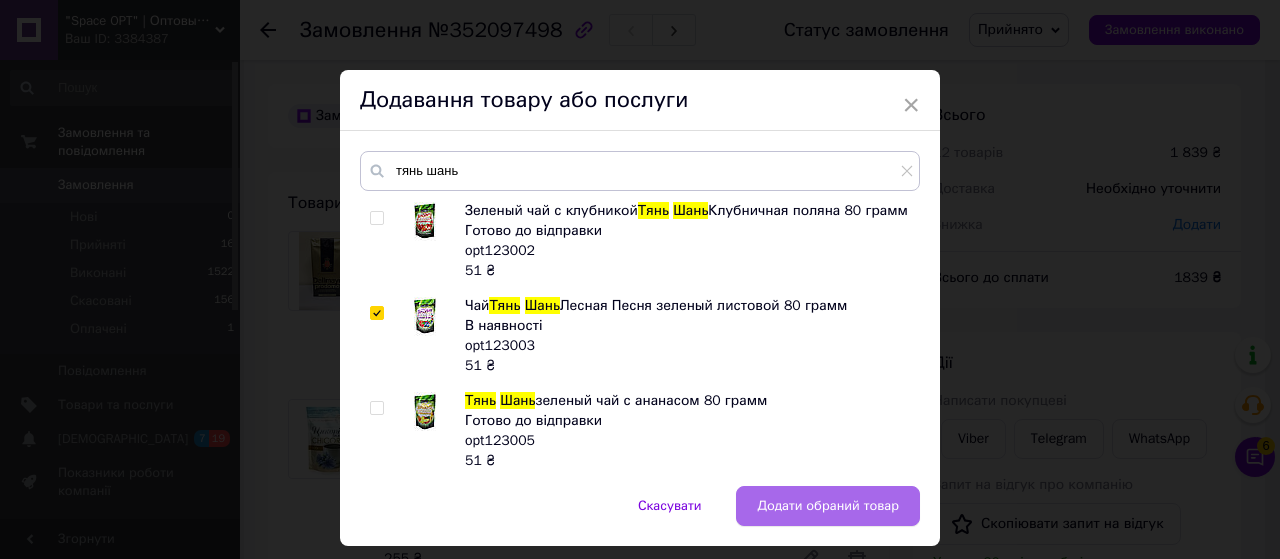 click on "Додати обраний товар" at bounding box center (828, 506) 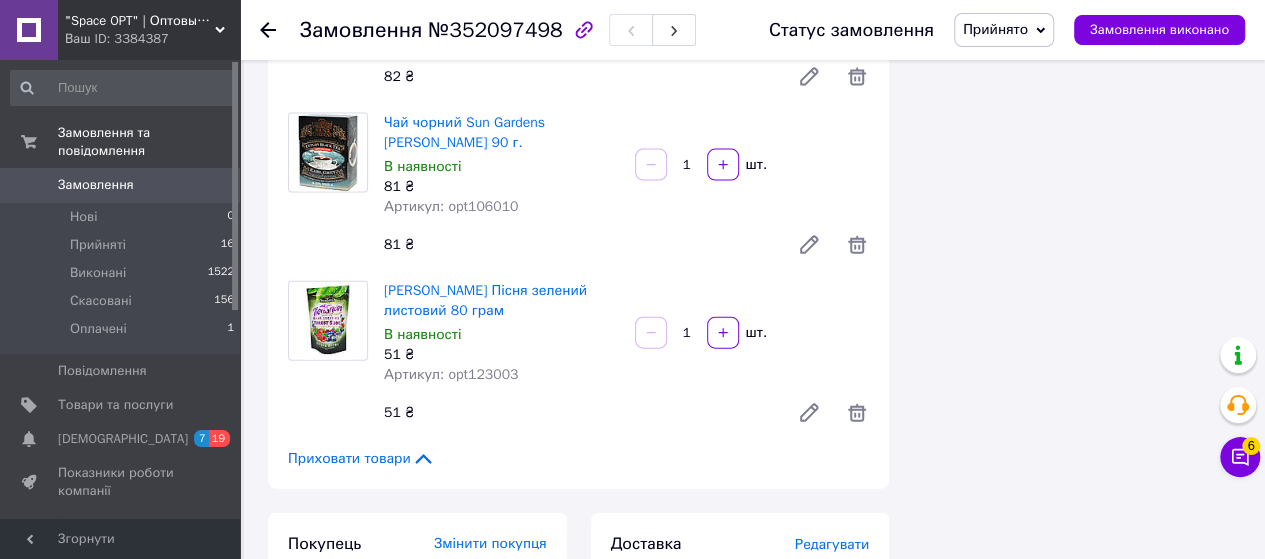 scroll, scrollTop: 2200, scrollLeft: 0, axis: vertical 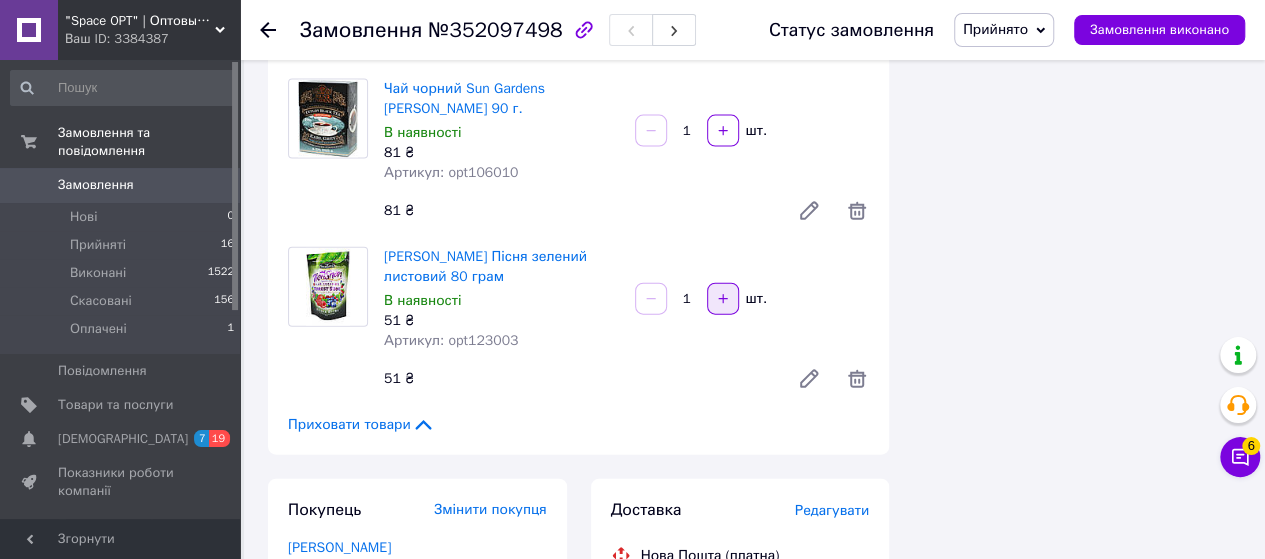 click 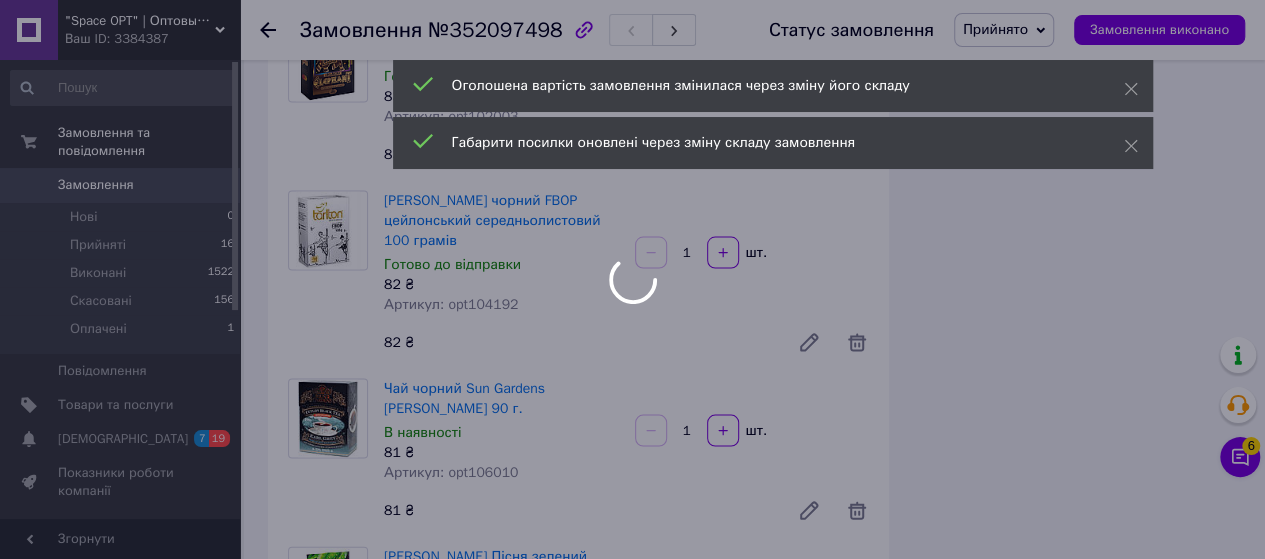 scroll, scrollTop: 822, scrollLeft: 0, axis: vertical 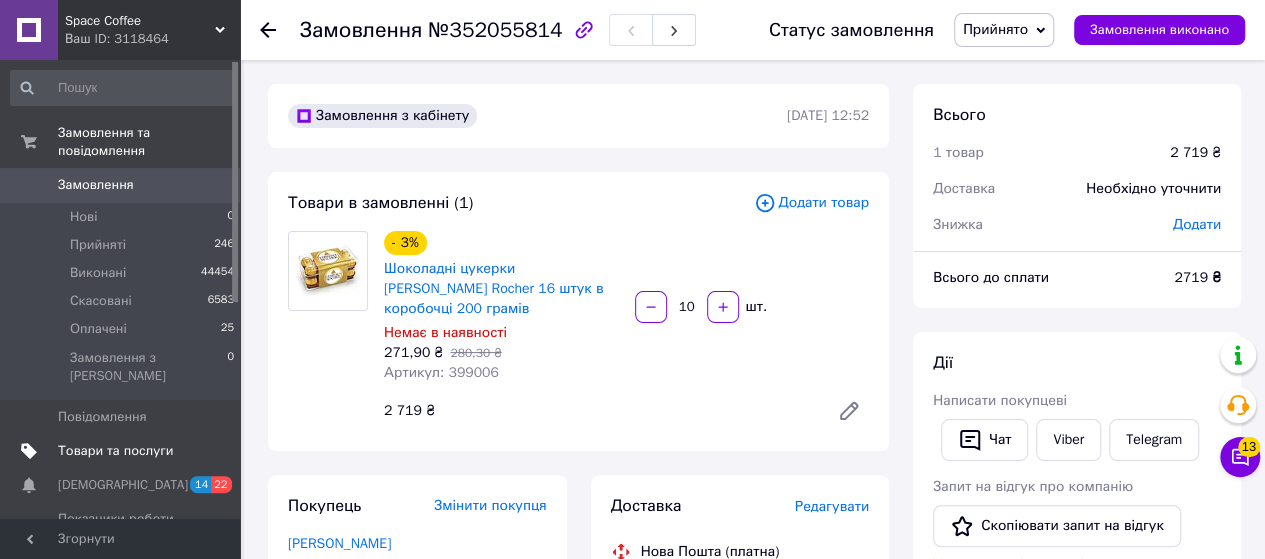 click on "Товари та послуги" at bounding box center [115, 451] 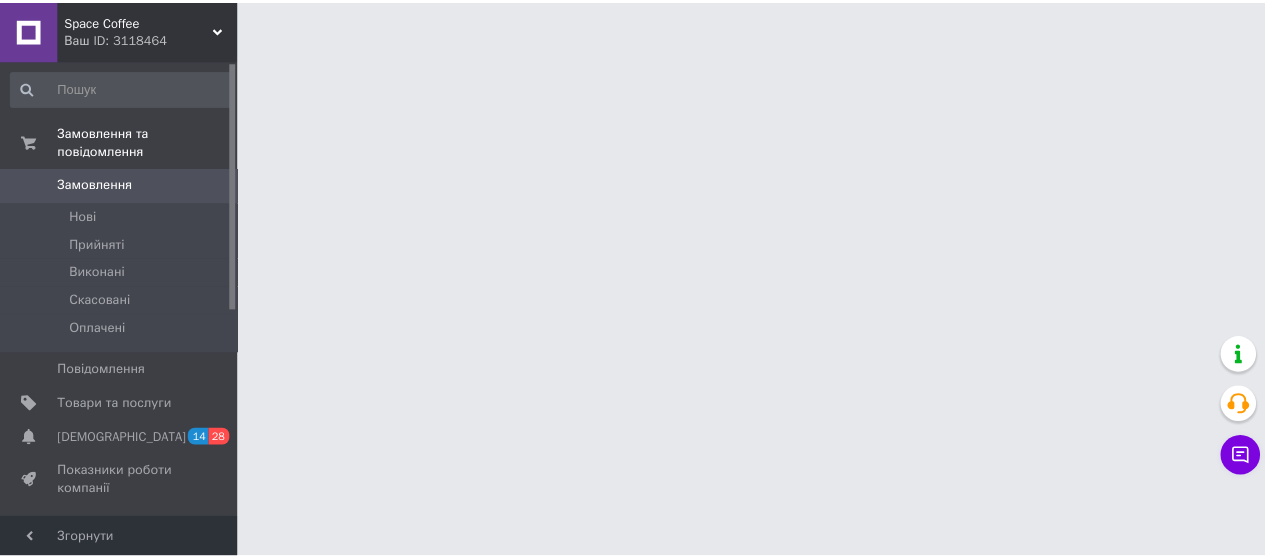 scroll, scrollTop: 0, scrollLeft: 0, axis: both 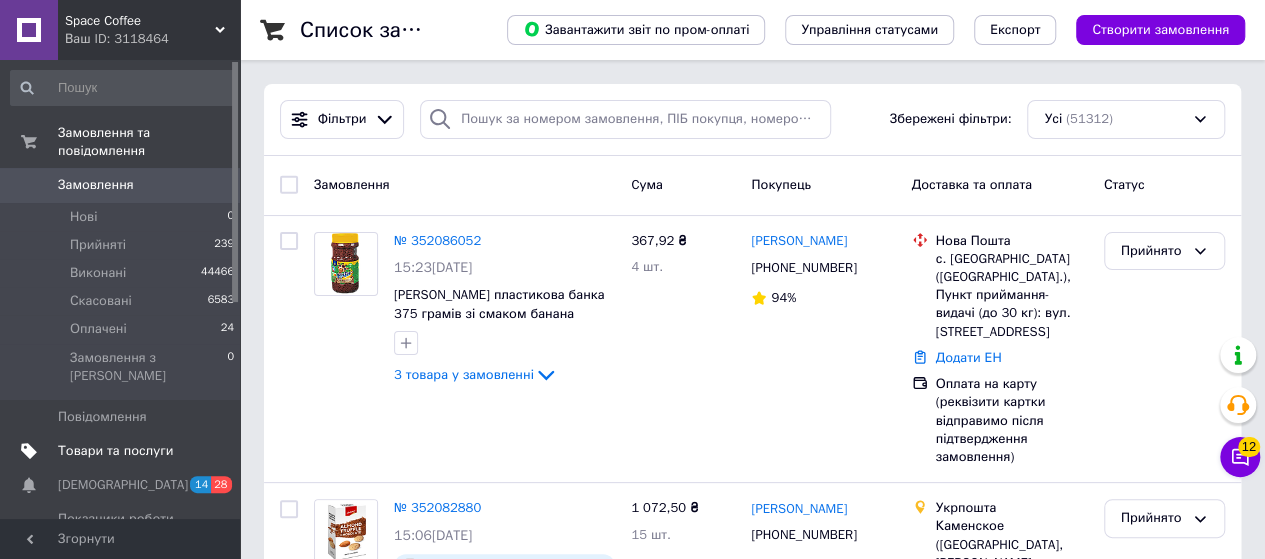 click on "Товари та послуги" at bounding box center [115, 451] 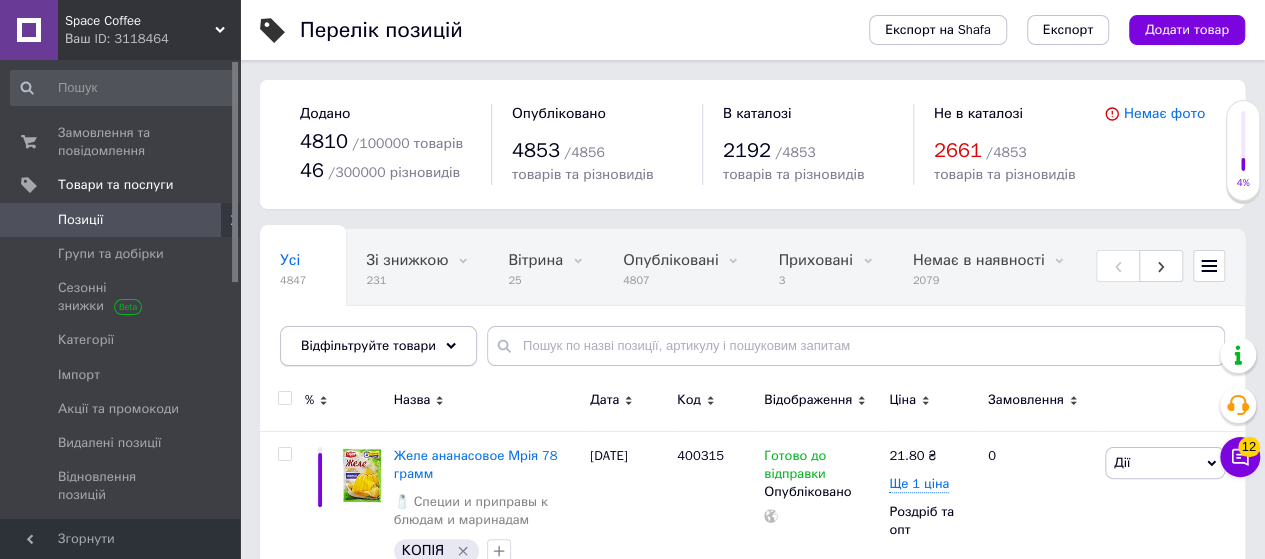 click 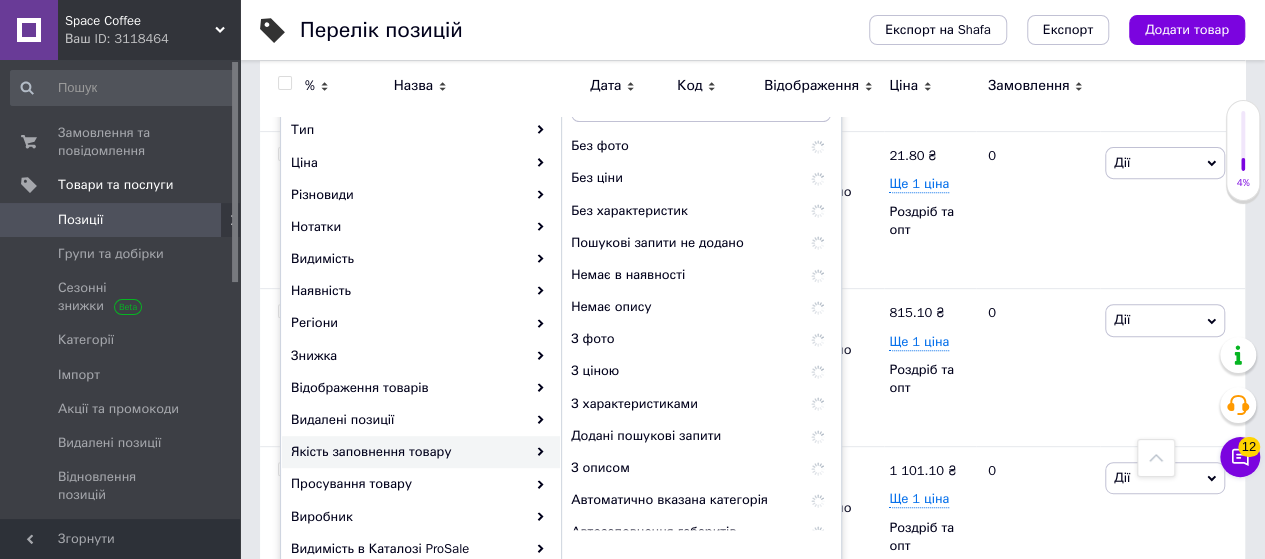scroll, scrollTop: 500, scrollLeft: 0, axis: vertical 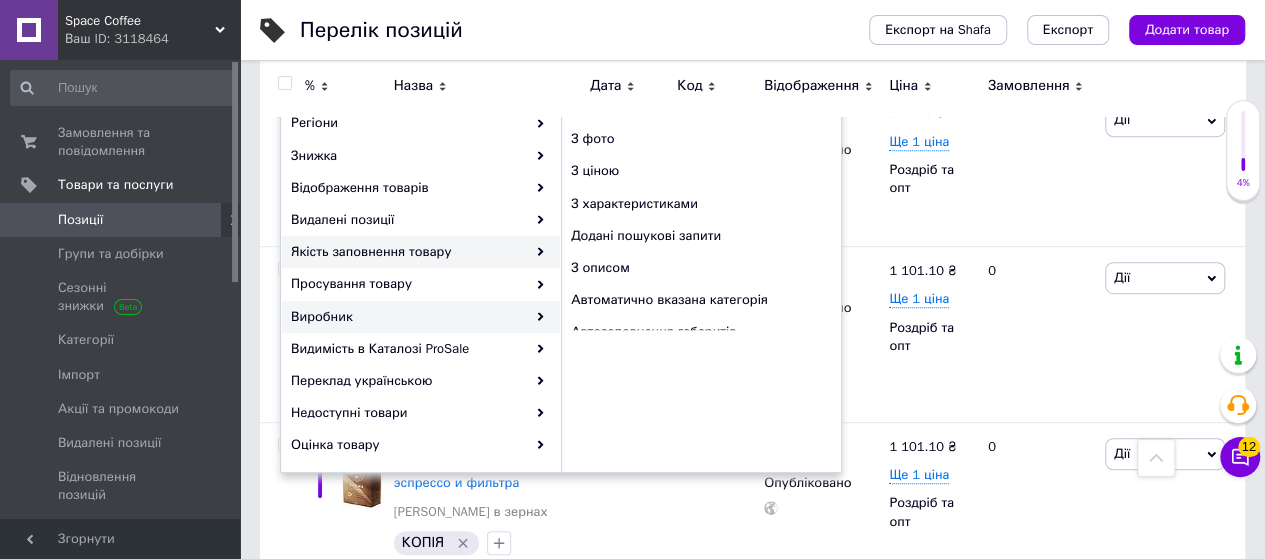 click on "Виробник" at bounding box center (421, 317) 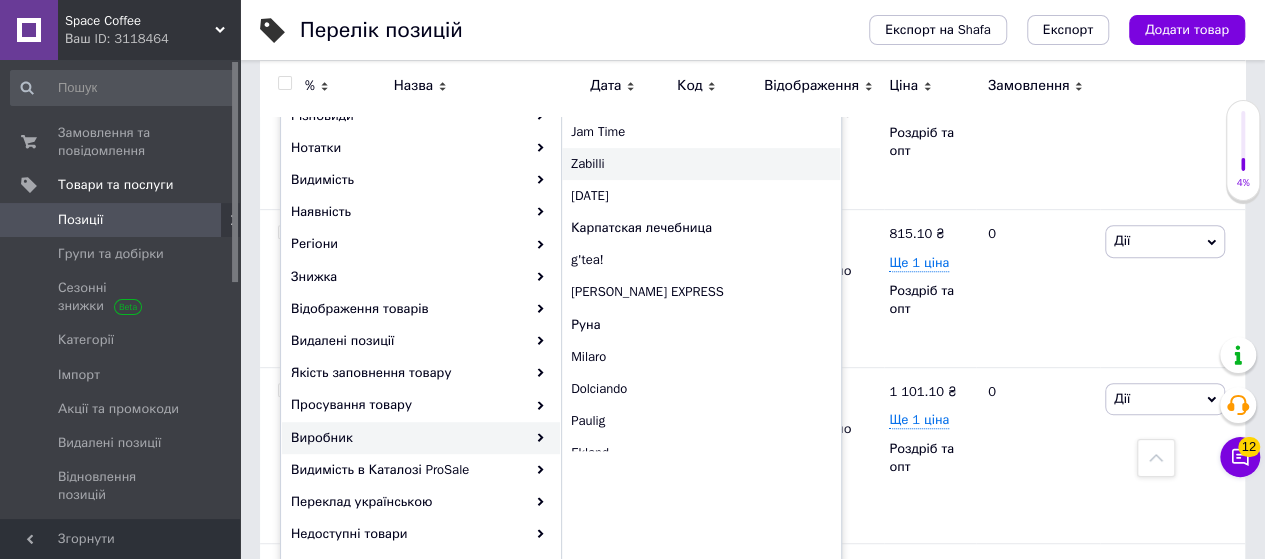 scroll, scrollTop: 200, scrollLeft: 0, axis: vertical 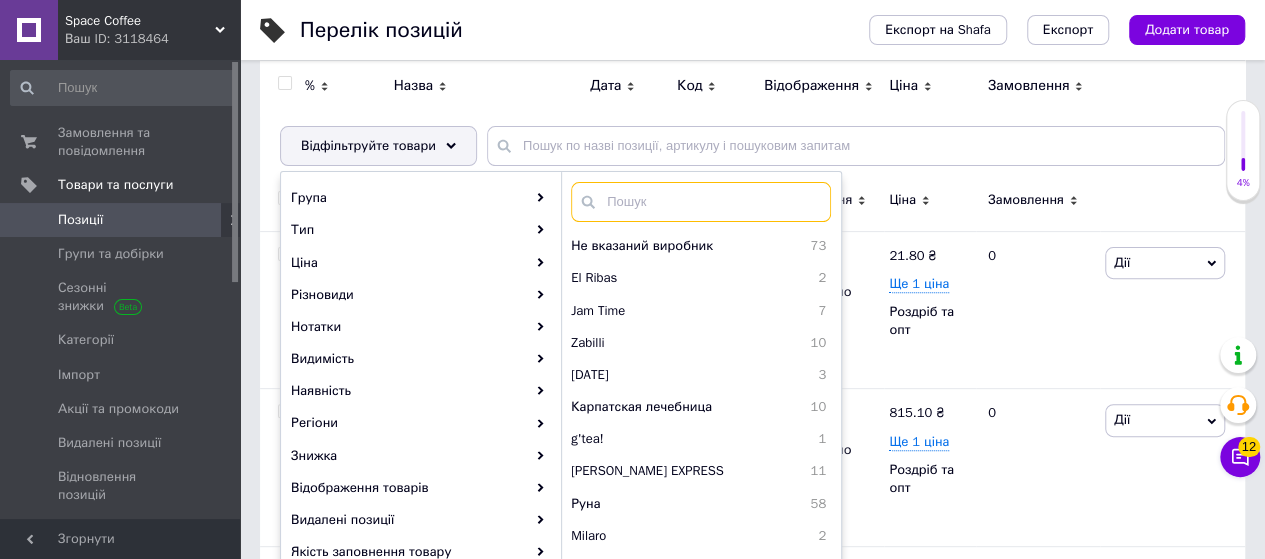 click at bounding box center [701, 202] 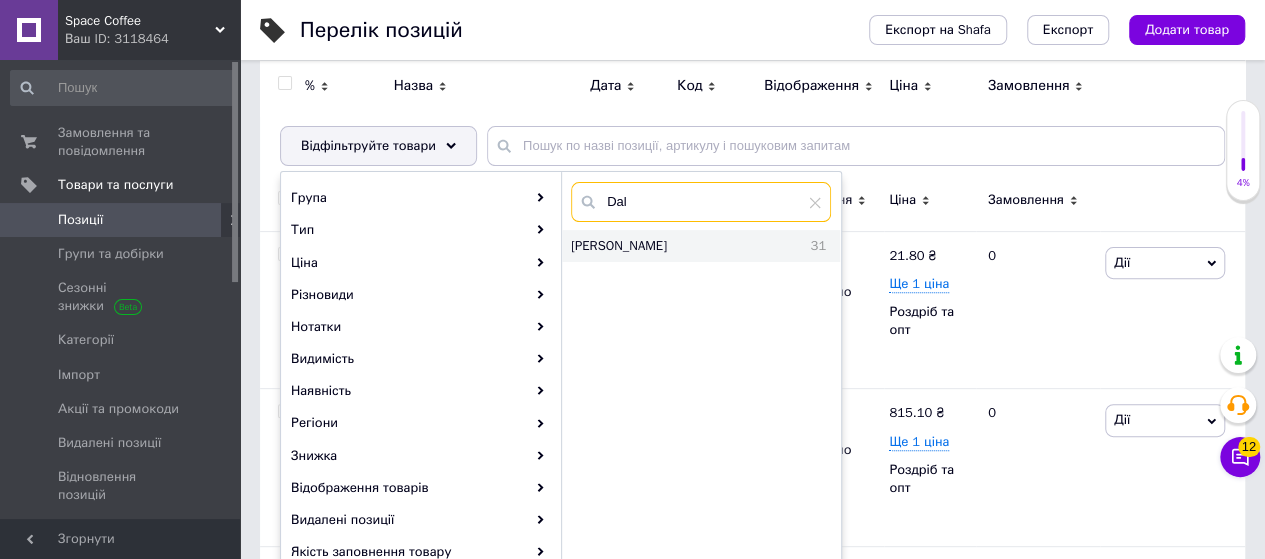 type on "Dal" 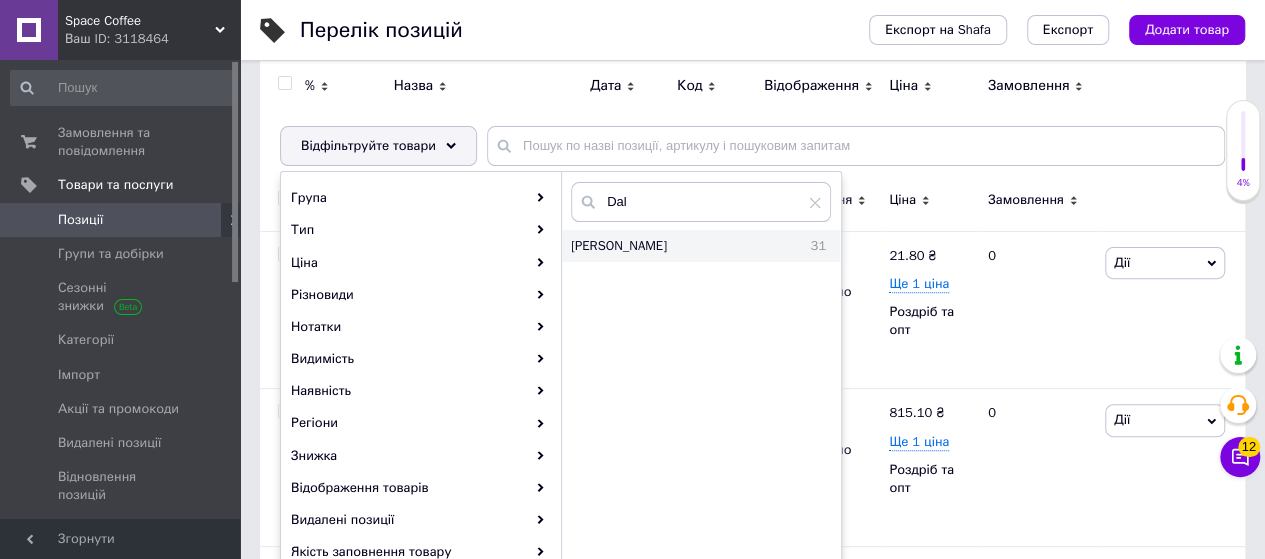 click on "[PERSON_NAME]  31" at bounding box center (701, 246) 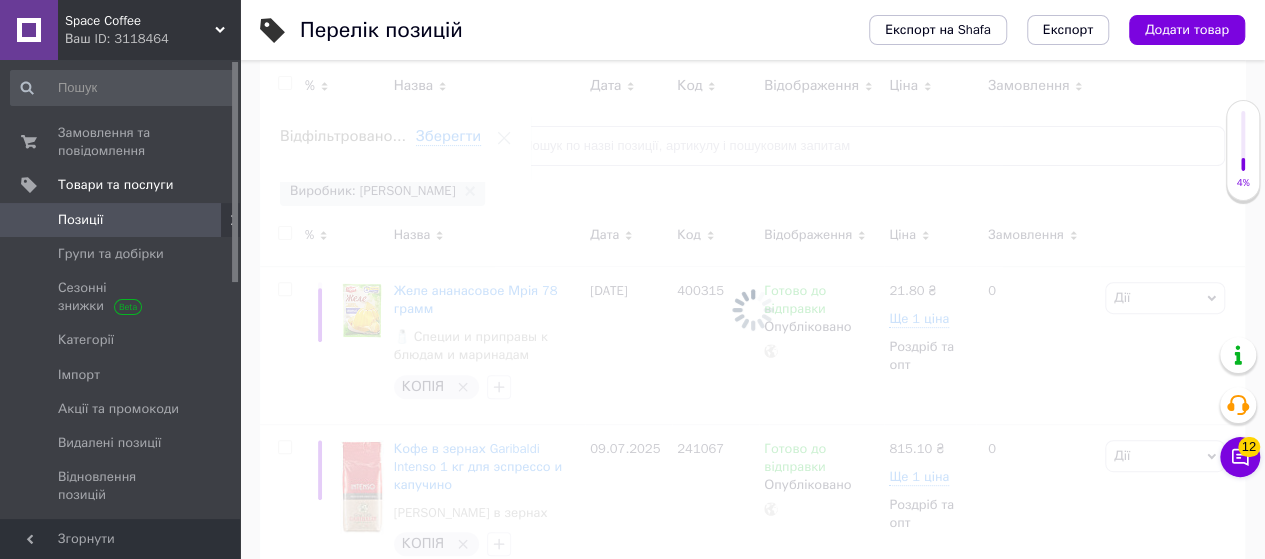 scroll, scrollTop: 0, scrollLeft: 786, axis: horizontal 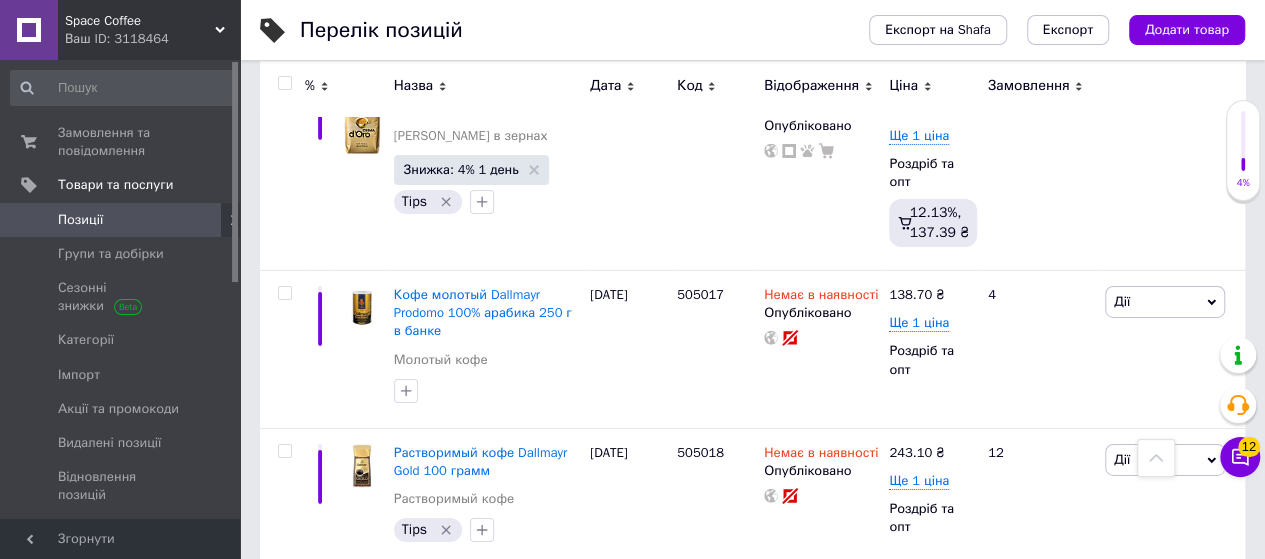 click on "2" at bounding box center (327, 608) 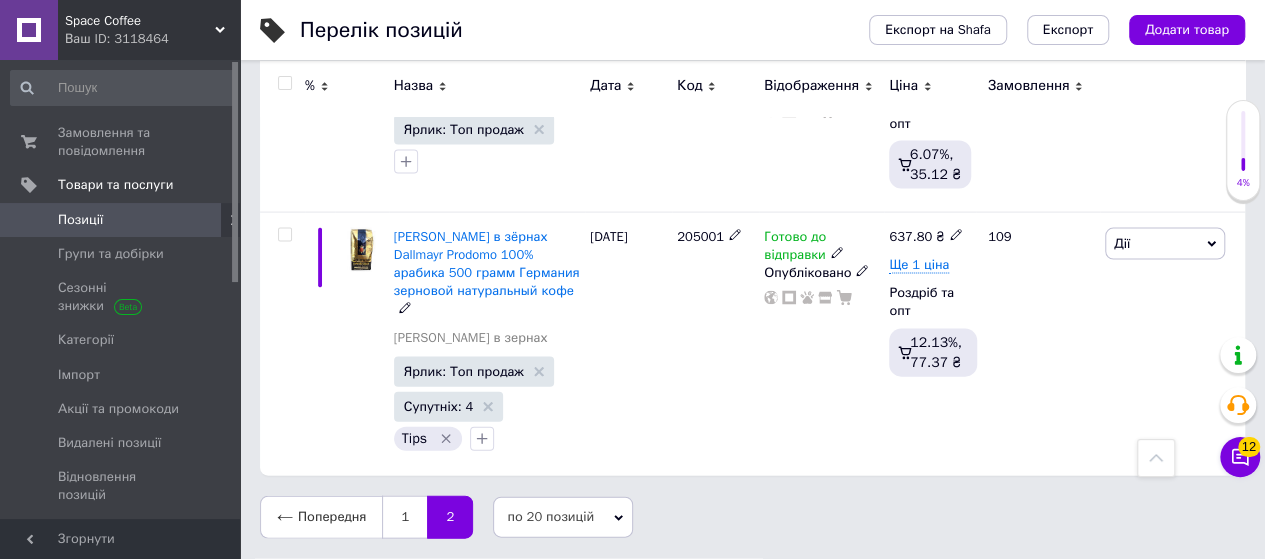 scroll, scrollTop: 1977, scrollLeft: 0, axis: vertical 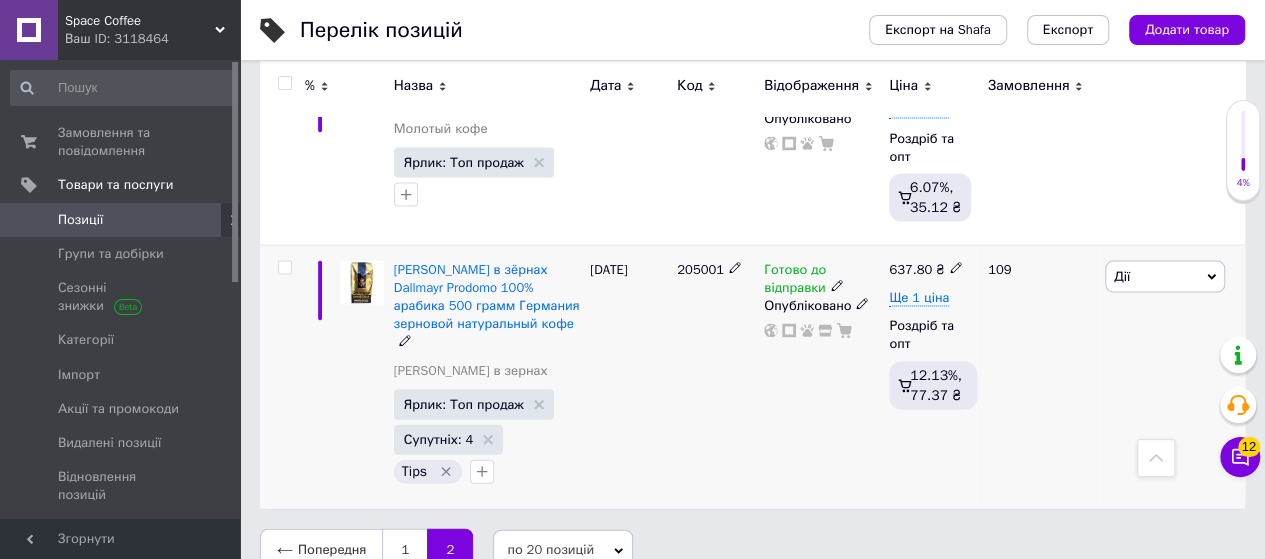 click 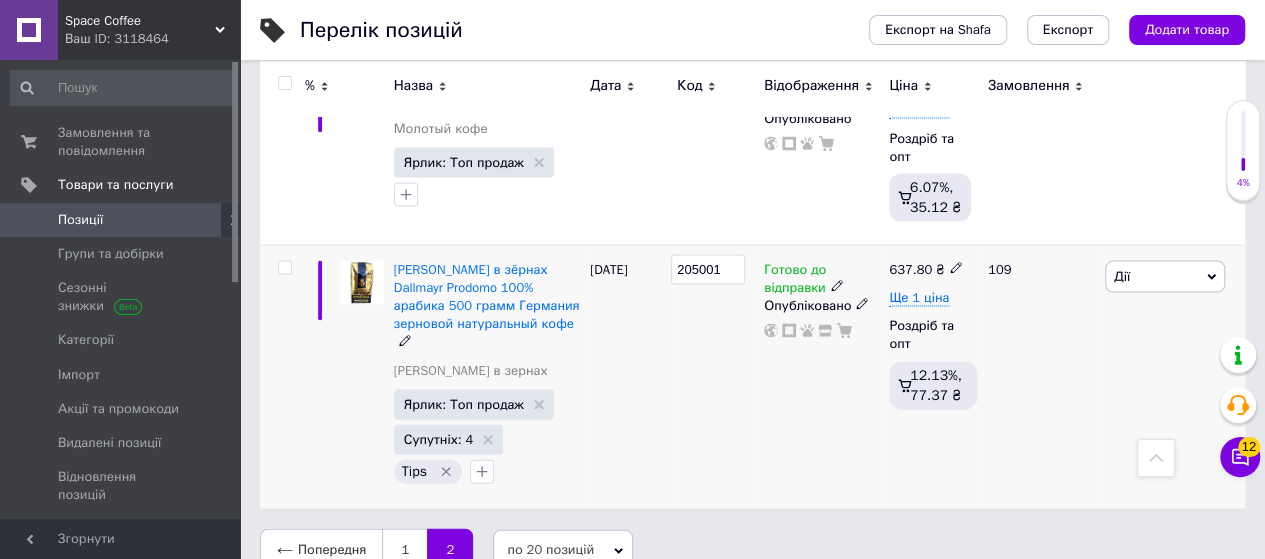 drag, startPoint x: 734, startPoint y: 251, endPoint x: 709, endPoint y: 255, distance: 25.317978 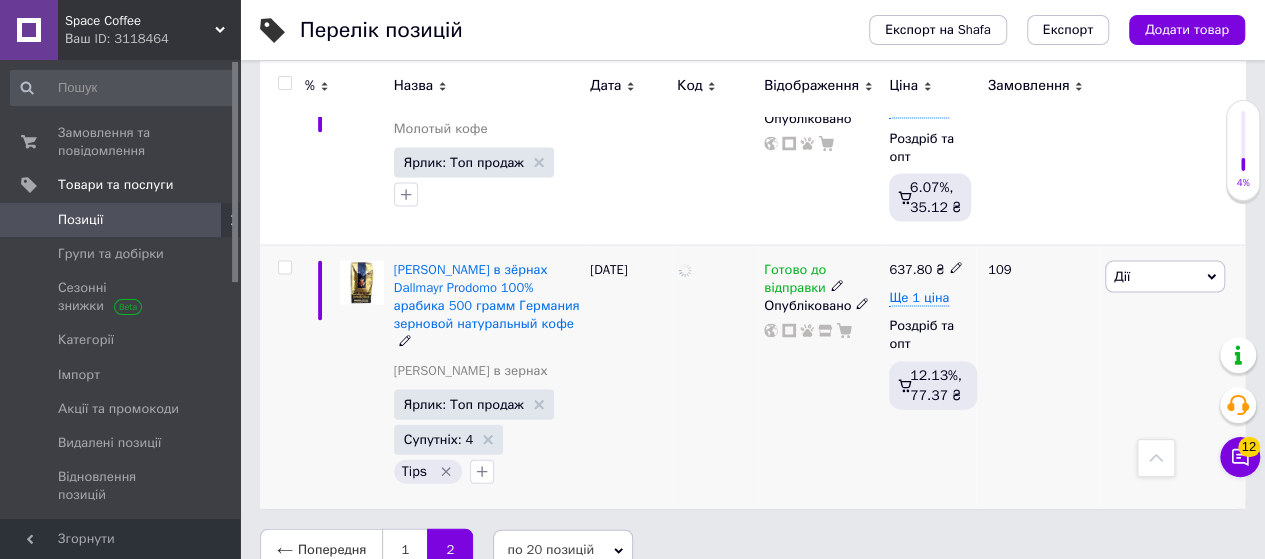 click at bounding box center (715, 377) 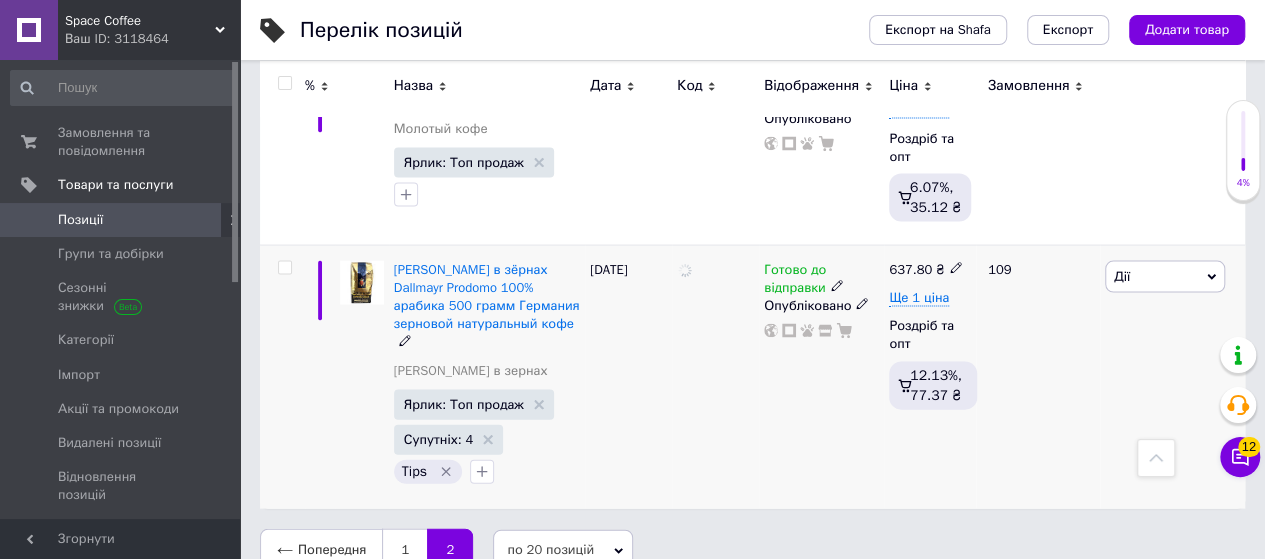 scroll, scrollTop: 1877, scrollLeft: 0, axis: vertical 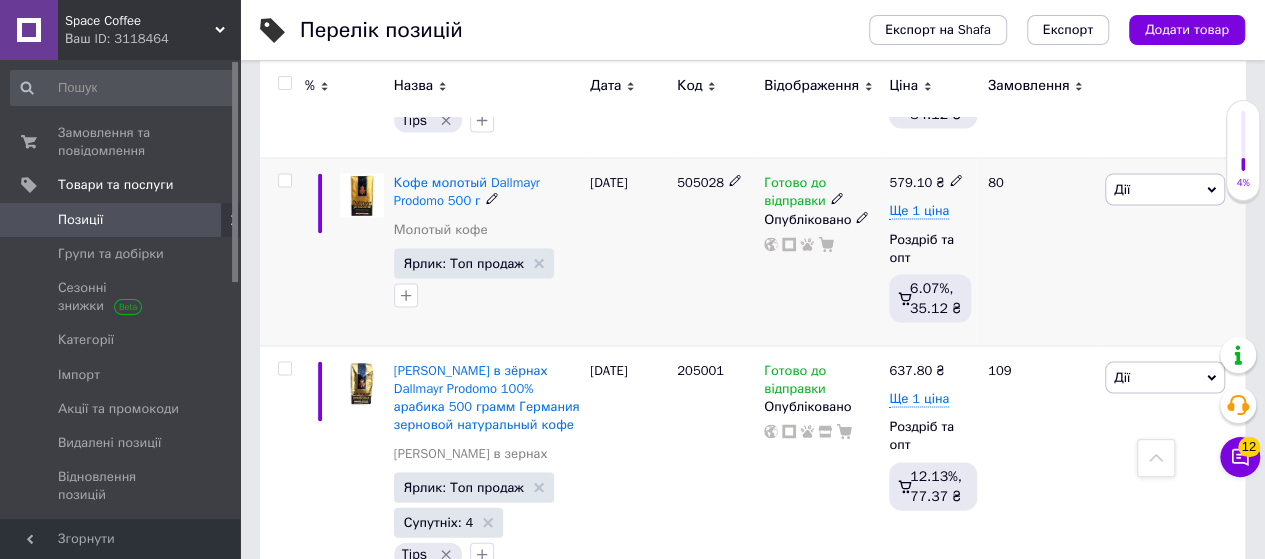 click 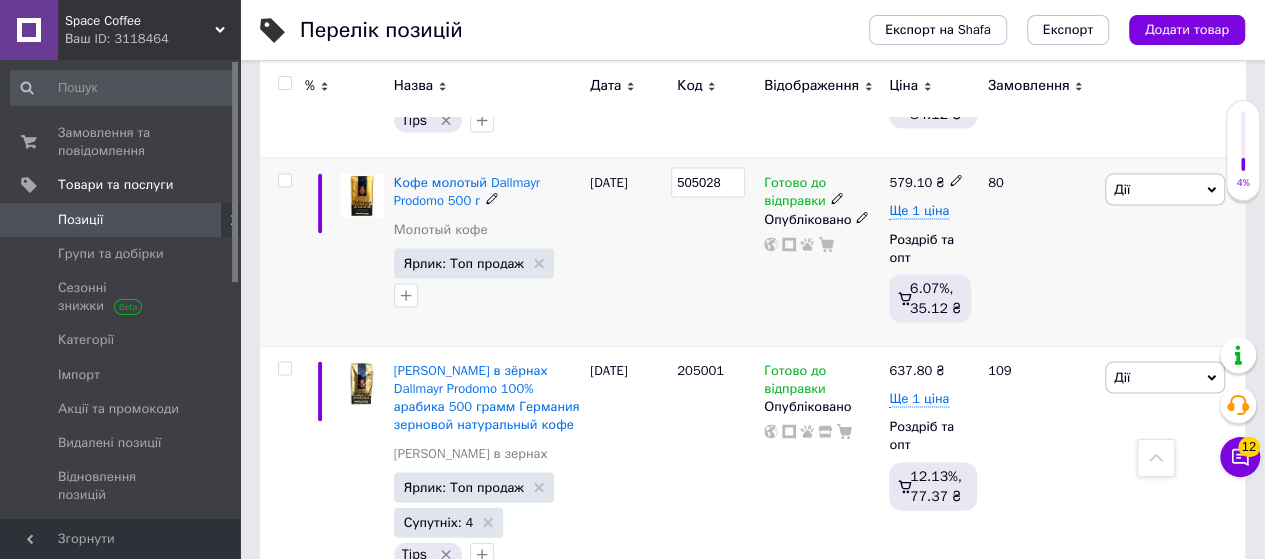drag, startPoint x: 727, startPoint y: 167, endPoint x: 682, endPoint y: 165, distance: 45.044422 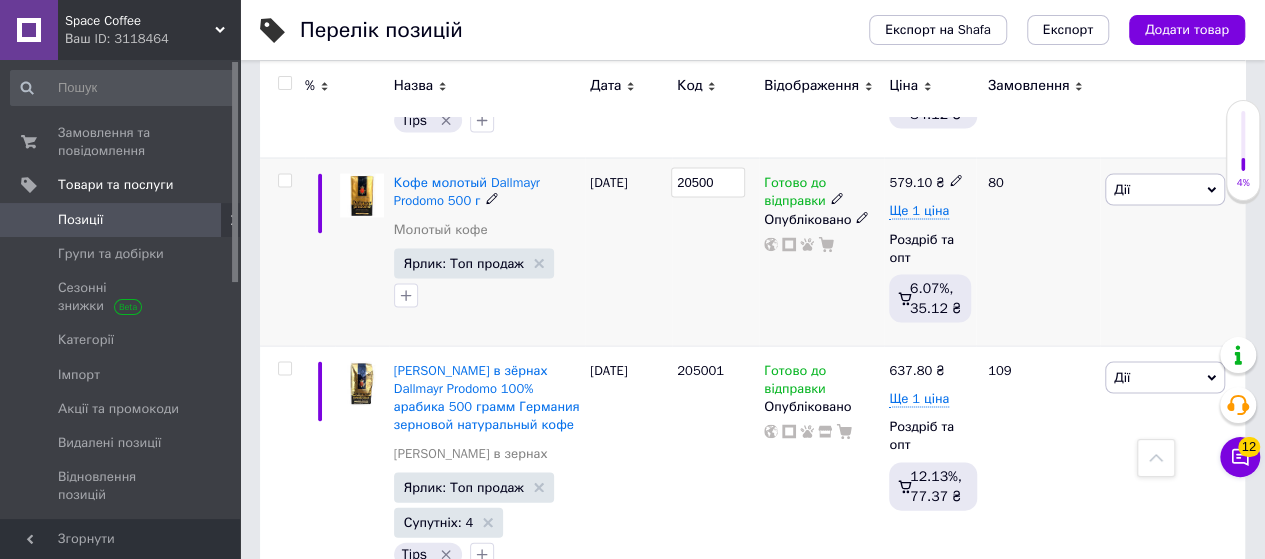 type on "205002" 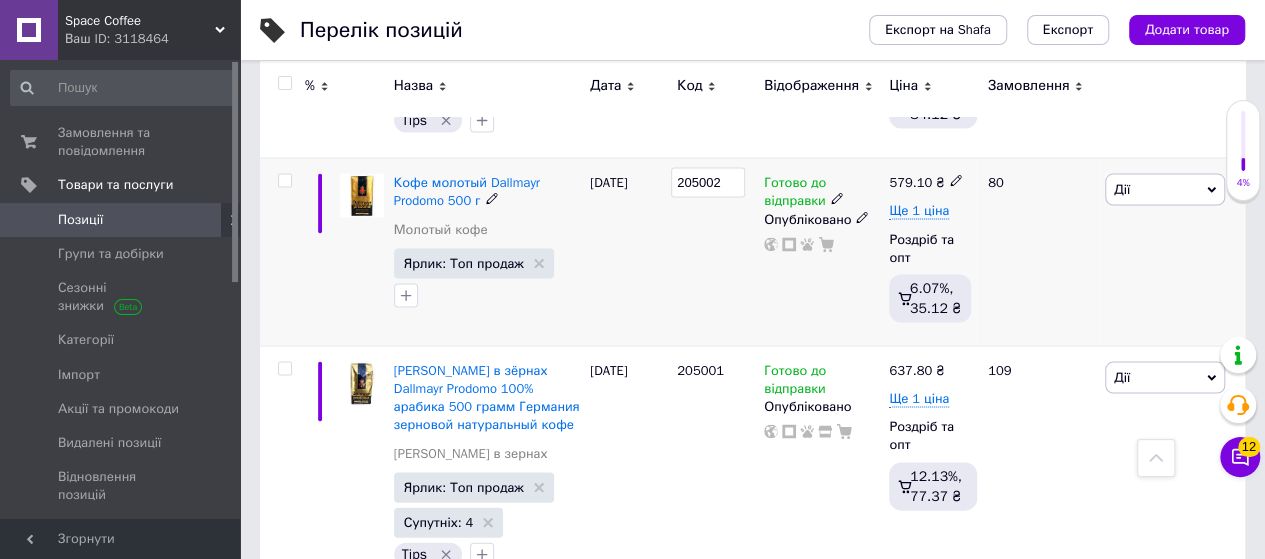 click on "205002" at bounding box center (715, 252) 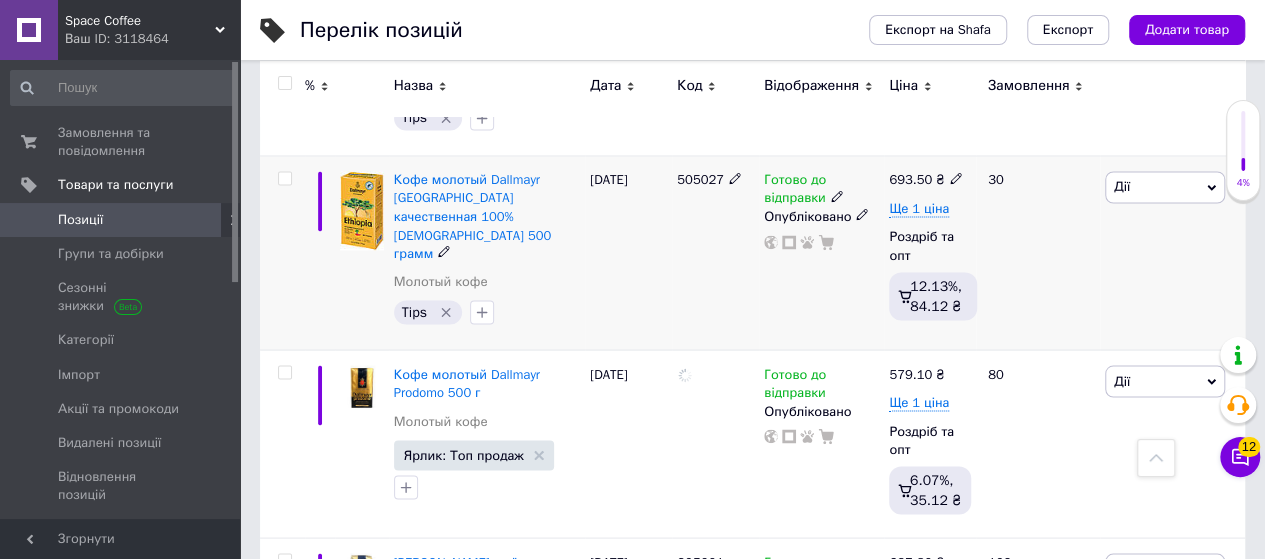 scroll, scrollTop: 1677, scrollLeft: 0, axis: vertical 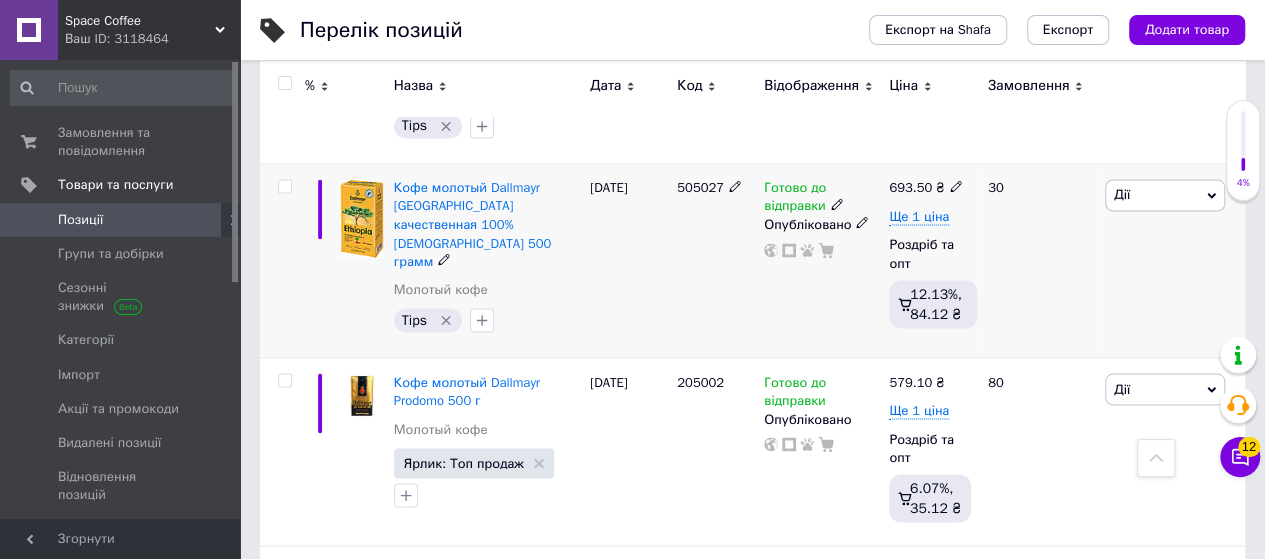 click 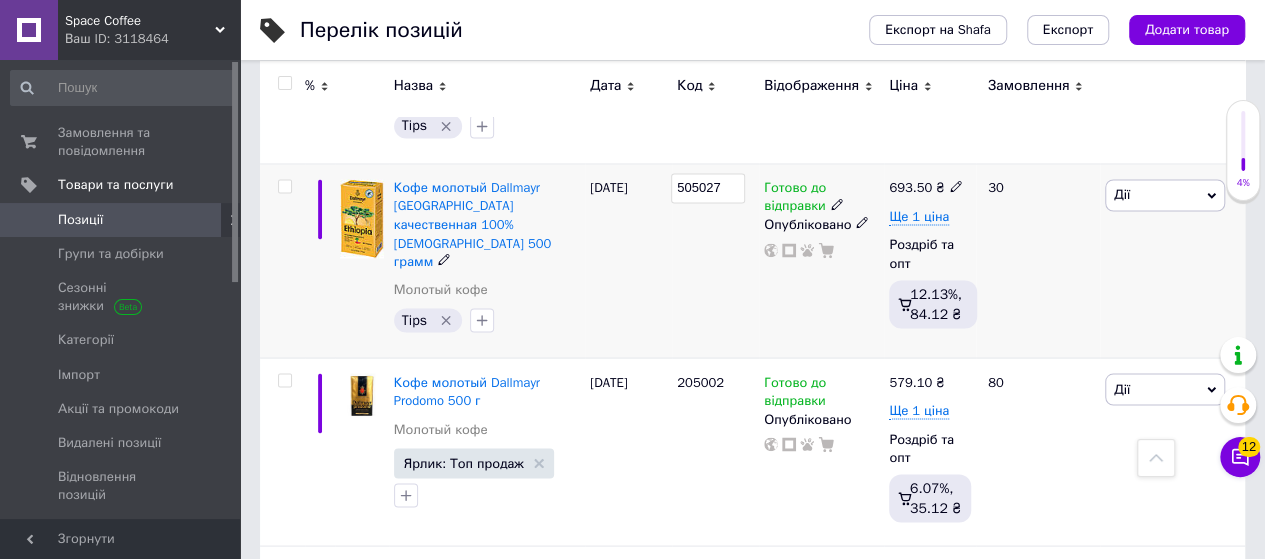drag, startPoint x: 728, startPoint y: 183, endPoint x: 703, endPoint y: 181, distance: 25.079872 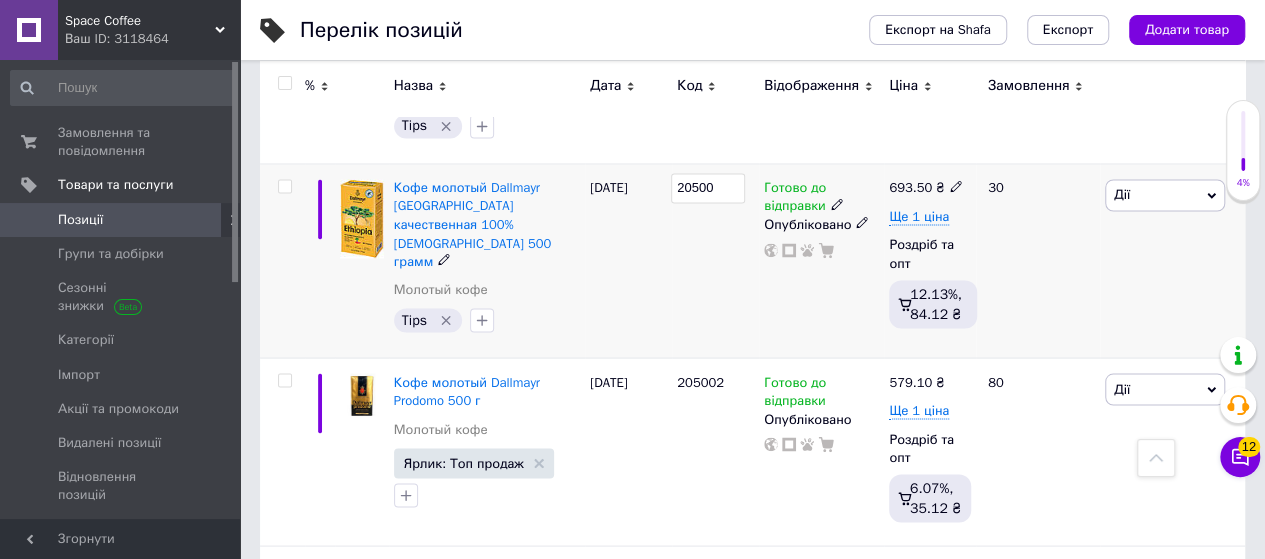 type on "205003" 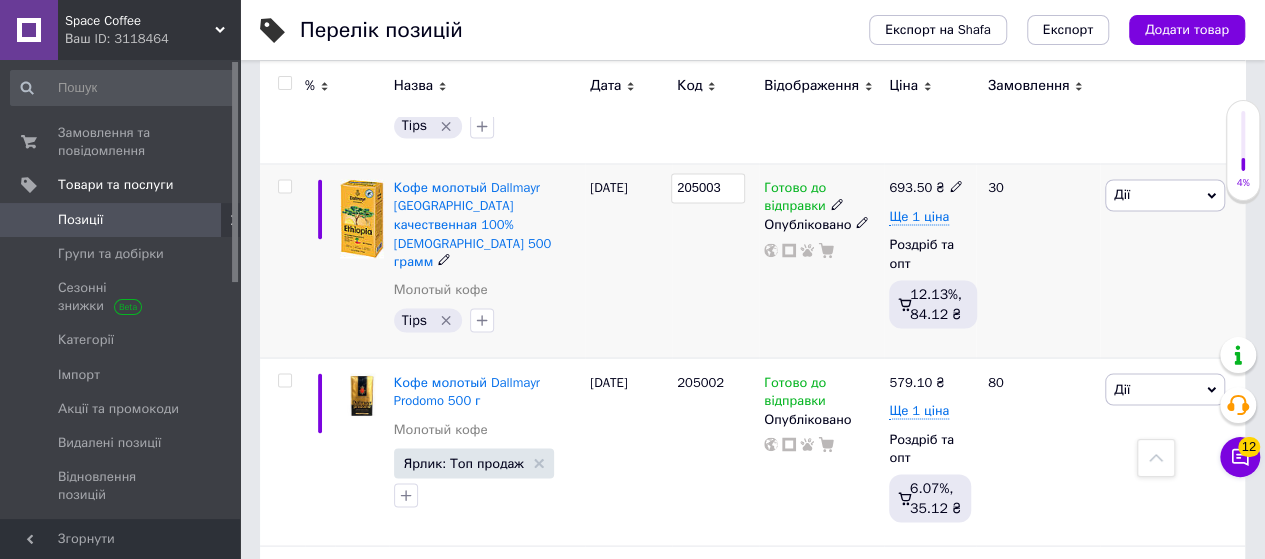 click on "205003" at bounding box center (715, 261) 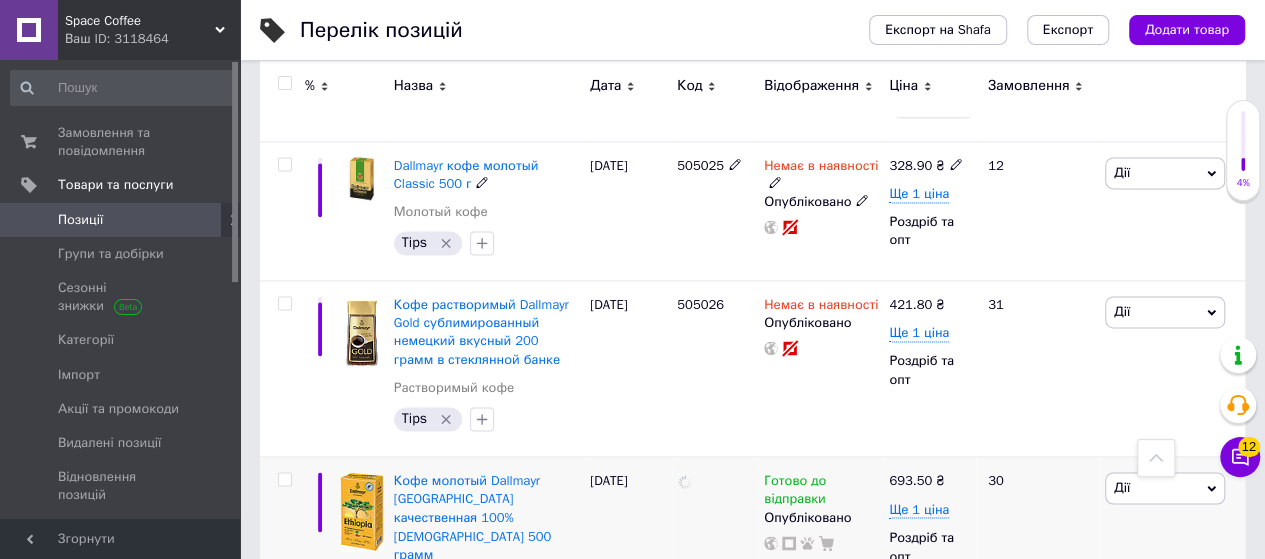 scroll, scrollTop: 1377, scrollLeft: 0, axis: vertical 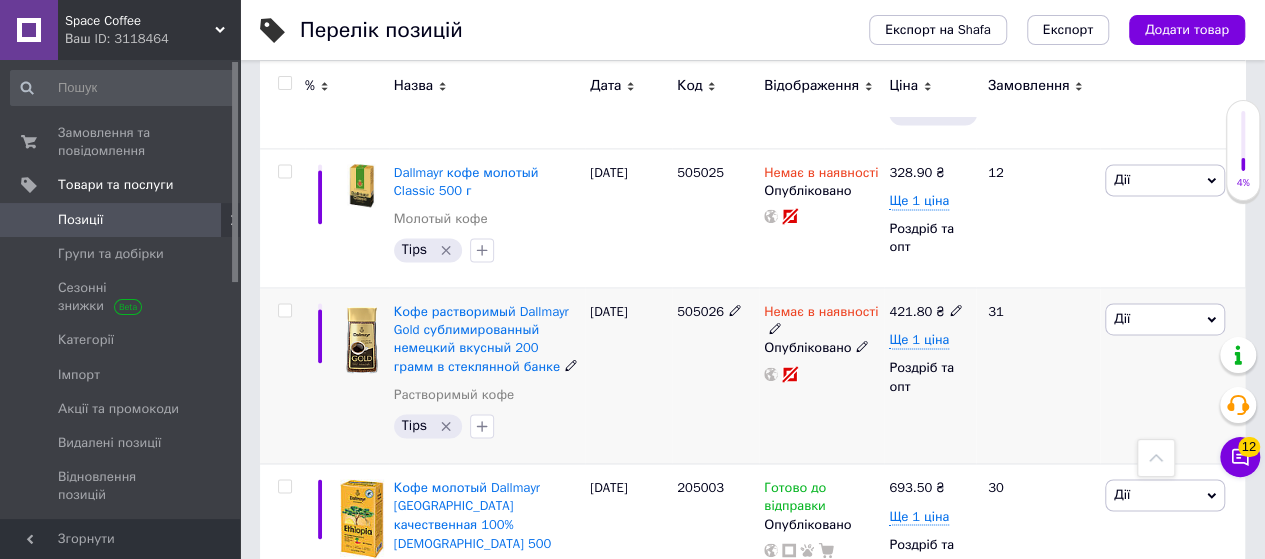 click 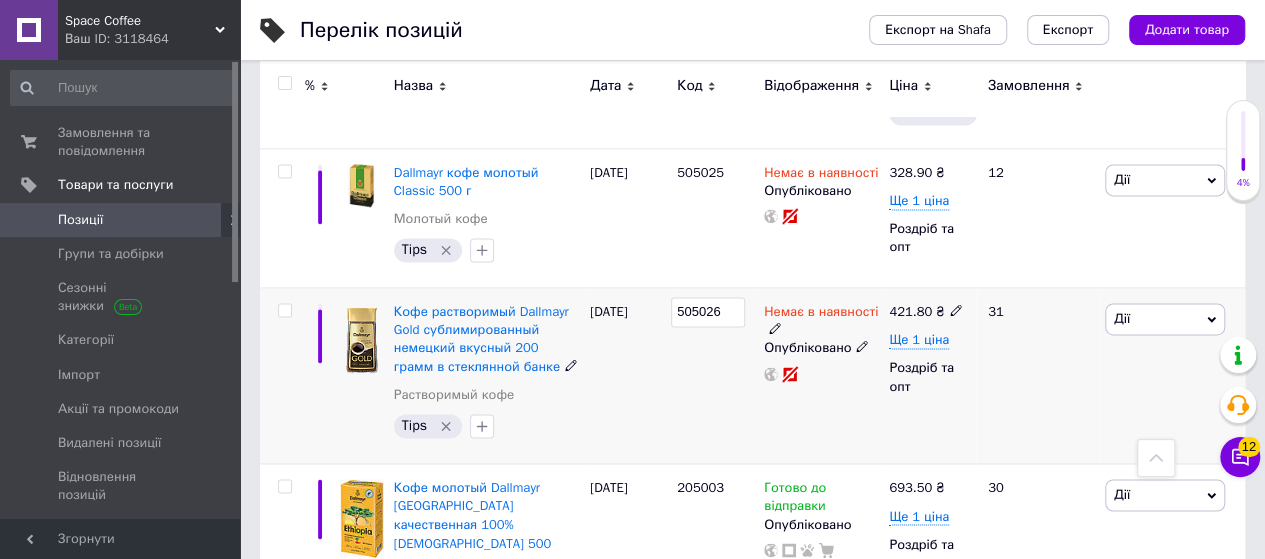 drag, startPoint x: 729, startPoint y: 302, endPoint x: 669, endPoint y: 305, distance: 60.074955 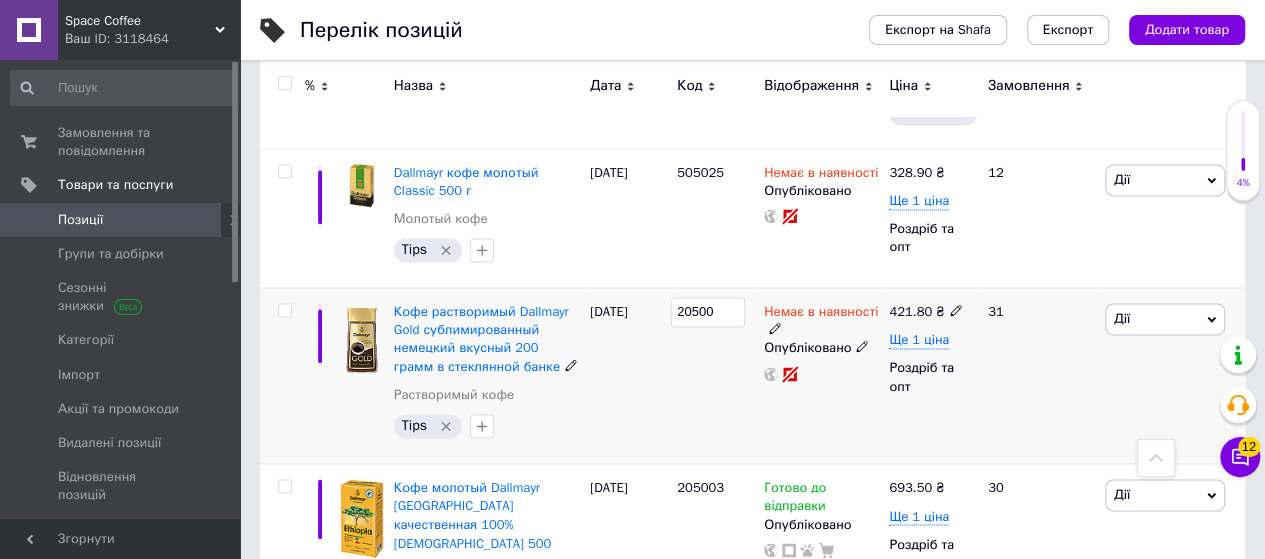 type on "205004" 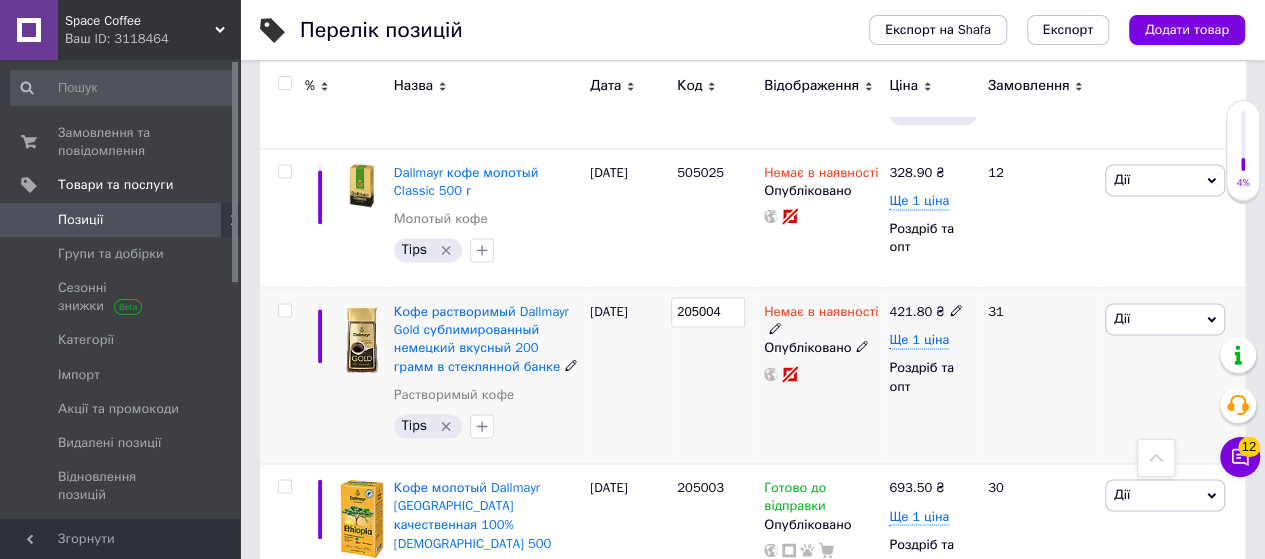 click on "205004" at bounding box center (715, 376) 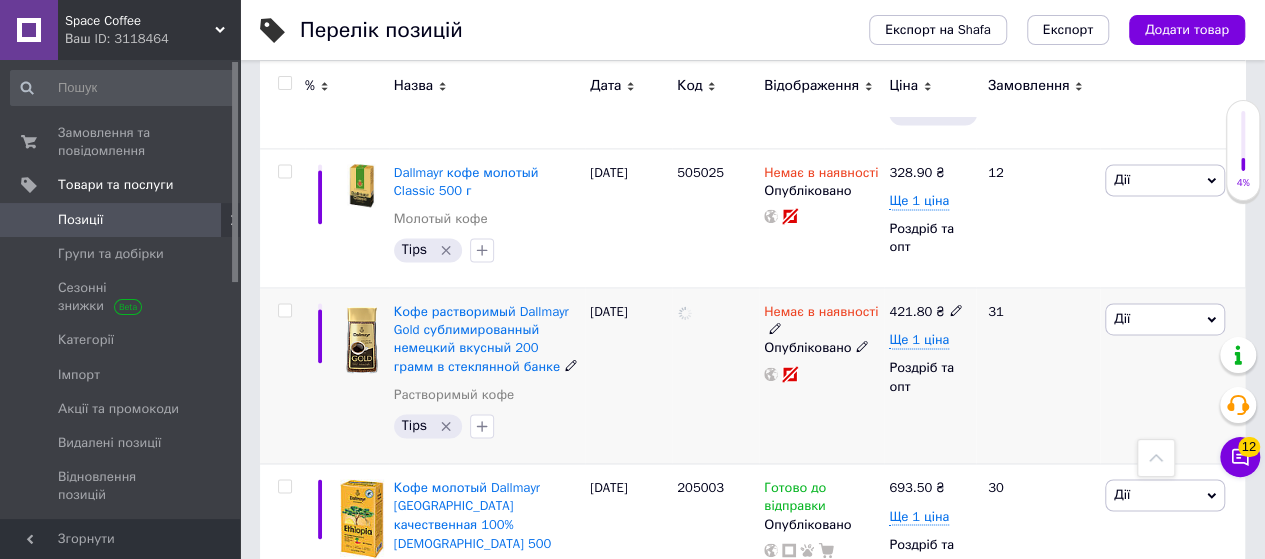 scroll, scrollTop: 1277, scrollLeft: 0, axis: vertical 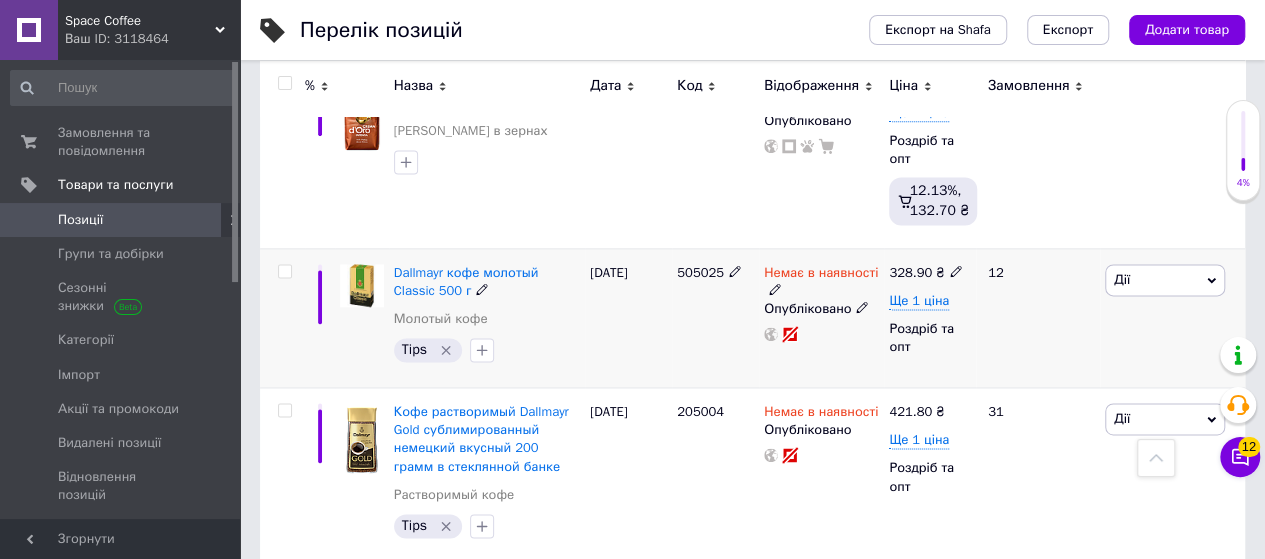 click 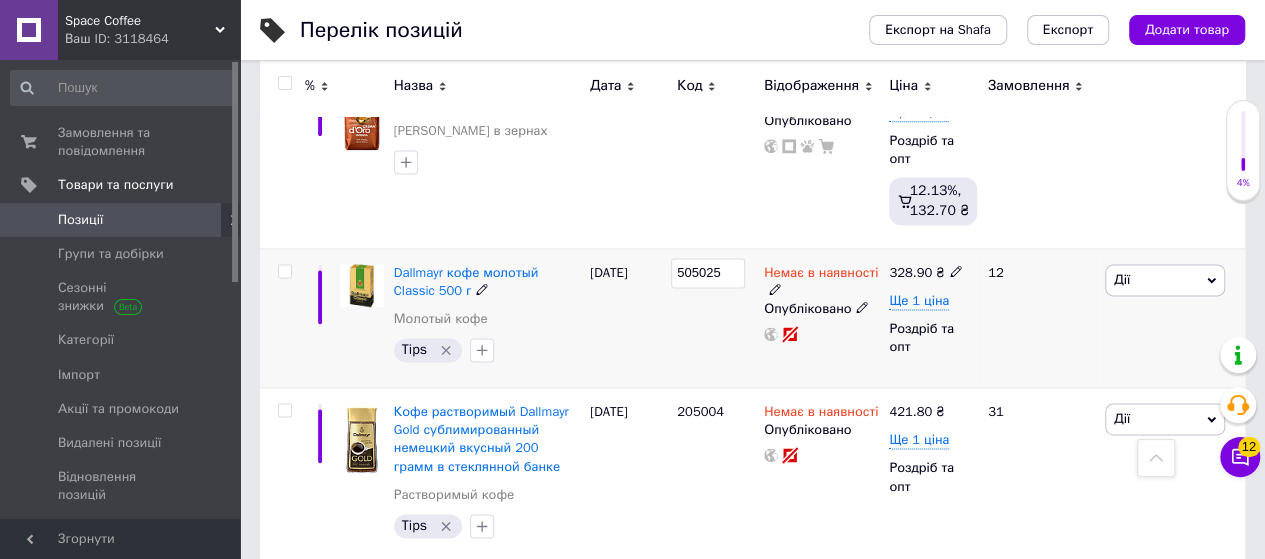 drag, startPoint x: 730, startPoint y: 265, endPoint x: 690, endPoint y: 263, distance: 40.04997 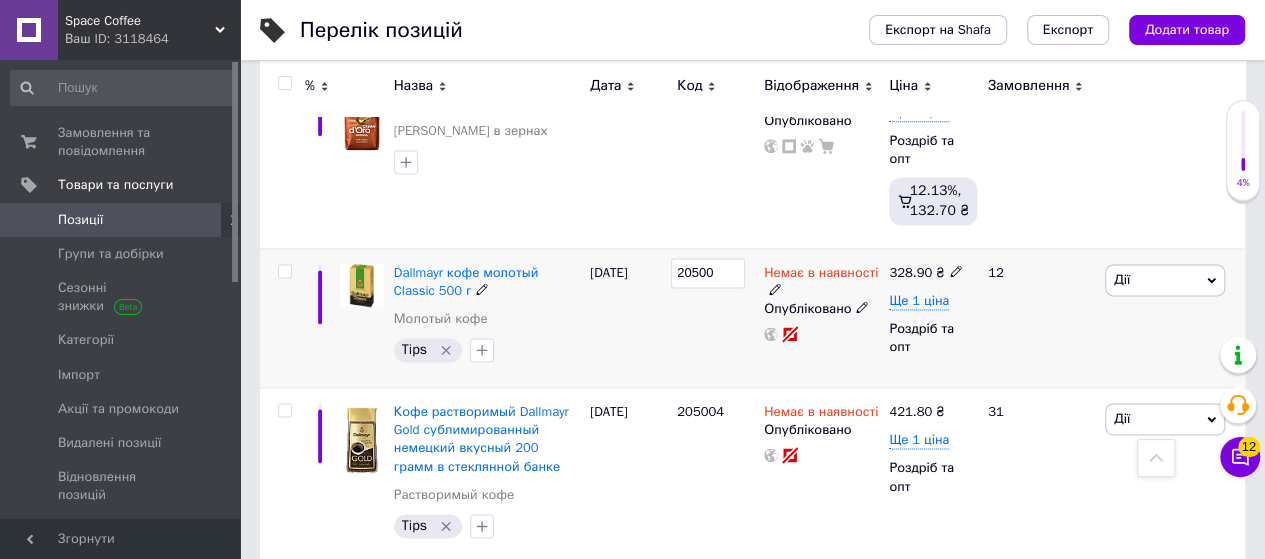 type on "205005" 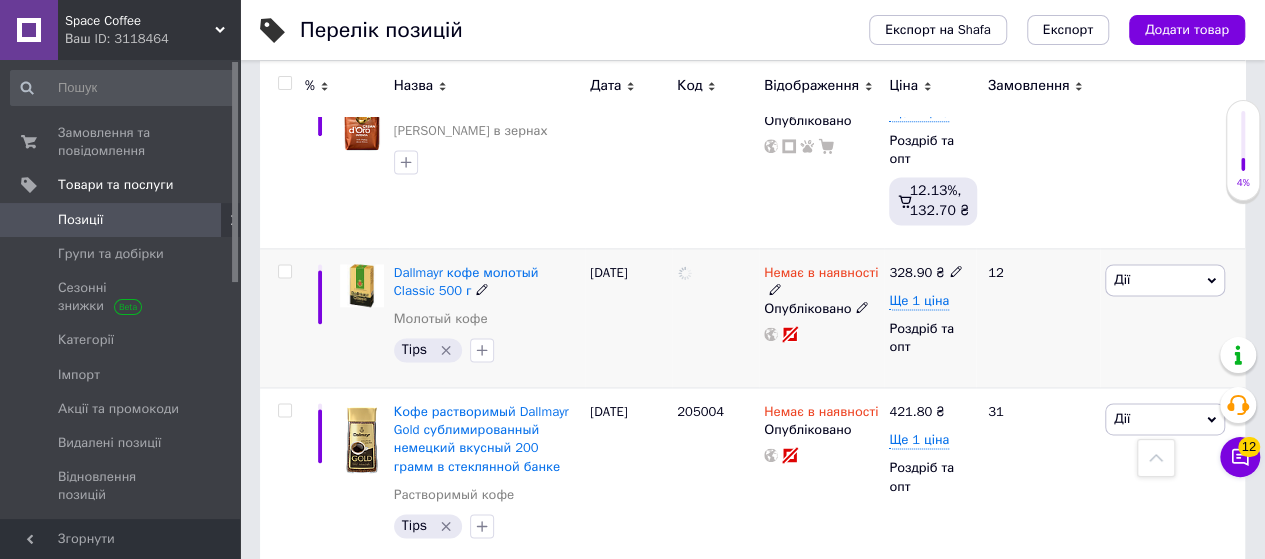 click at bounding box center [715, 318] 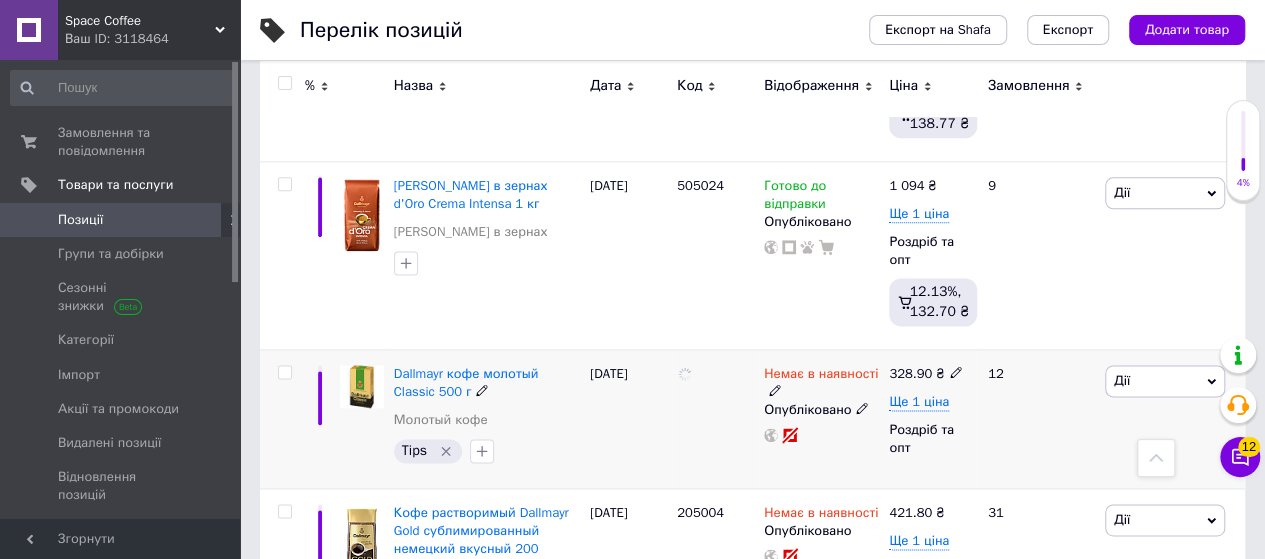 scroll, scrollTop: 1077, scrollLeft: 0, axis: vertical 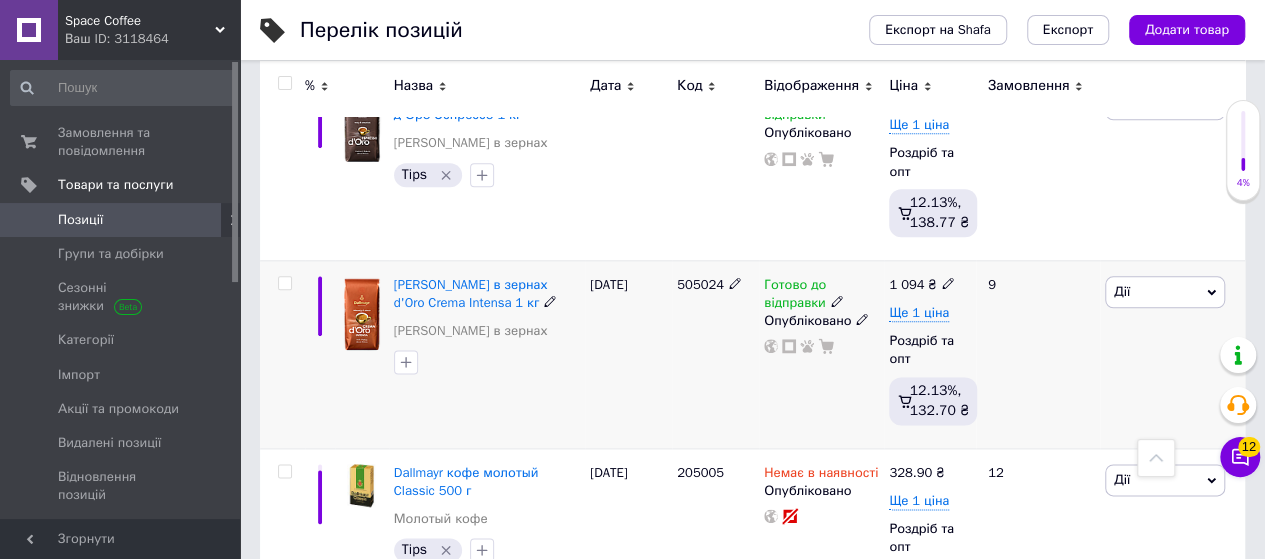 click 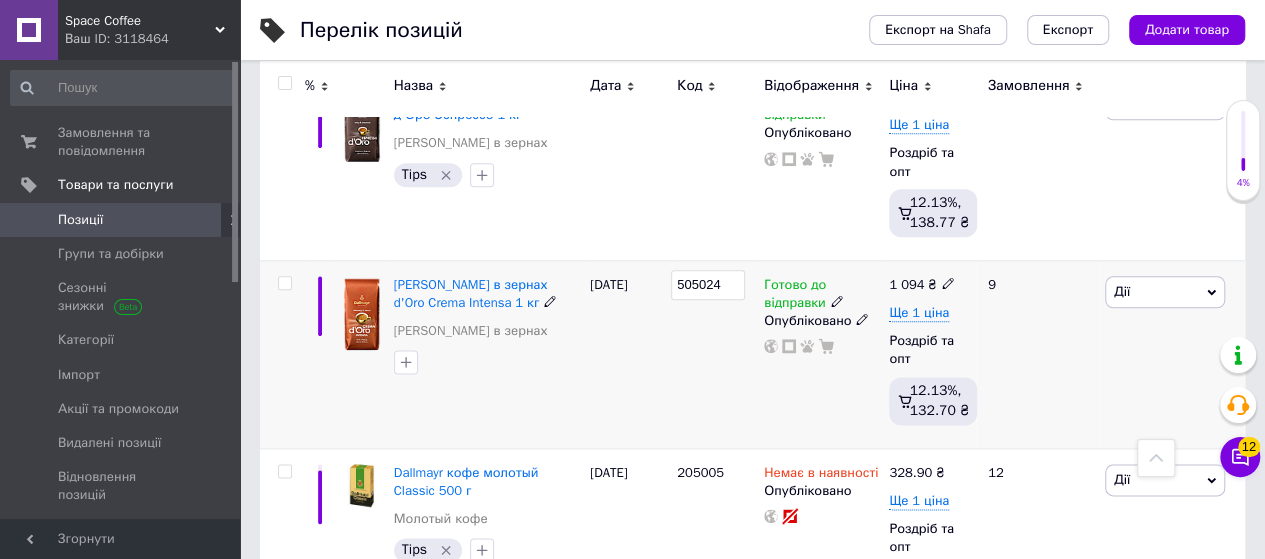 click on "[PERSON_NAME] в зернах d'Oro Crema Intensa 1 кг Кофе в зернах [DATE] 505024 Готово до відправки Опубліковано 1 094   ₴ Ще 1 ціна Роздріб та опт 12.13%, 132.70 ₴ 9 Дії Редагувати Підняти на початок групи Копіювати Знижка Подарунок Супутні Приховати Ярлик Додати на вітрину Додати в кампанію Каталог ProSale Видалити" at bounding box center (752, 354) 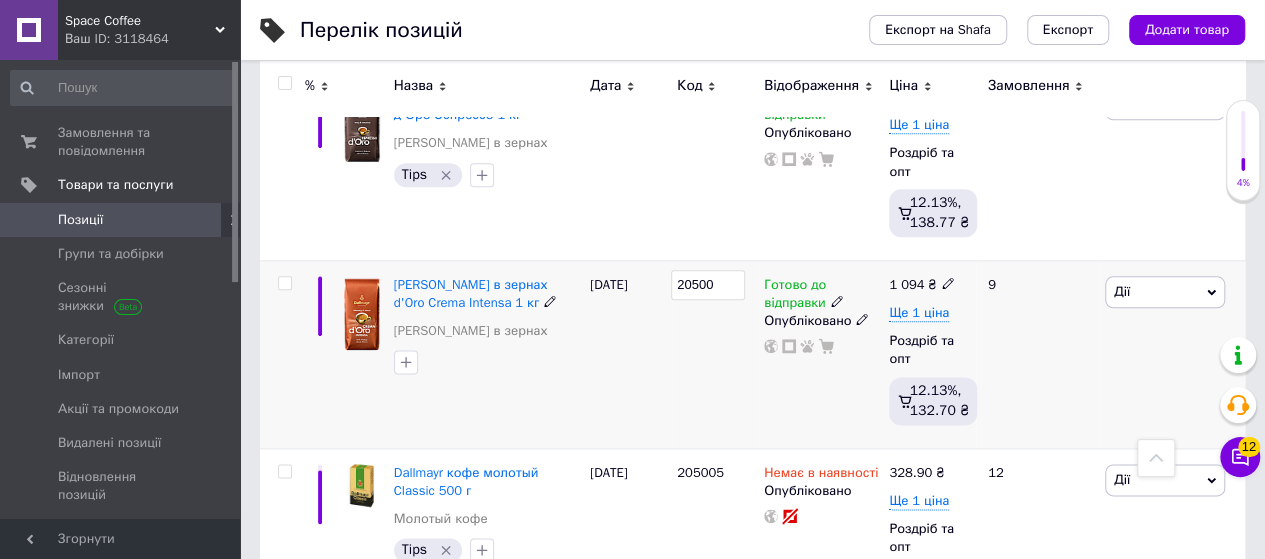 type on "205006" 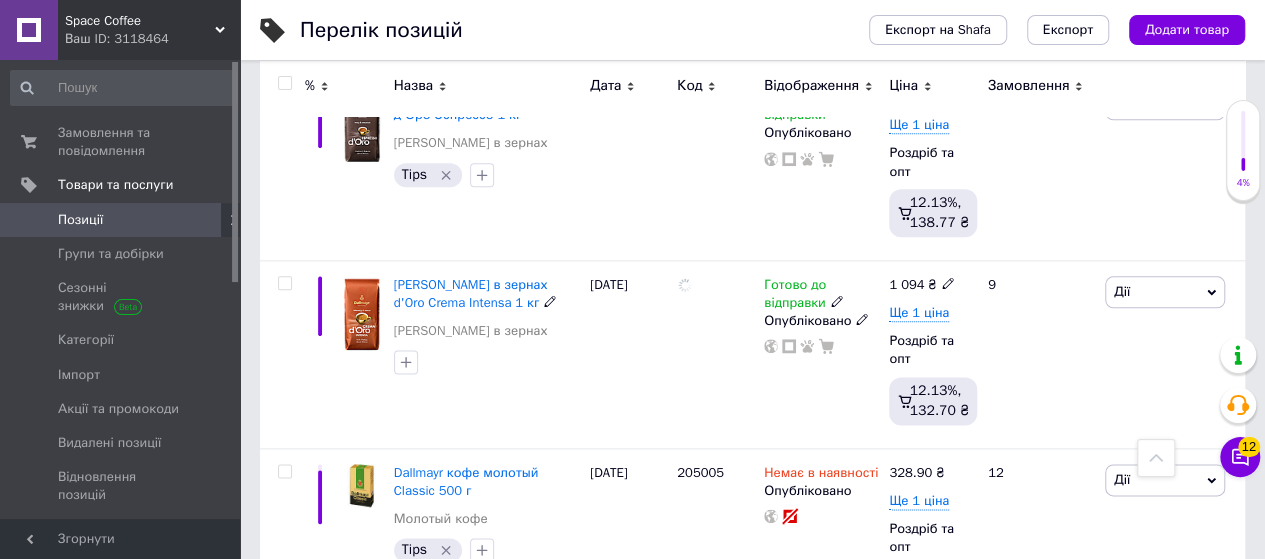 click at bounding box center [715, 354] 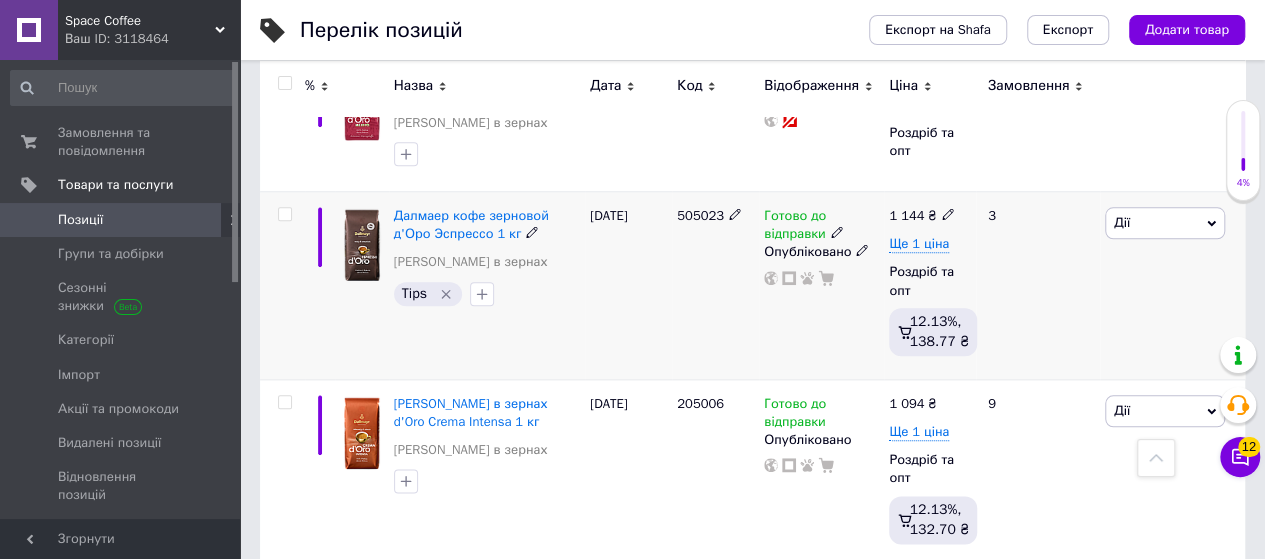 scroll, scrollTop: 977, scrollLeft: 0, axis: vertical 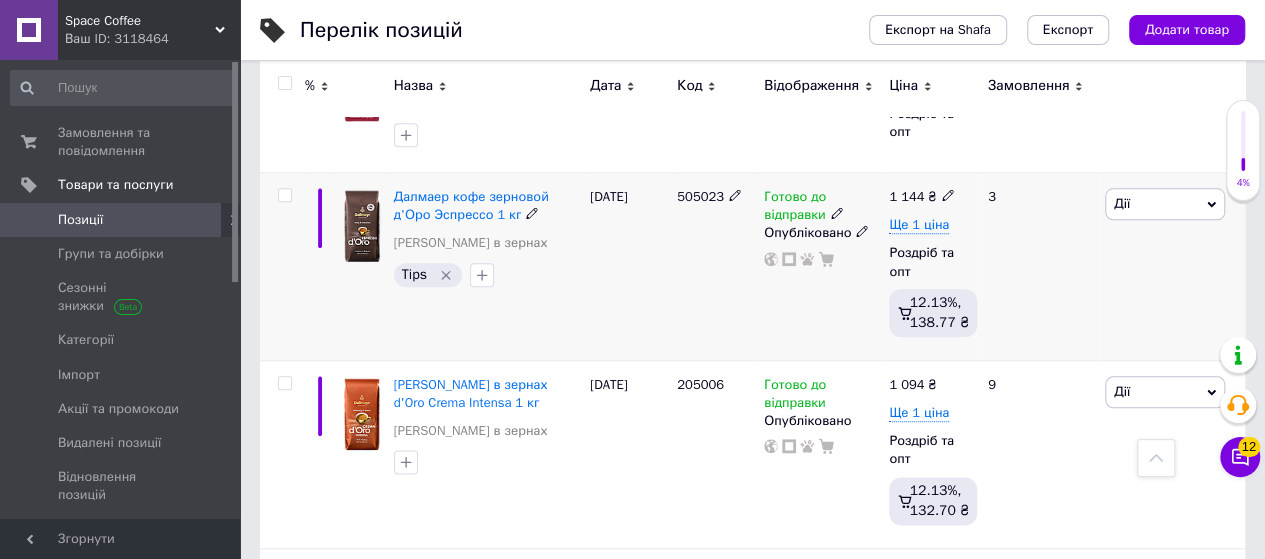 click 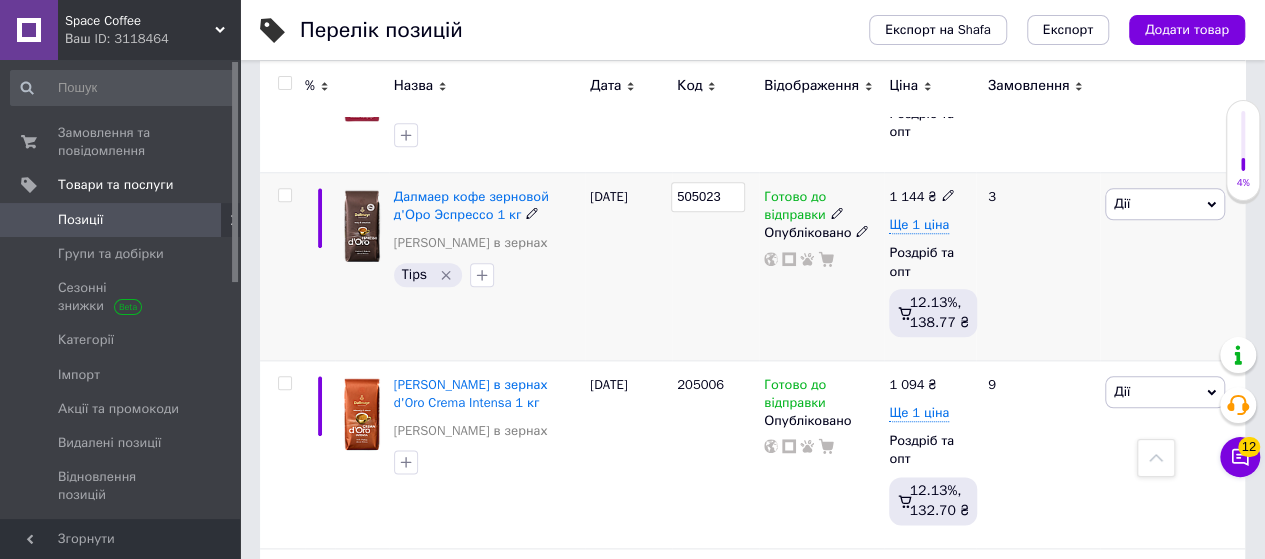 click on "505023" at bounding box center (708, 197) 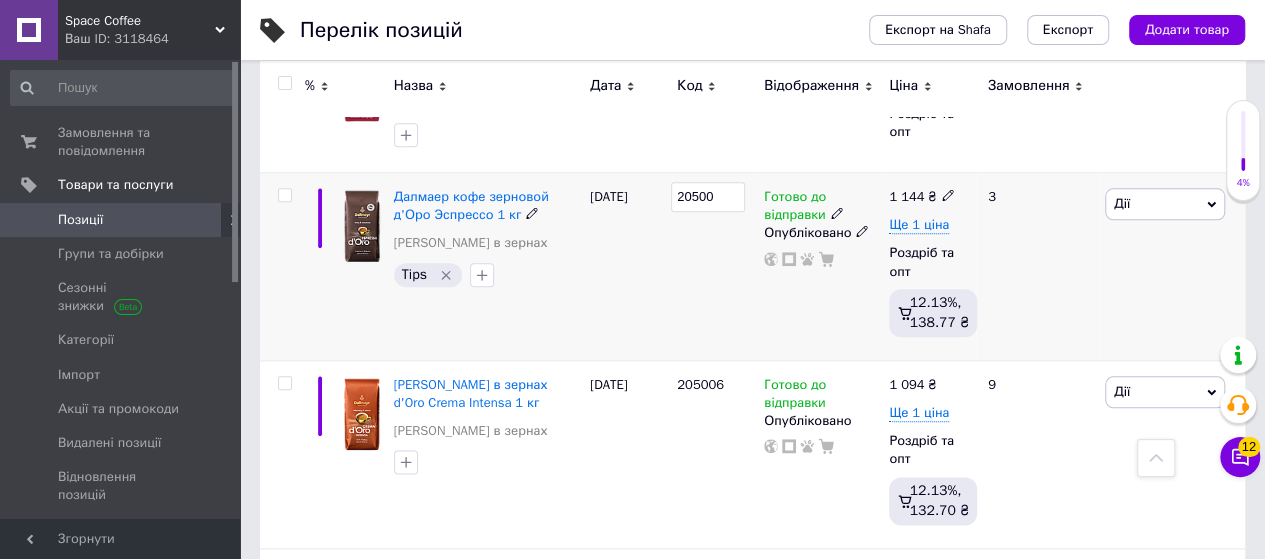 type on "205007" 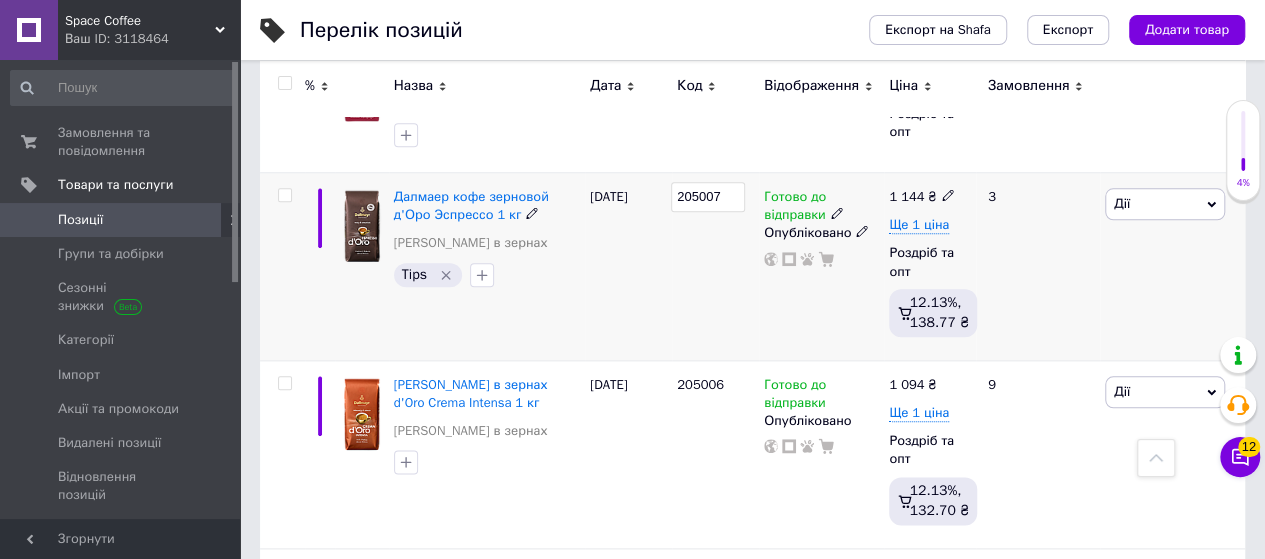 click on "205007" at bounding box center [715, 267] 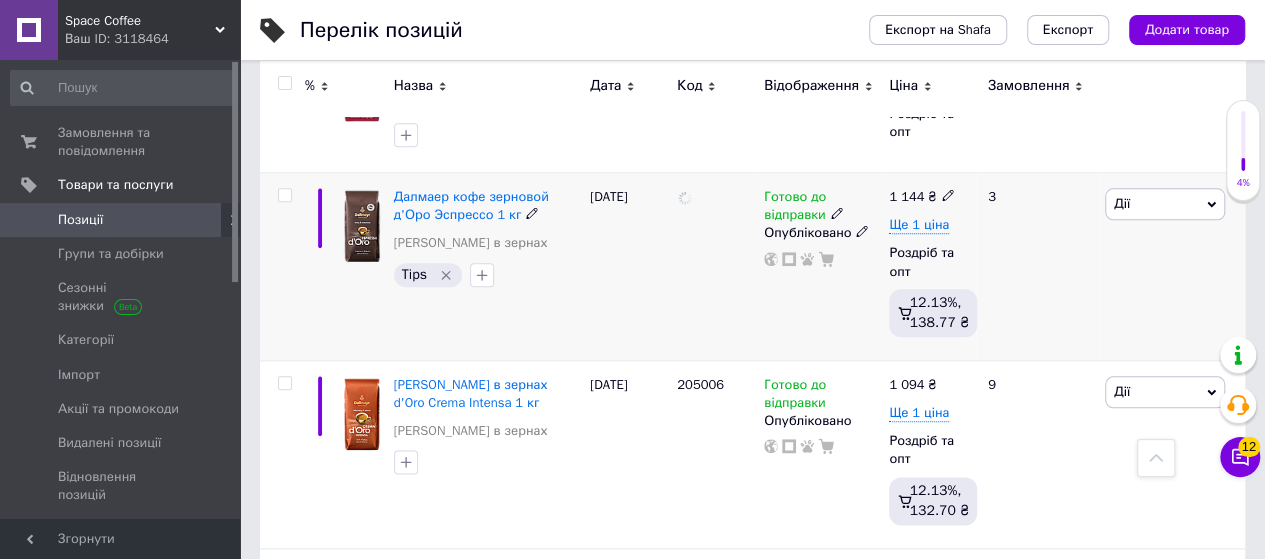 scroll, scrollTop: 777, scrollLeft: 0, axis: vertical 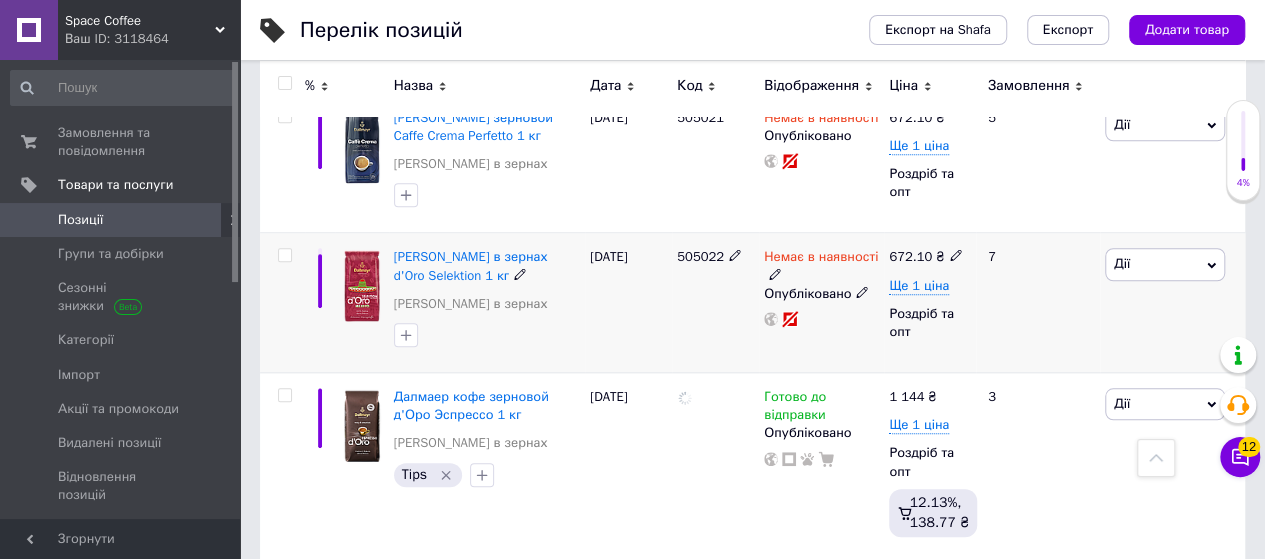 click 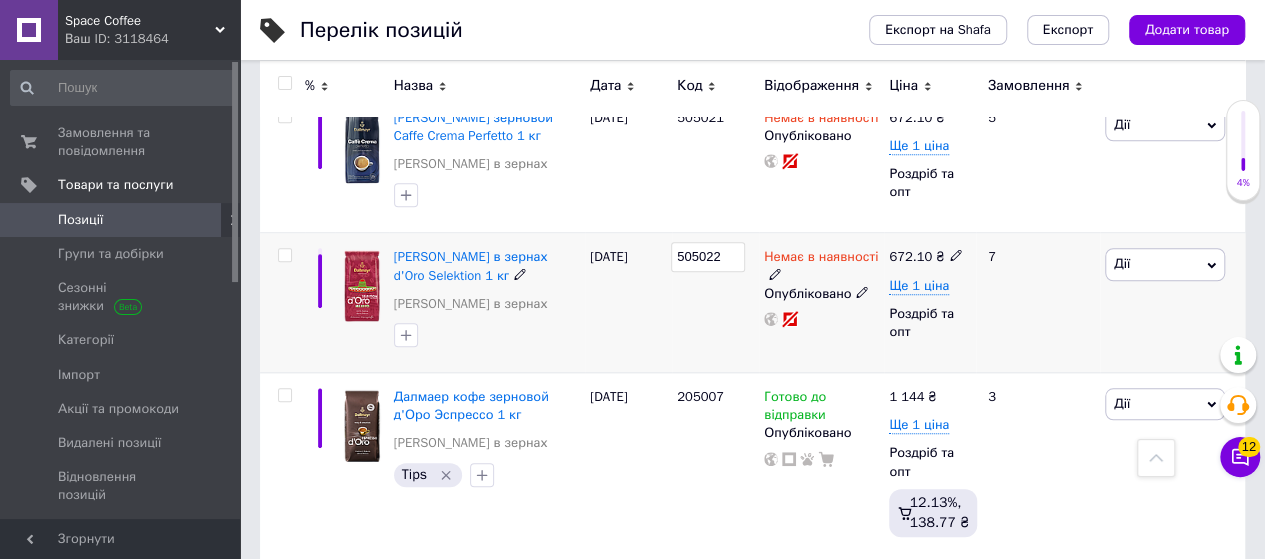 drag, startPoint x: 728, startPoint y: 251, endPoint x: 696, endPoint y: 251, distance: 32 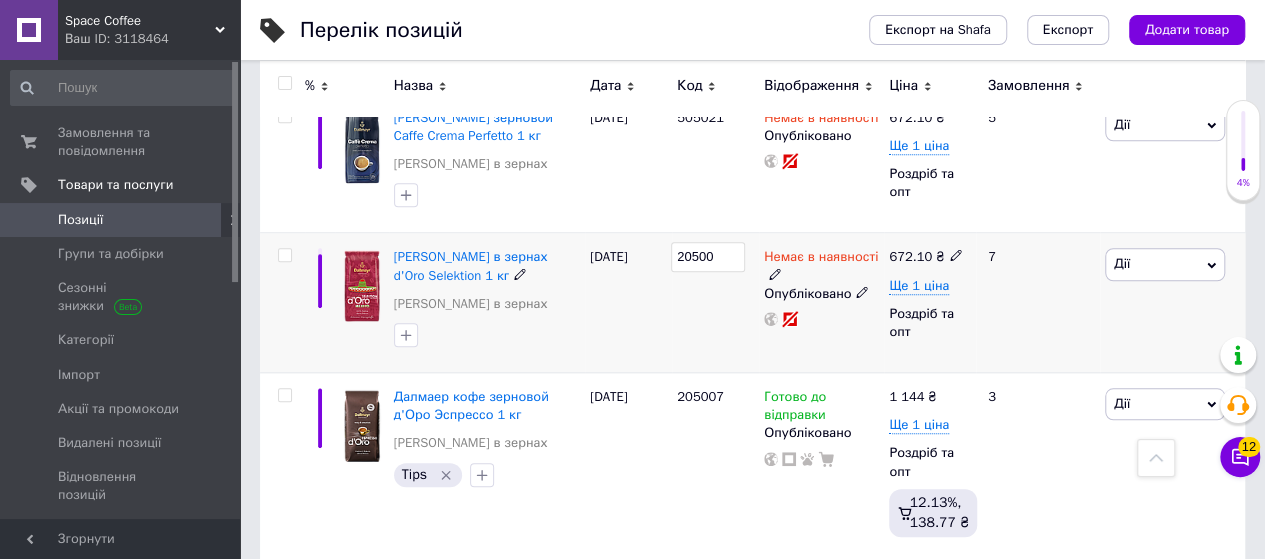 type on "205008" 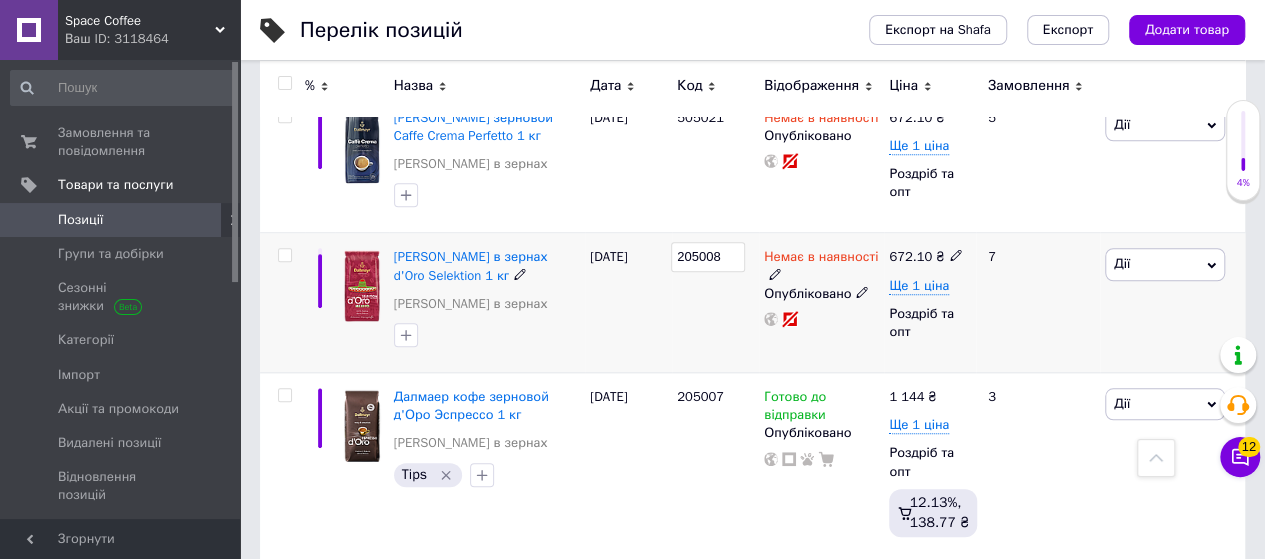 click on "205008" at bounding box center [715, 303] 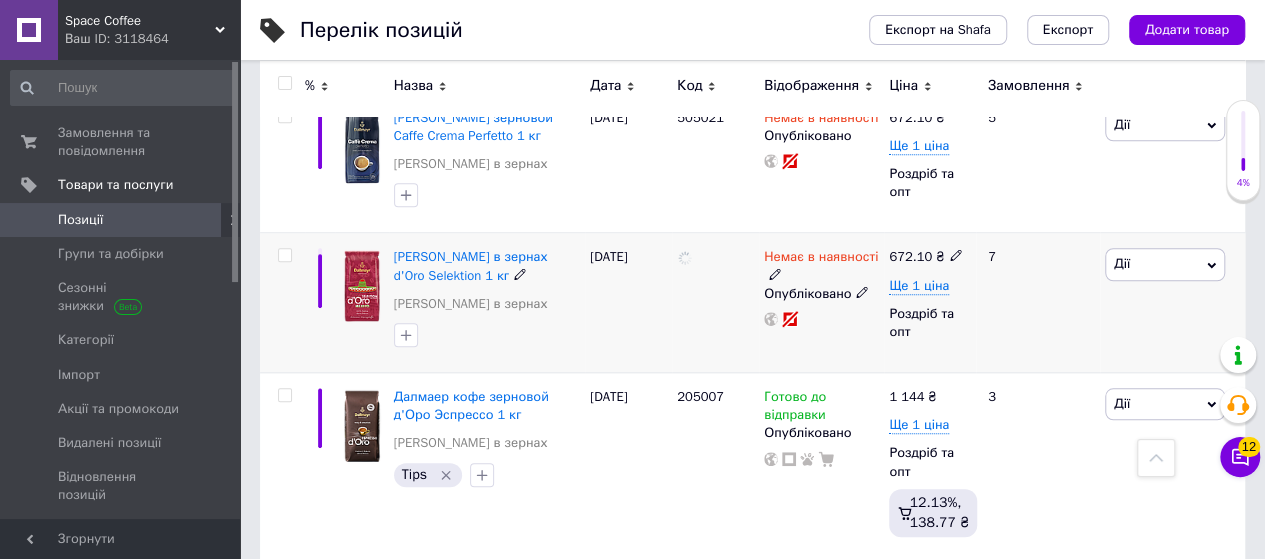 scroll, scrollTop: 577, scrollLeft: 0, axis: vertical 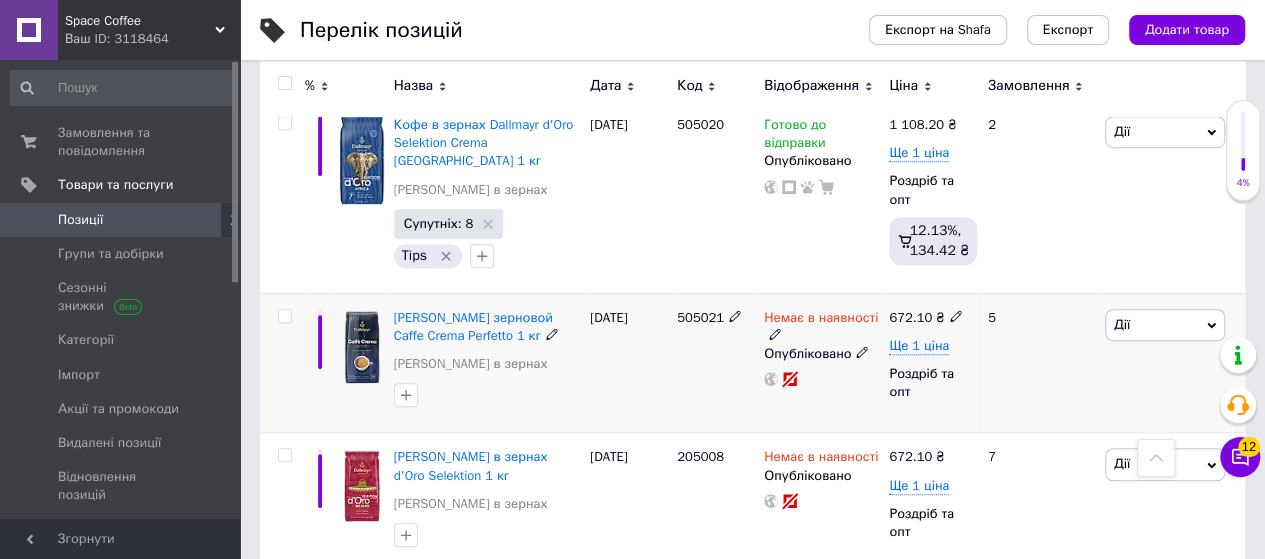 click 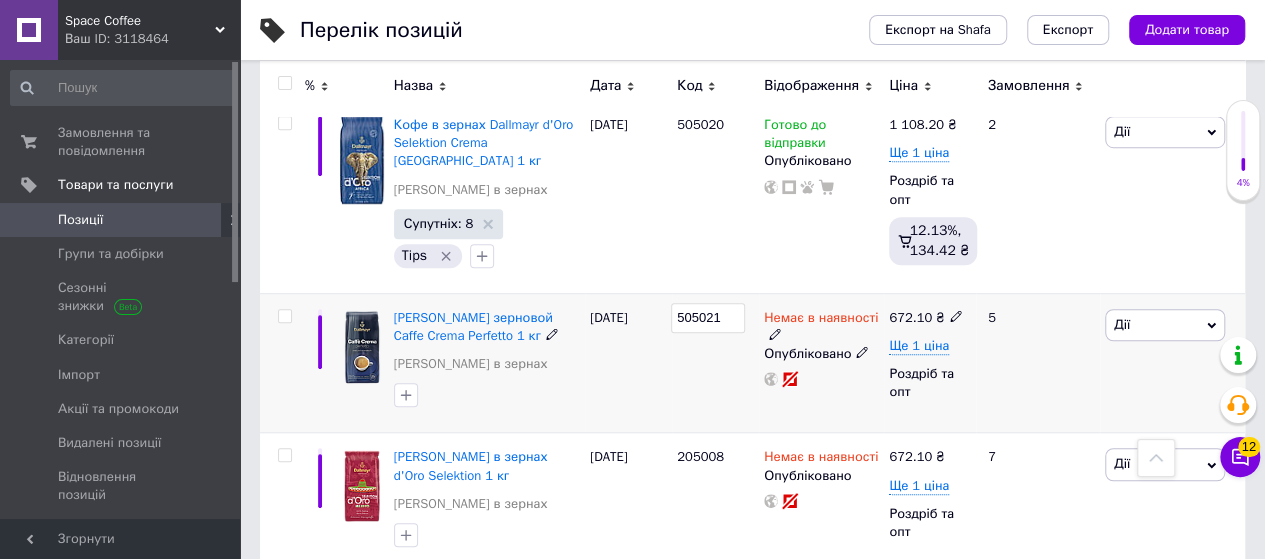 drag, startPoint x: 731, startPoint y: 306, endPoint x: 706, endPoint y: 306, distance: 25 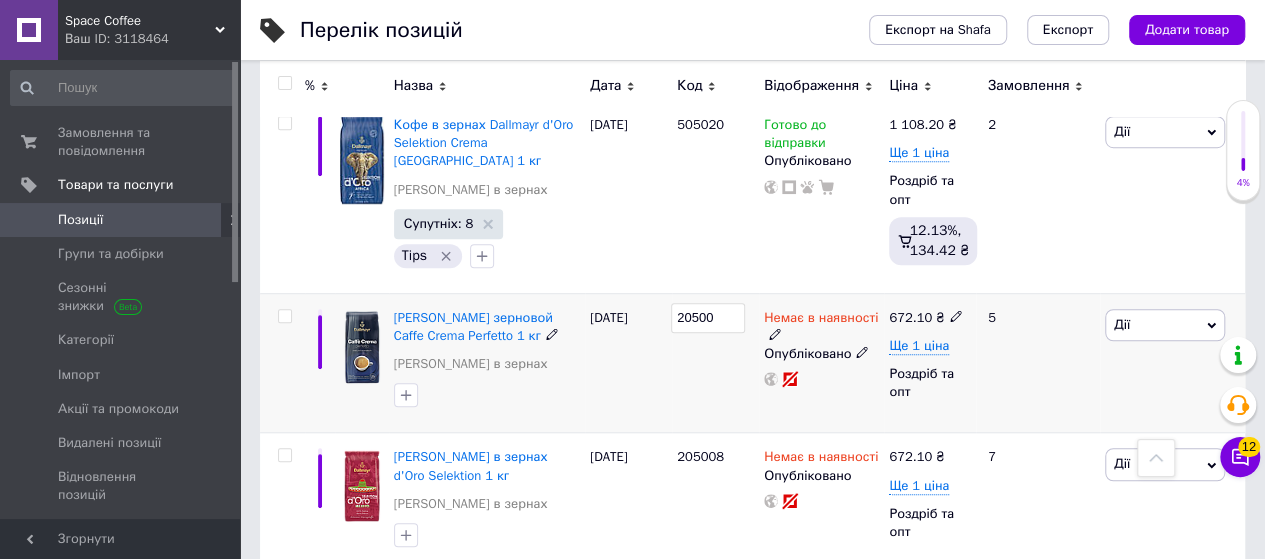 type on "205009" 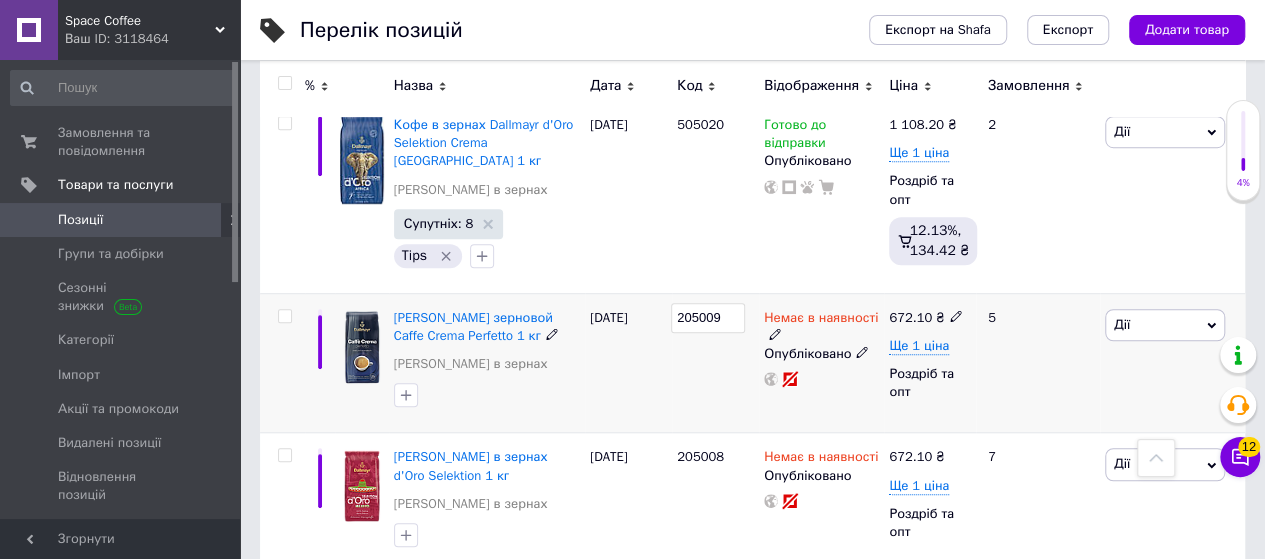click on "205009" at bounding box center [715, 363] 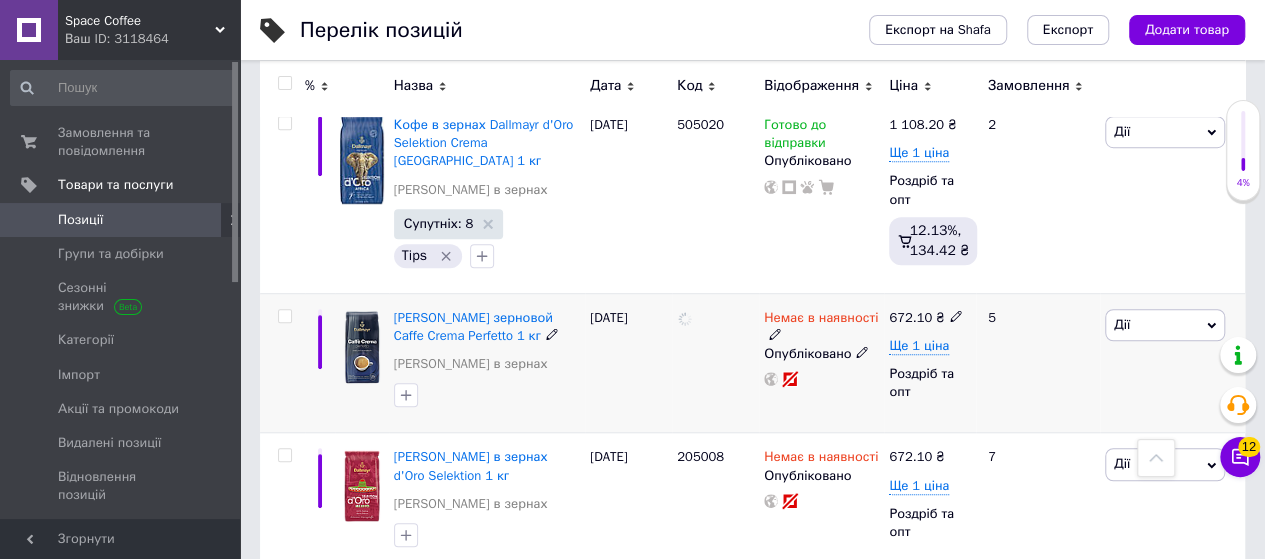 scroll, scrollTop: 377, scrollLeft: 0, axis: vertical 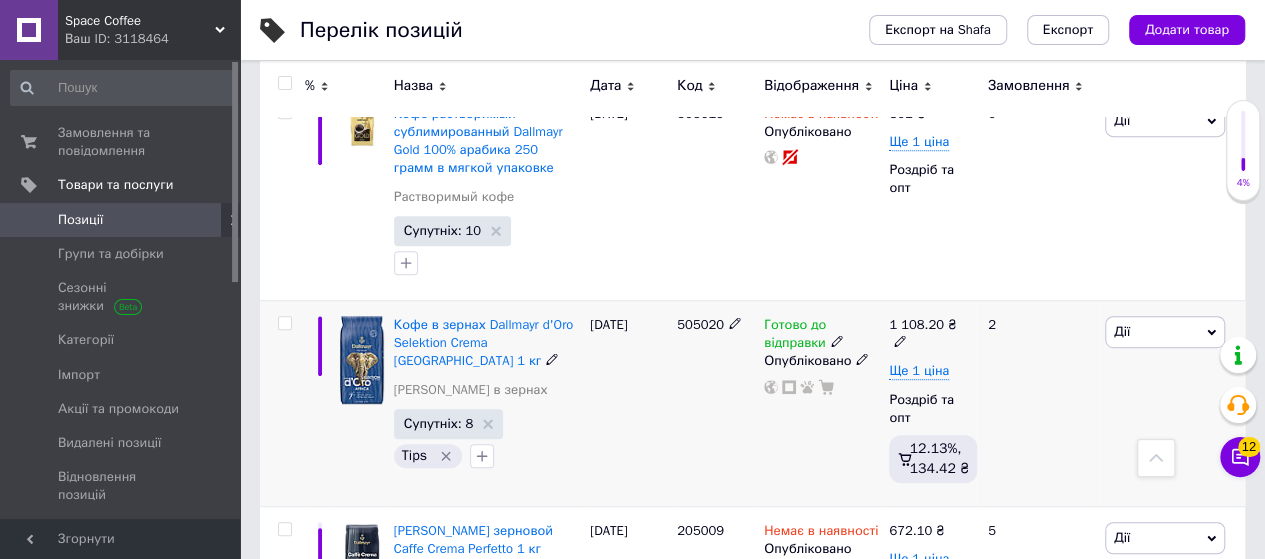 click 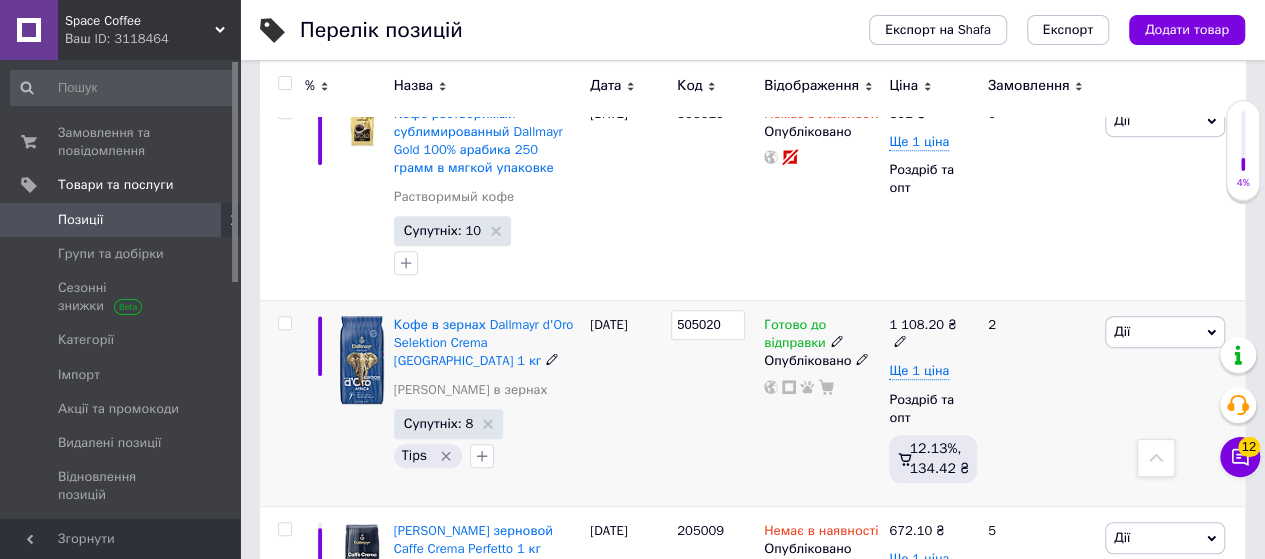 drag, startPoint x: 729, startPoint y: 325, endPoint x: 708, endPoint y: 321, distance: 21.377558 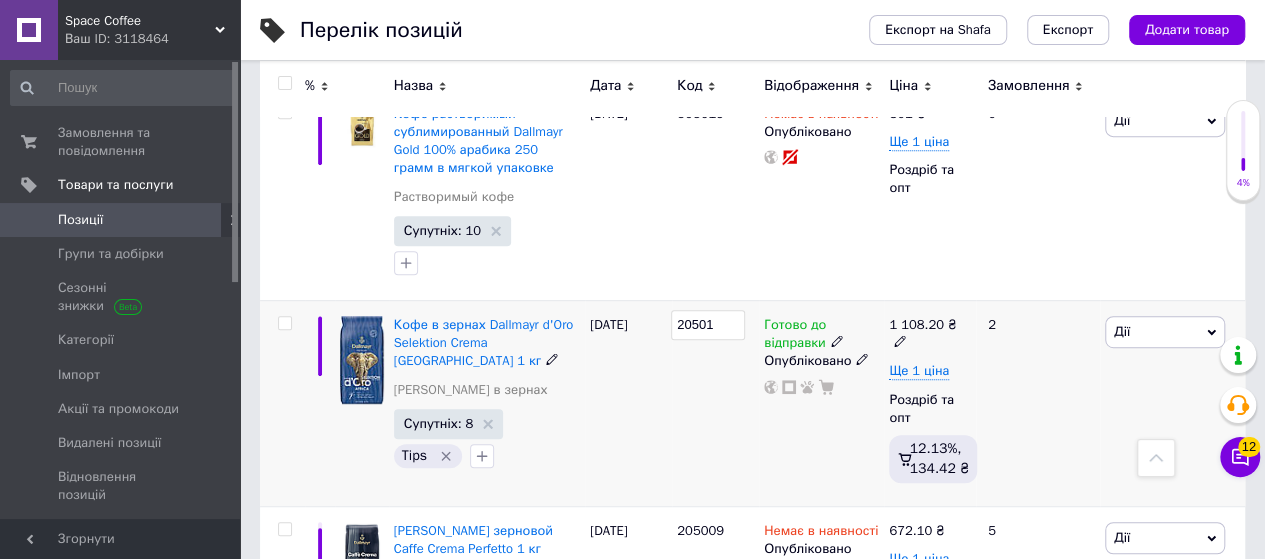 type on "205010" 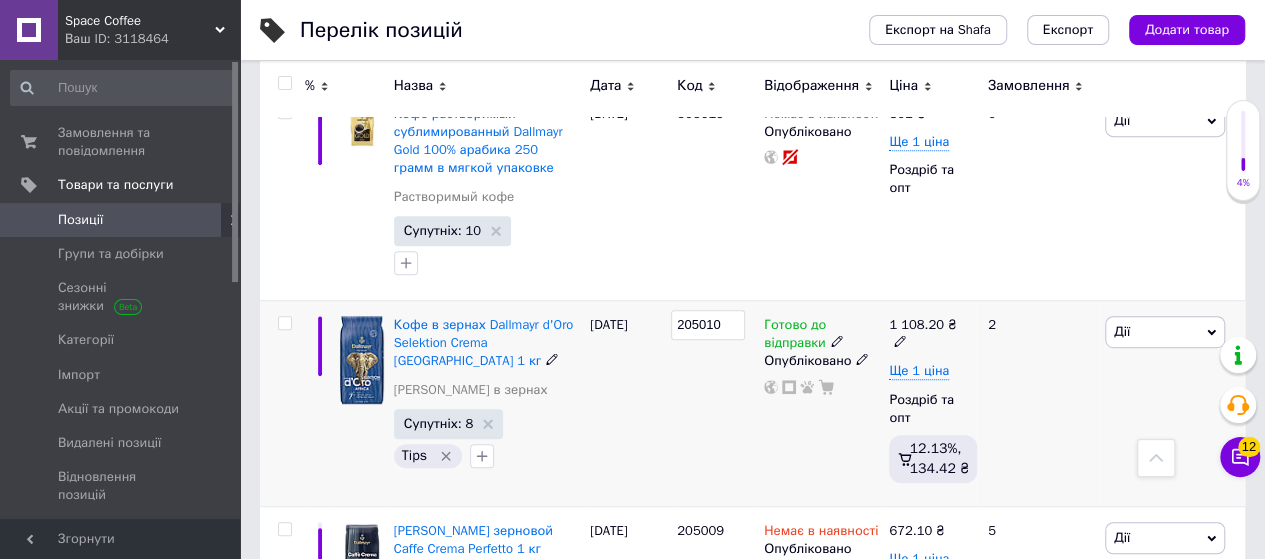 click on "205010" at bounding box center [708, 325] 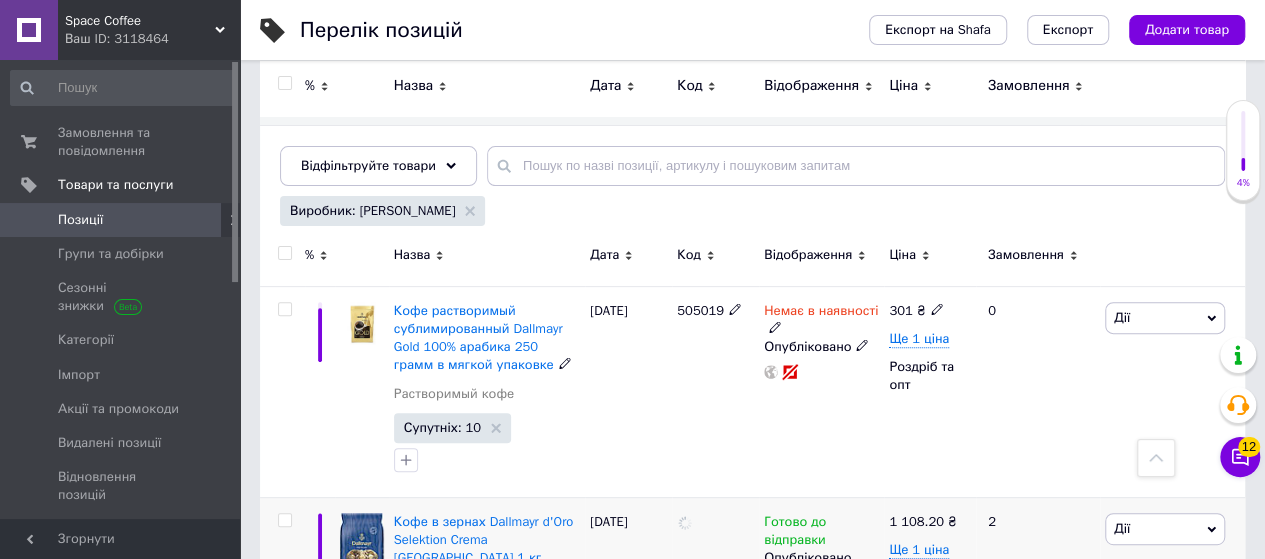 scroll, scrollTop: 177, scrollLeft: 0, axis: vertical 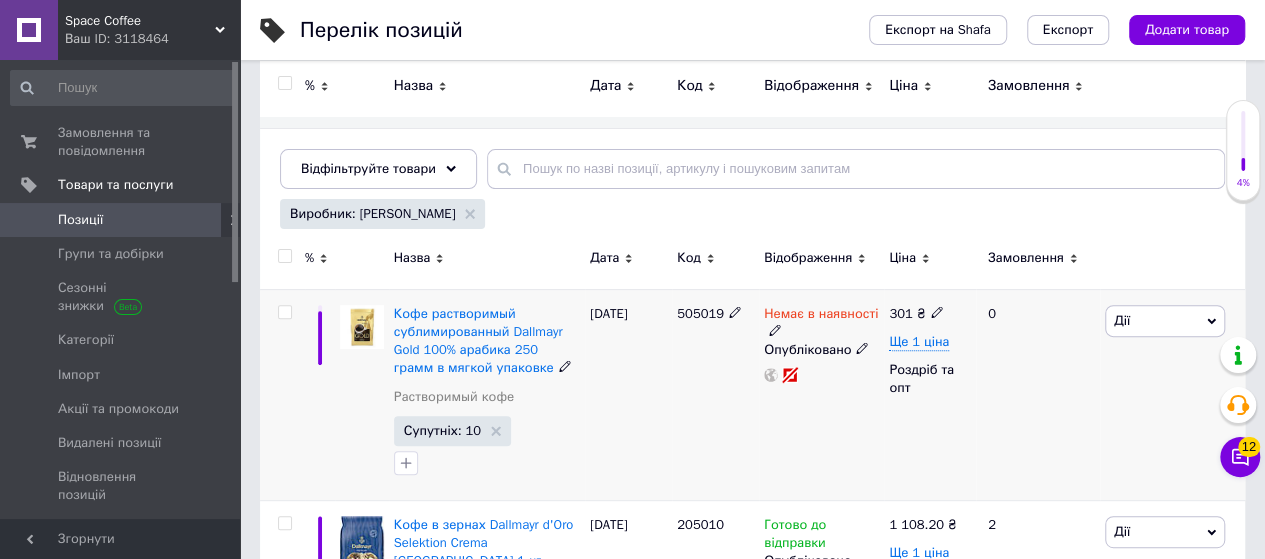click on "505019" at bounding box center (715, 314) 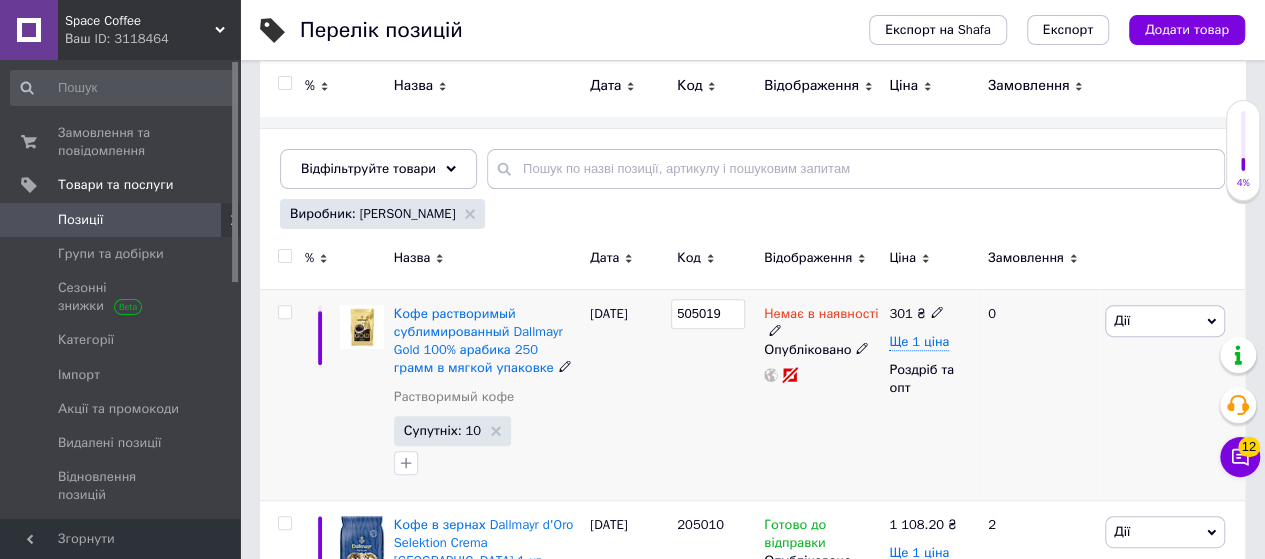 click on "505019" at bounding box center (708, 314) 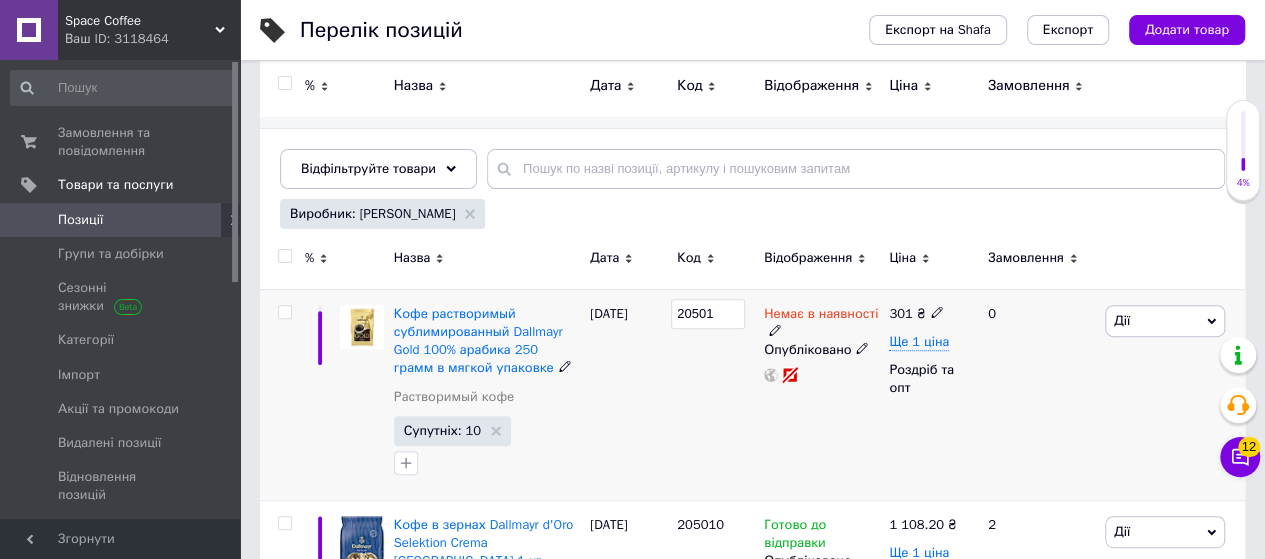 type on "205011" 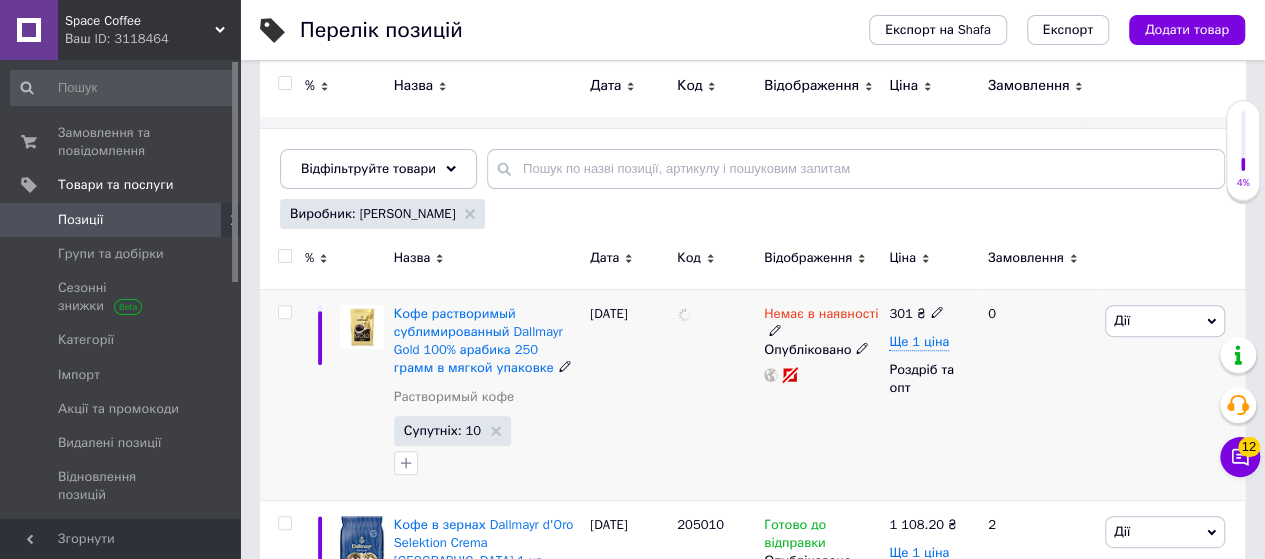 click at bounding box center [715, 394] 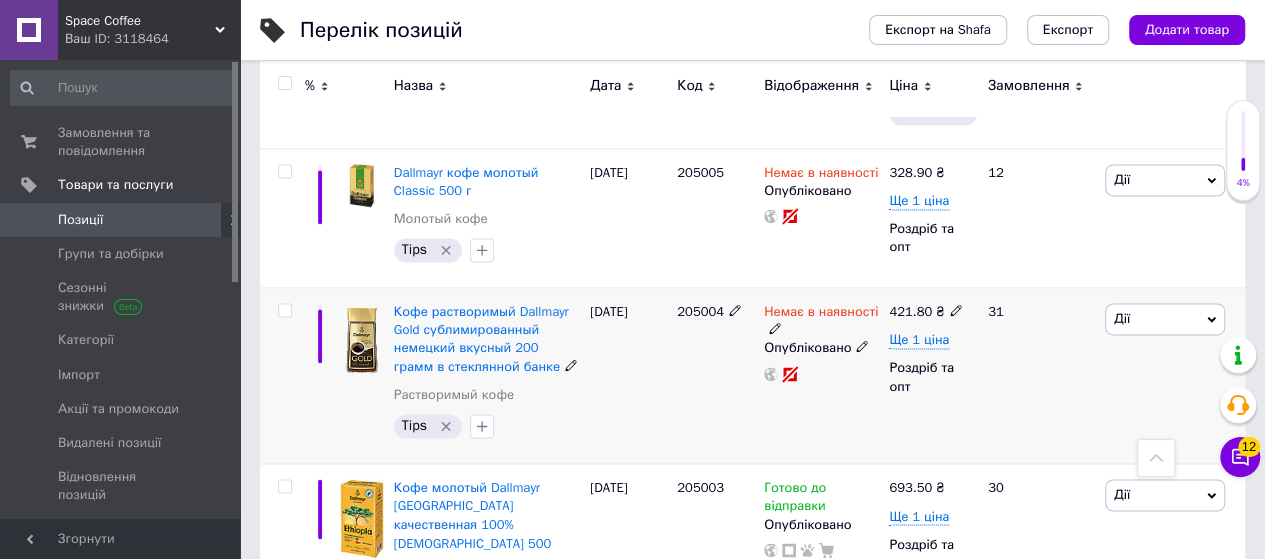 scroll, scrollTop: 1977, scrollLeft: 0, axis: vertical 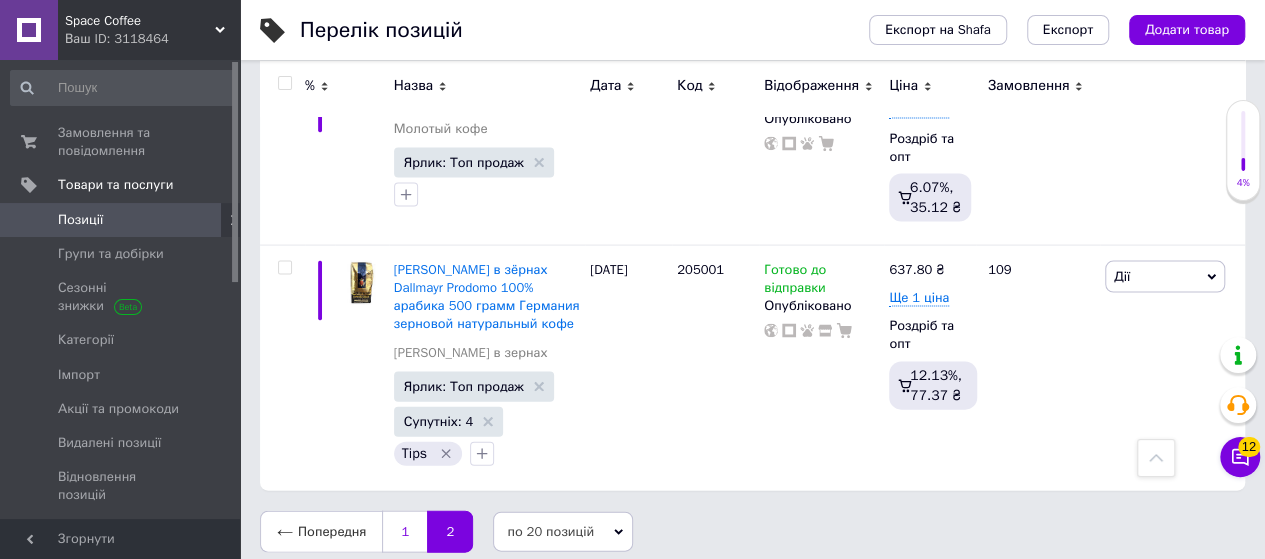 click on "1" at bounding box center [404, 532] 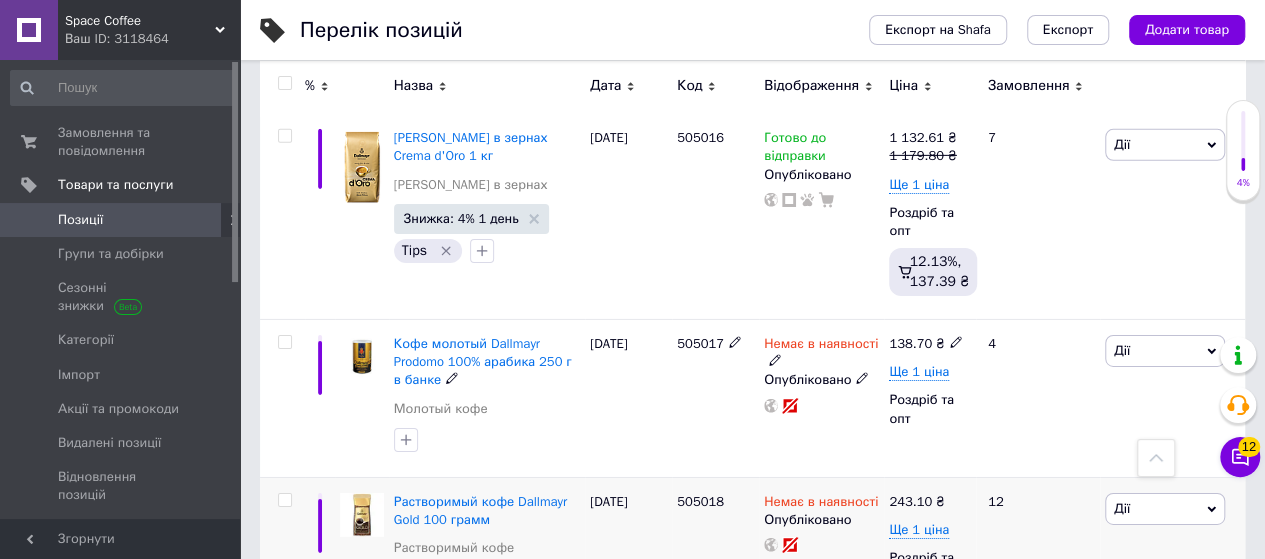 scroll, scrollTop: 3198, scrollLeft: 0, axis: vertical 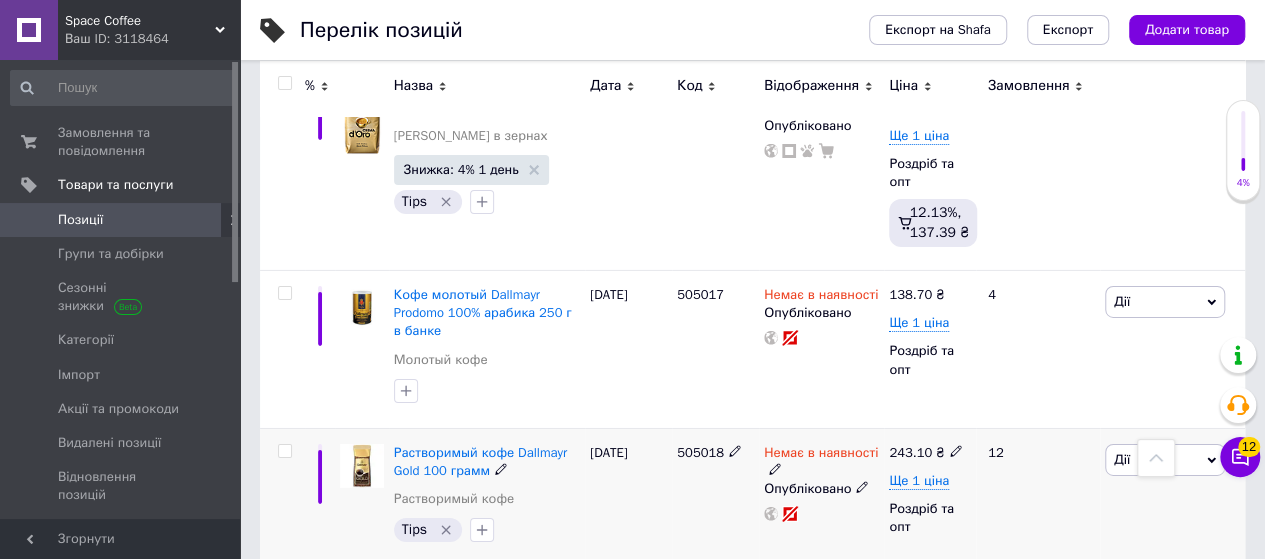 click 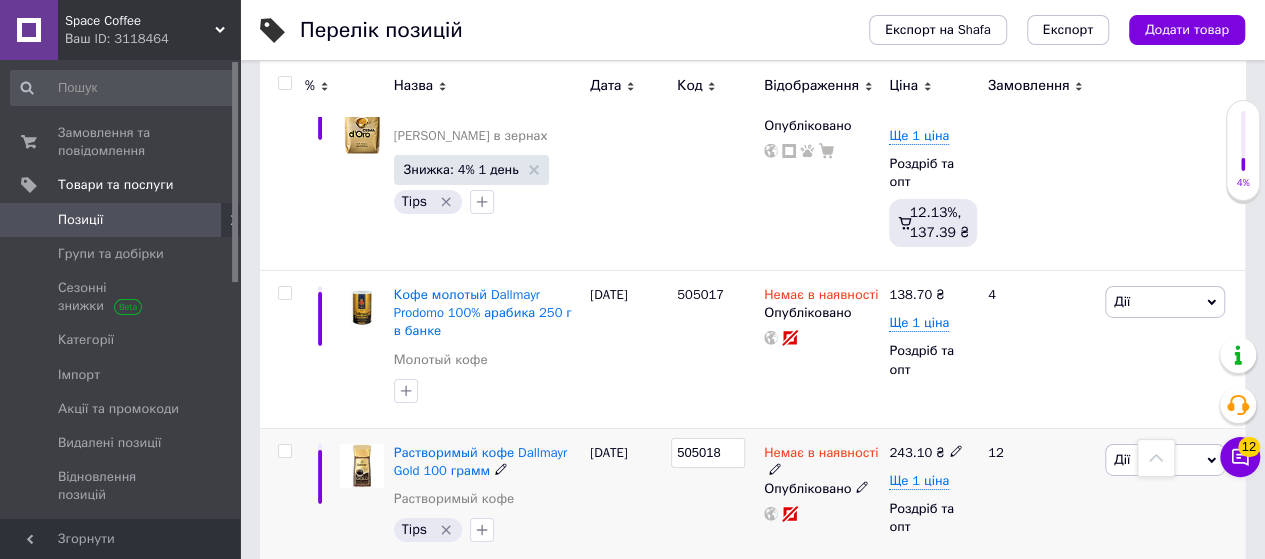 click on "505018" at bounding box center (708, 453) 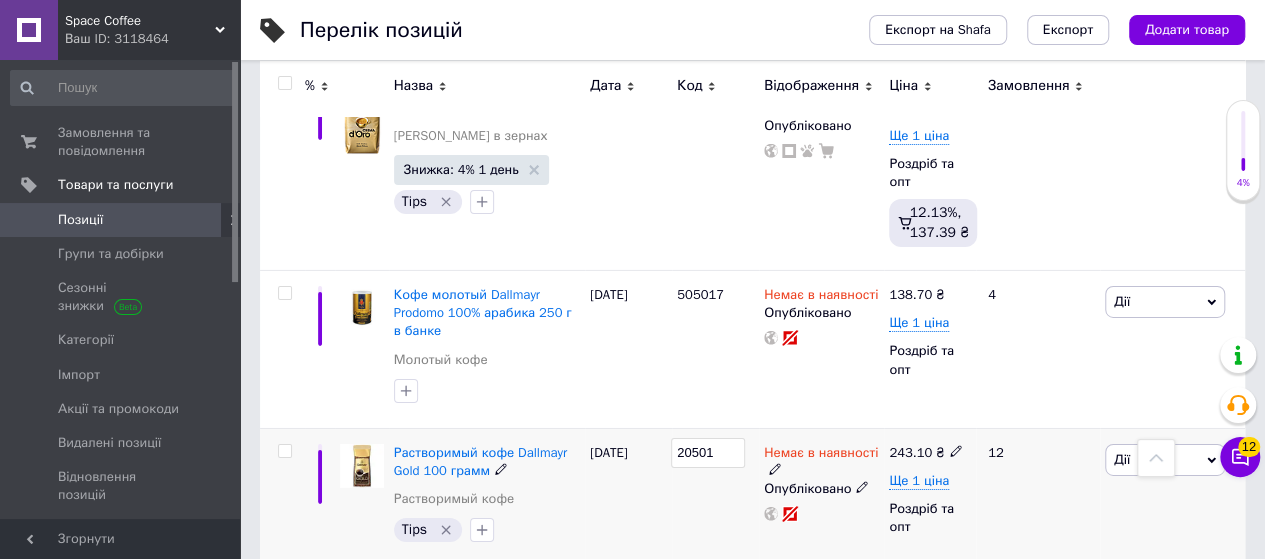 type on "205012" 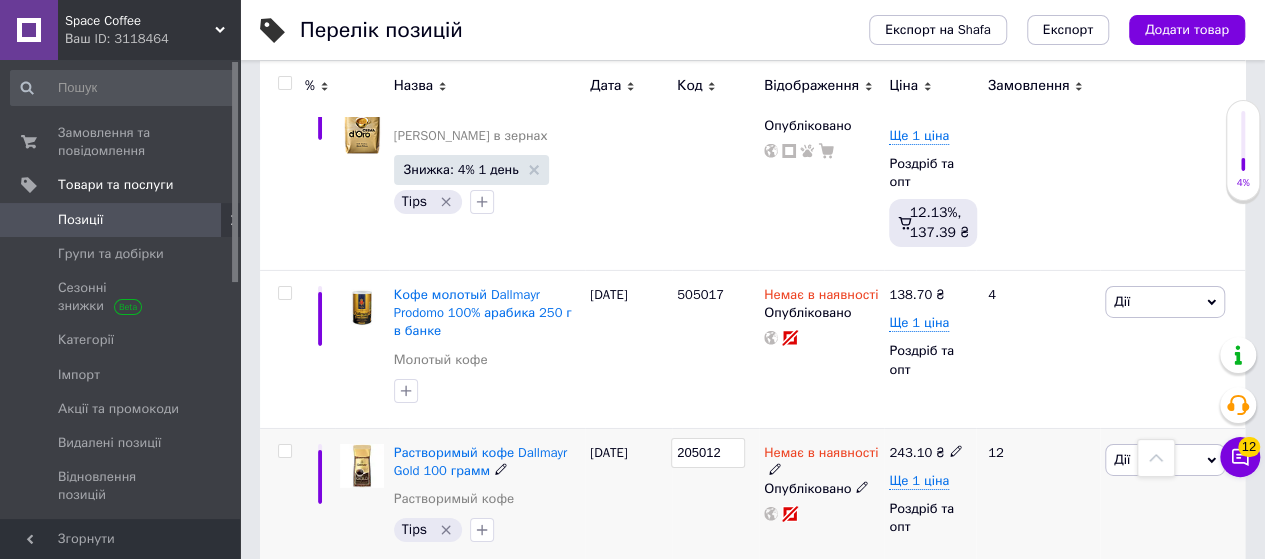 click on "205012" at bounding box center (715, 497) 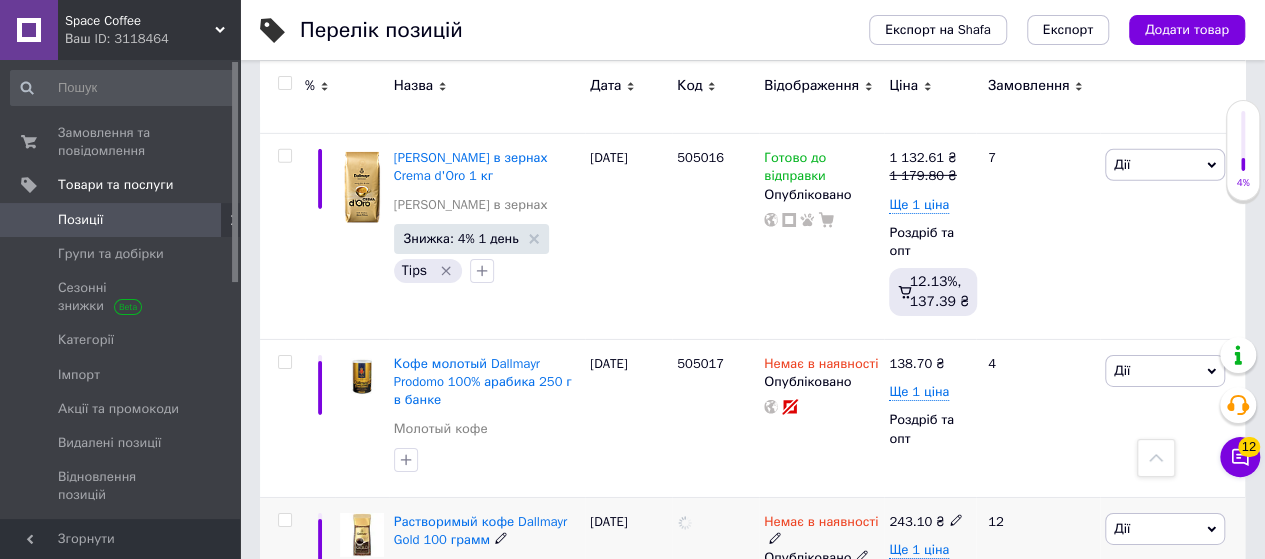 scroll, scrollTop: 3098, scrollLeft: 0, axis: vertical 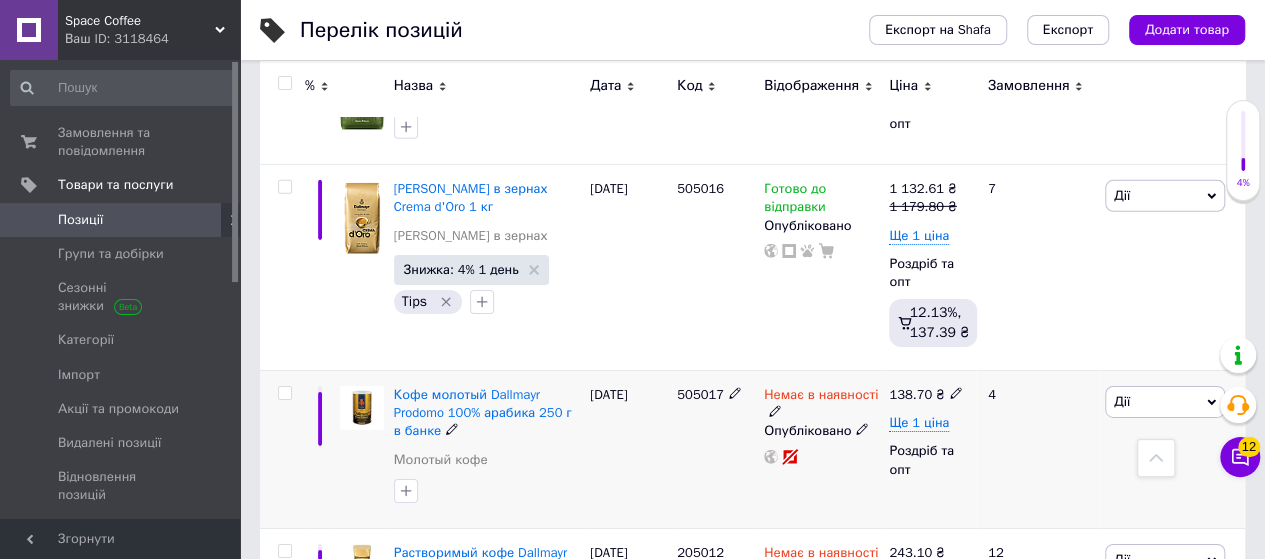 click 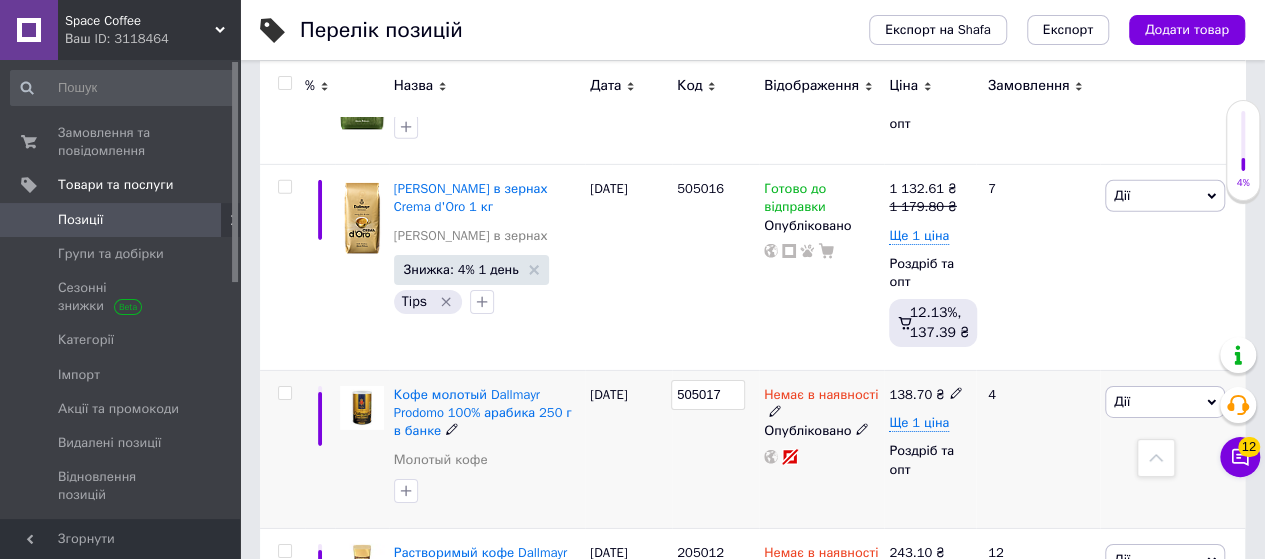 click on "505017" at bounding box center (708, 395) 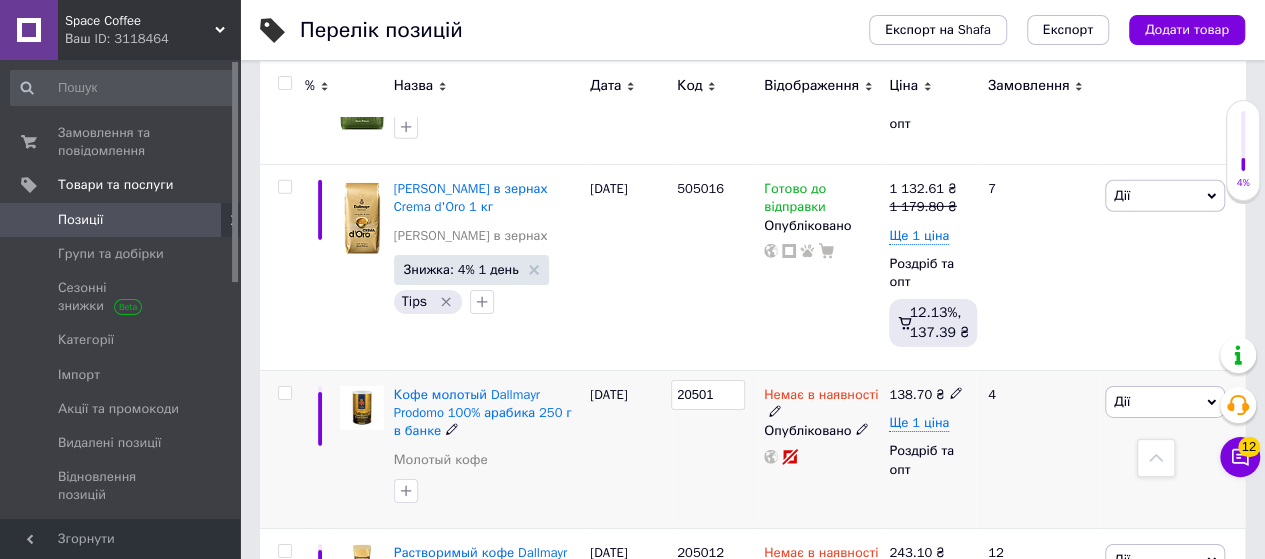 type on "205013" 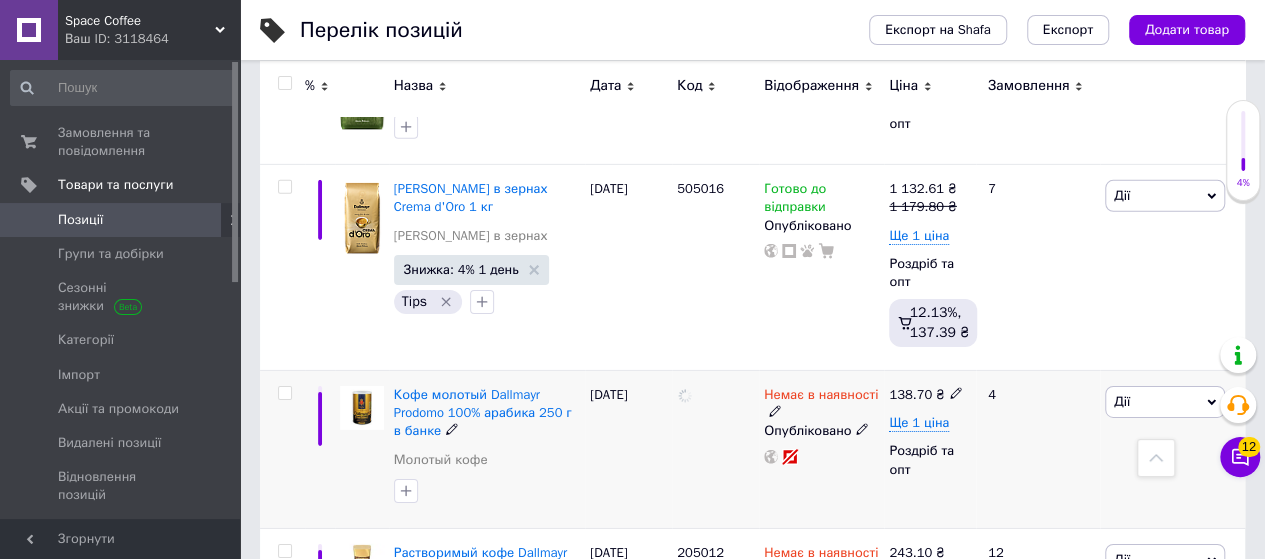 click at bounding box center [715, 450] 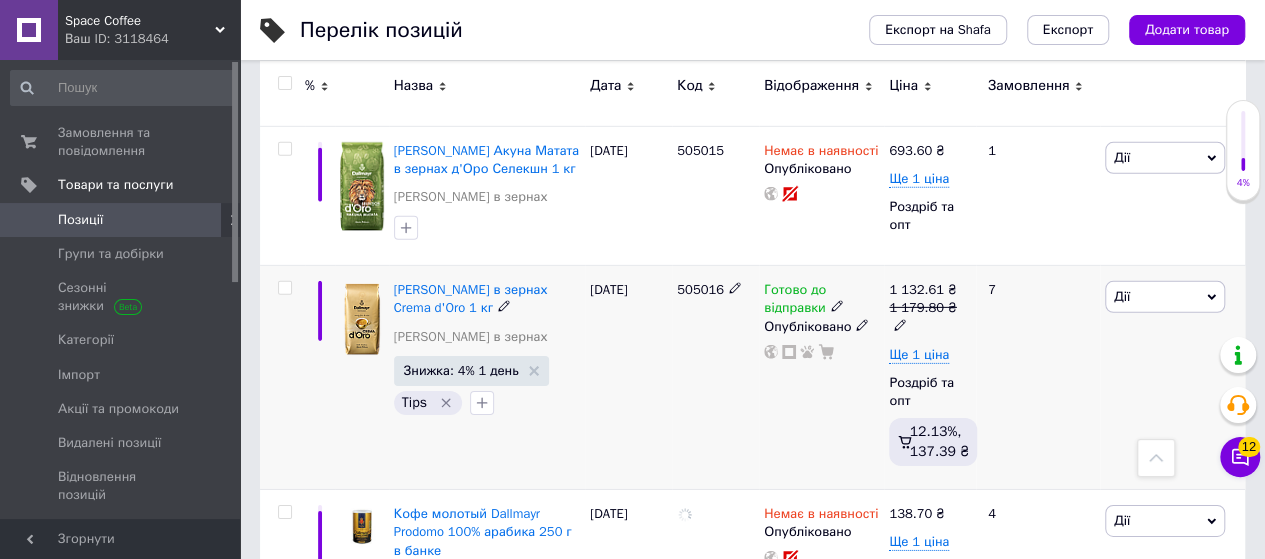 scroll, scrollTop: 2898, scrollLeft: 0, axis: vertical 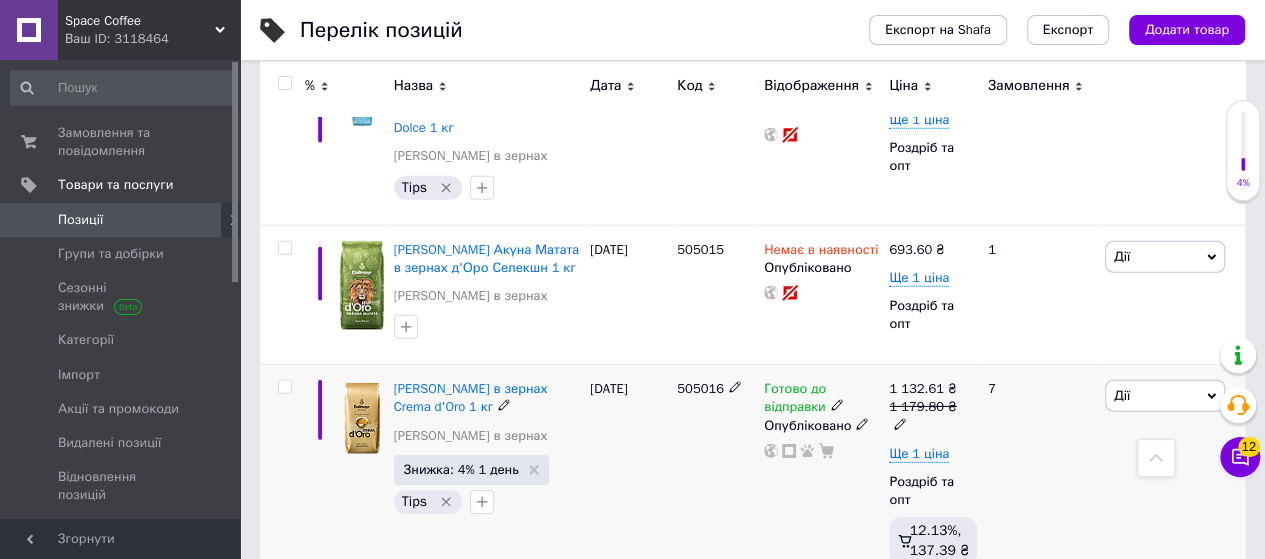 click 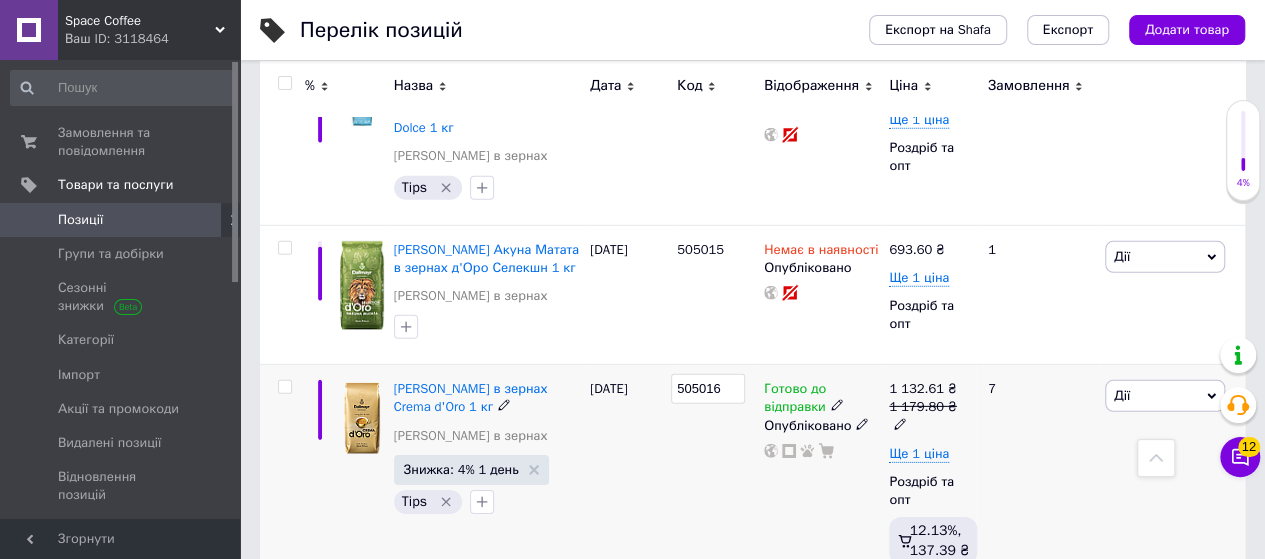 click on "505016" at bounding box center [708, 389] 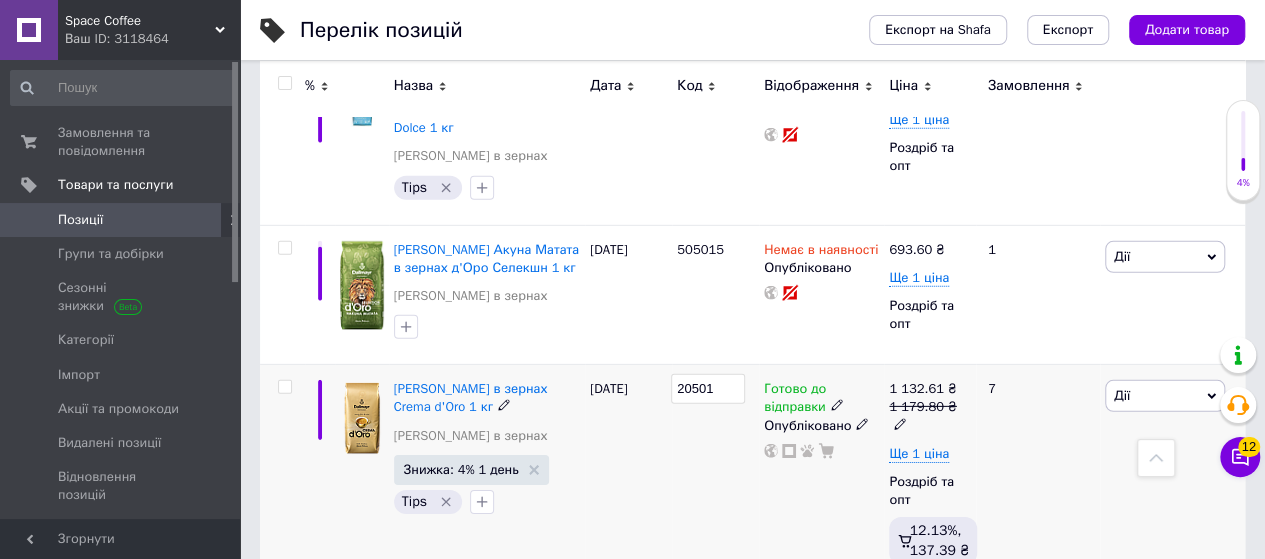 type on "205014" 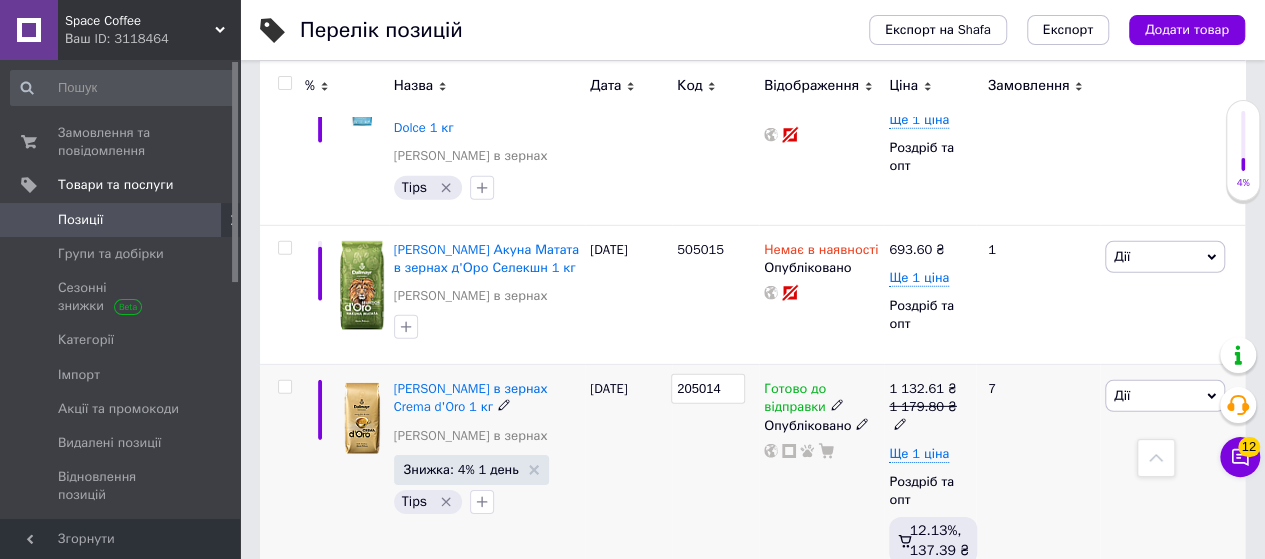 click on "205014" at bounding box center (715, 477) 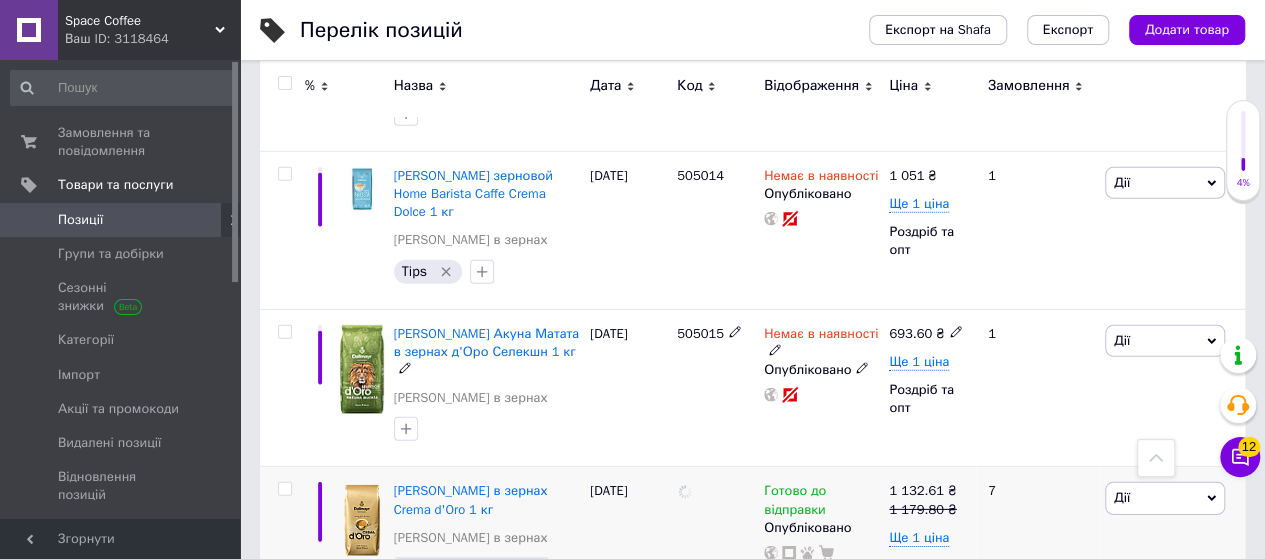scroll, scrollTop: 2698, scrollLeft: 0, axis: vertical 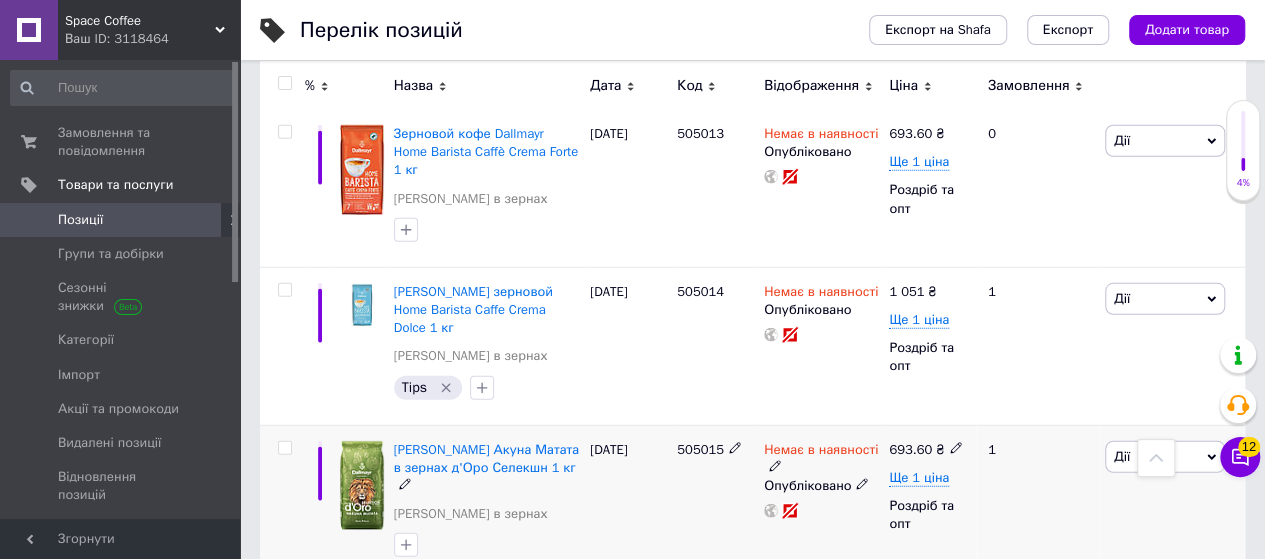 click on "505015" at bounding box center (715, 450) 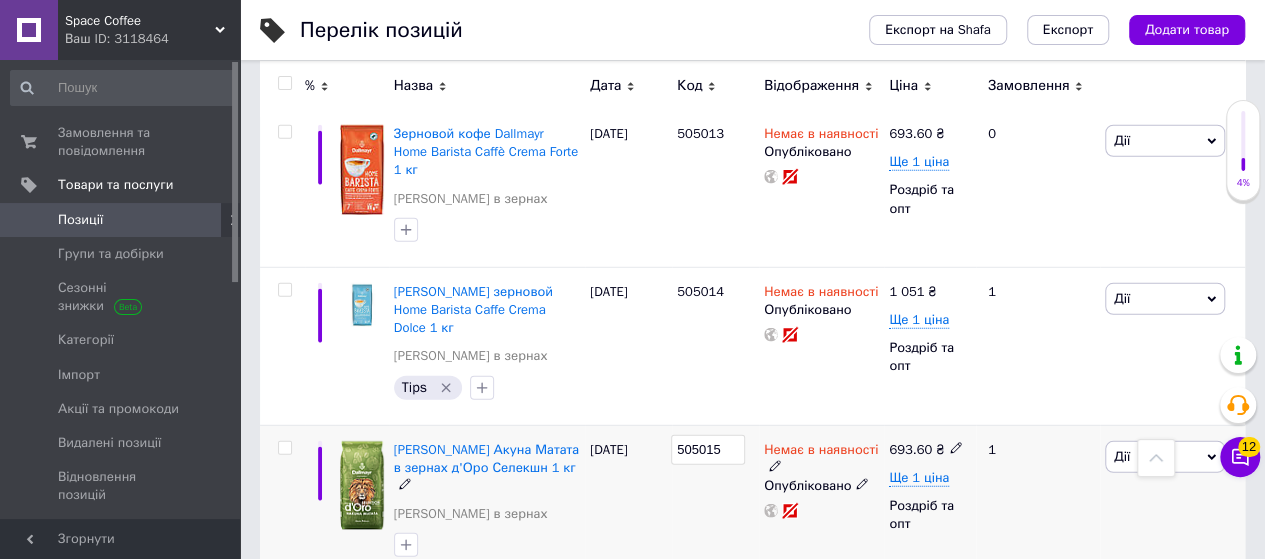 click on "505015" at bounding box center [708, 450] 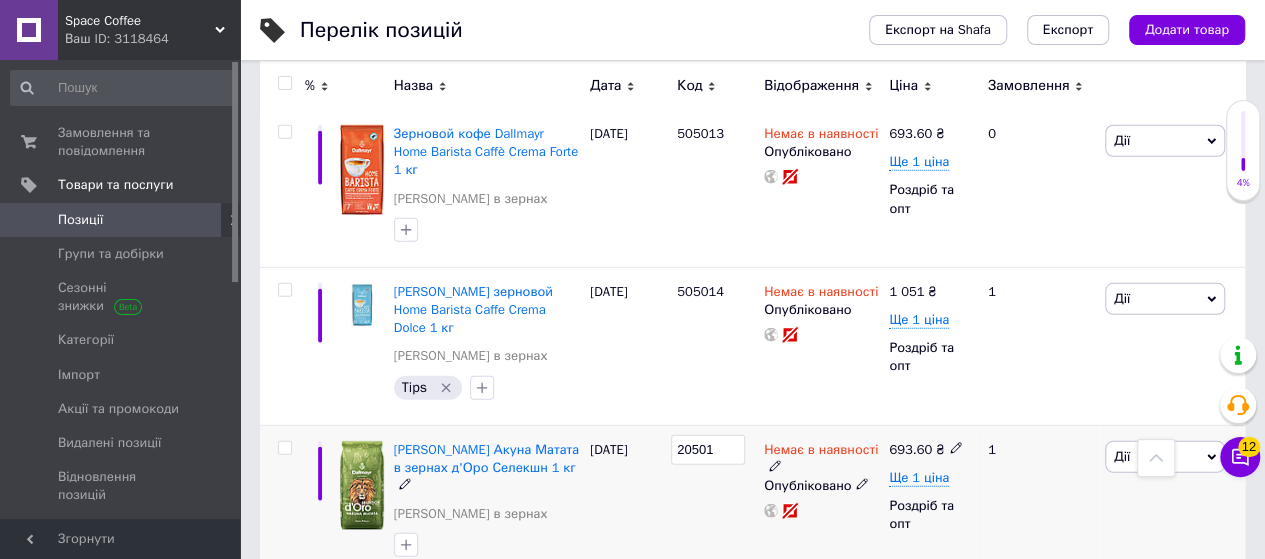 type on "205015" 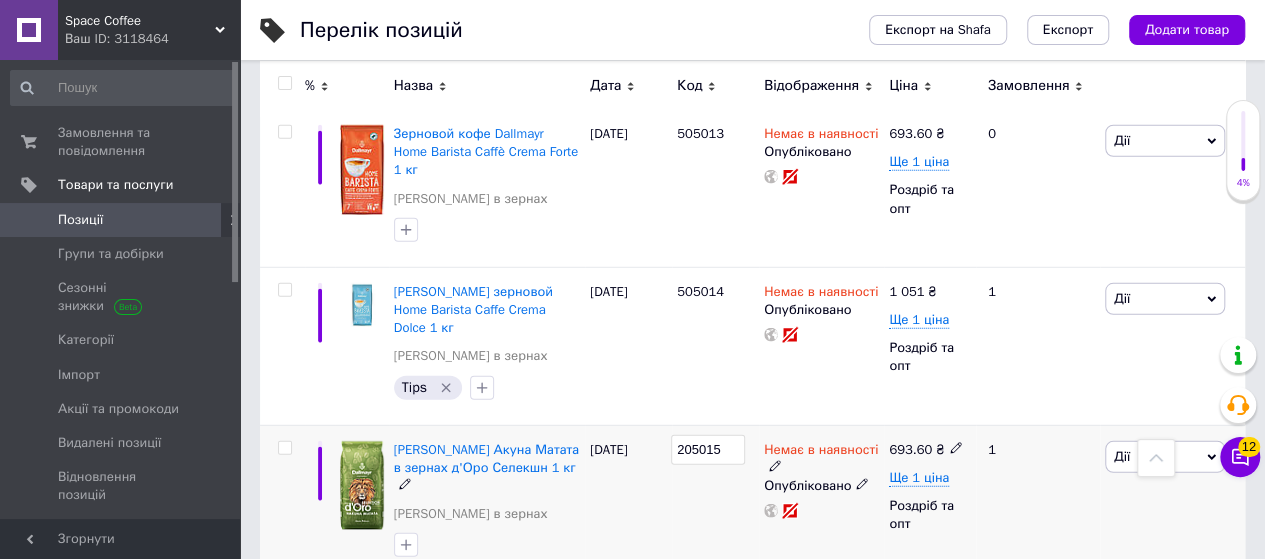 click on "205015" at bounding box center [715, 504] 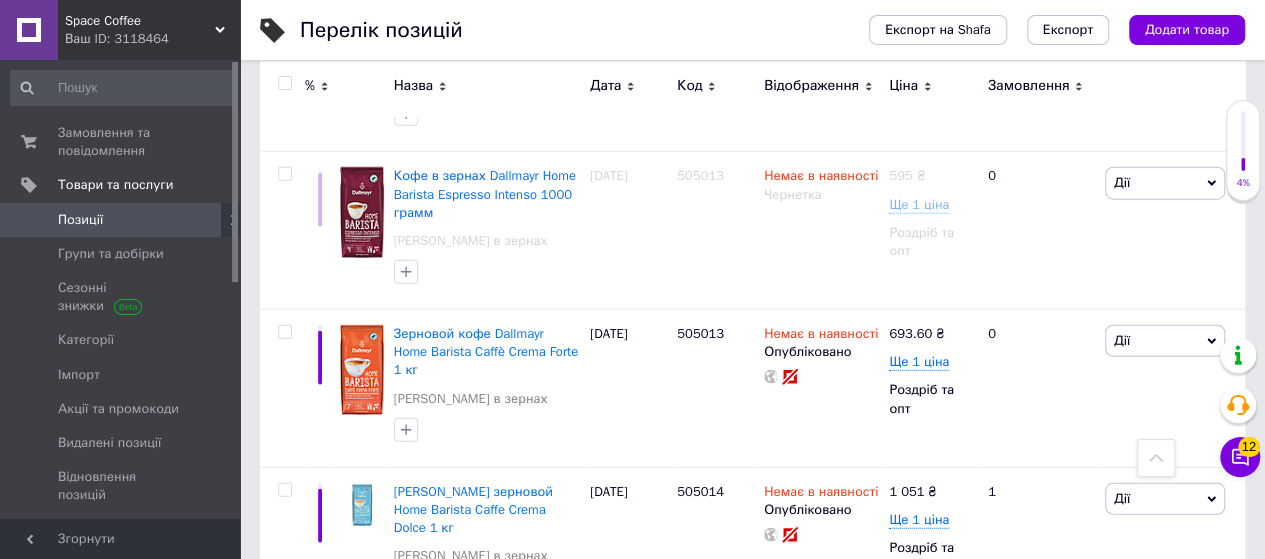 scroll, scrollTop: 2498, scrollLeft: 0, axis: vertical 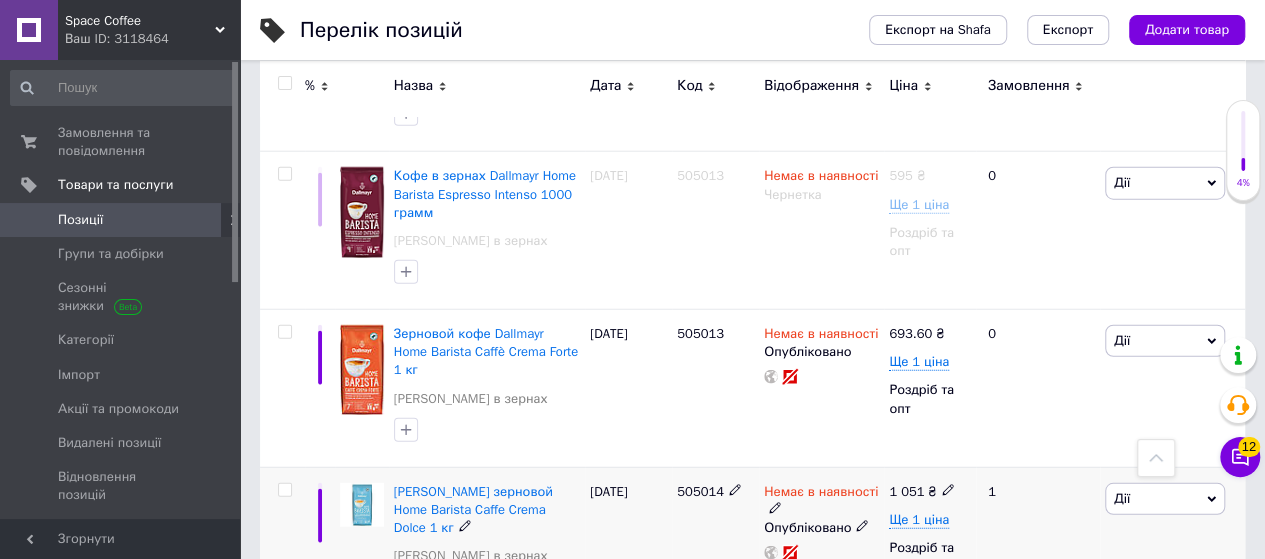 click 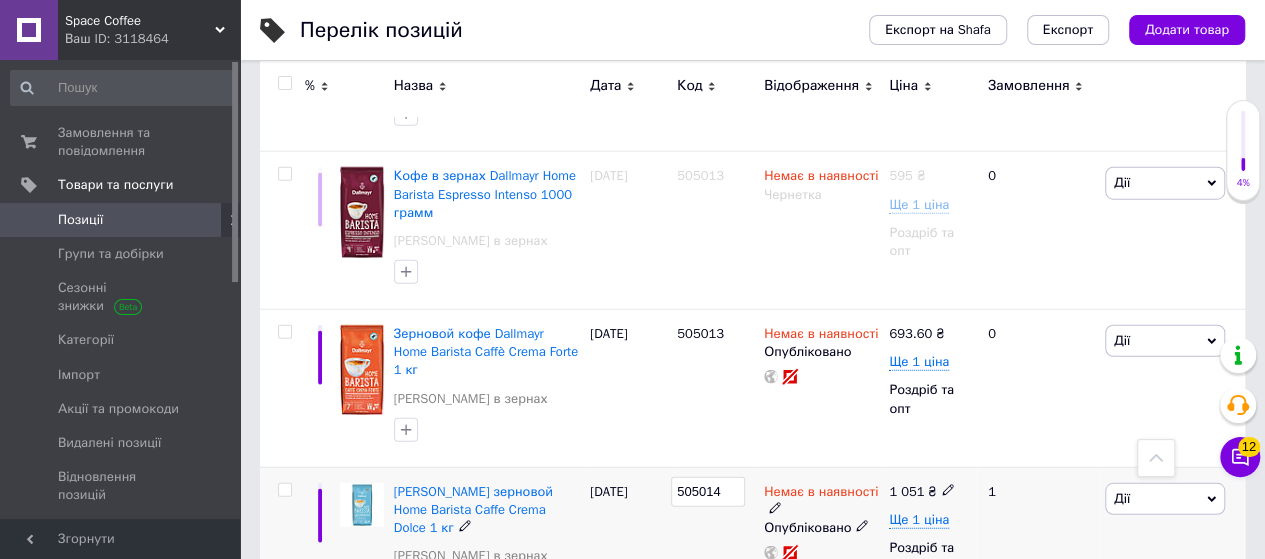 click on "505014" at bounding box center (708, 492) 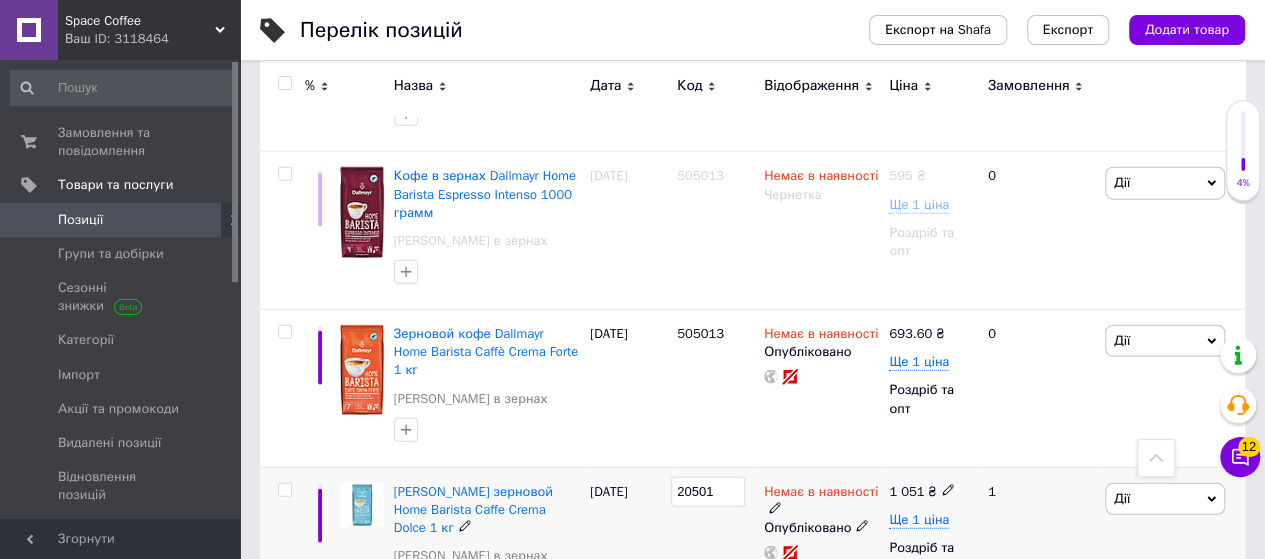 type on "205016" 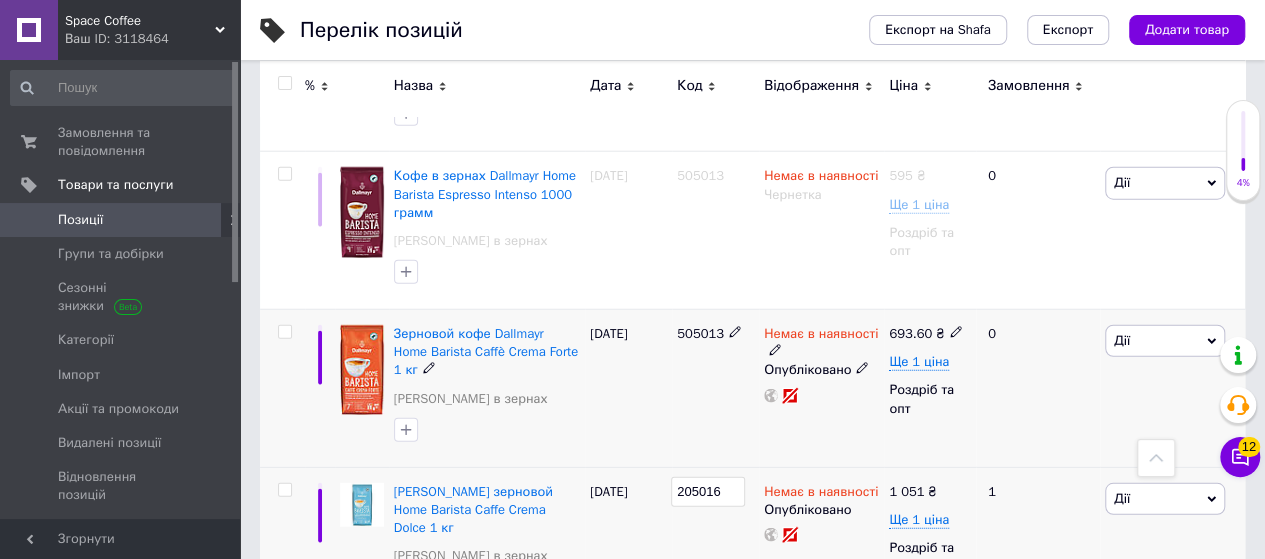 click on "505013" at bounding box center [715, 389] 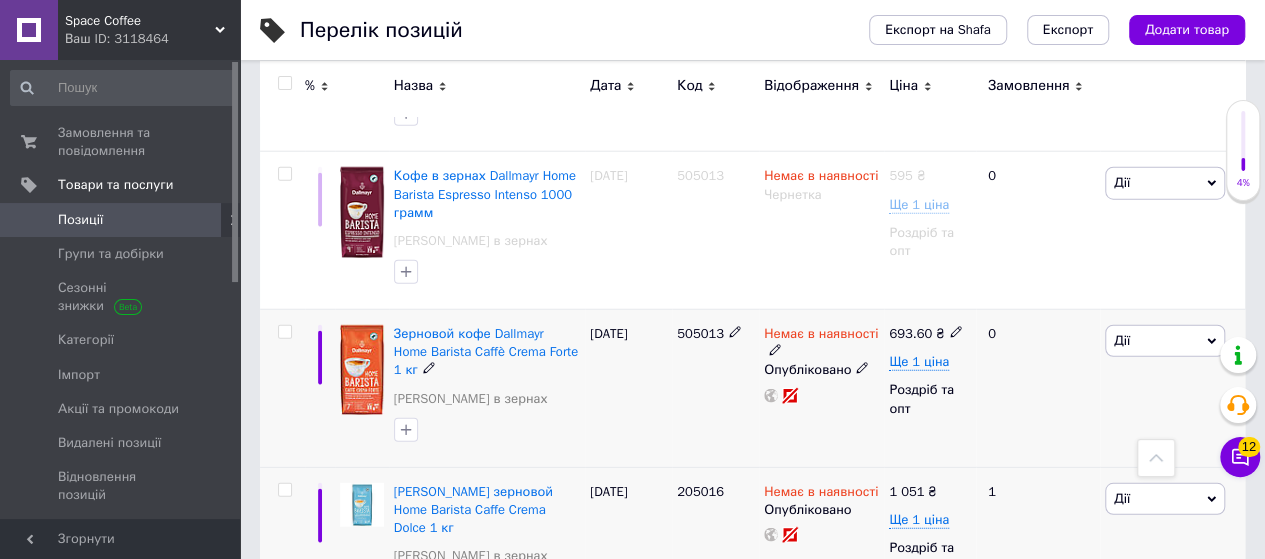 click 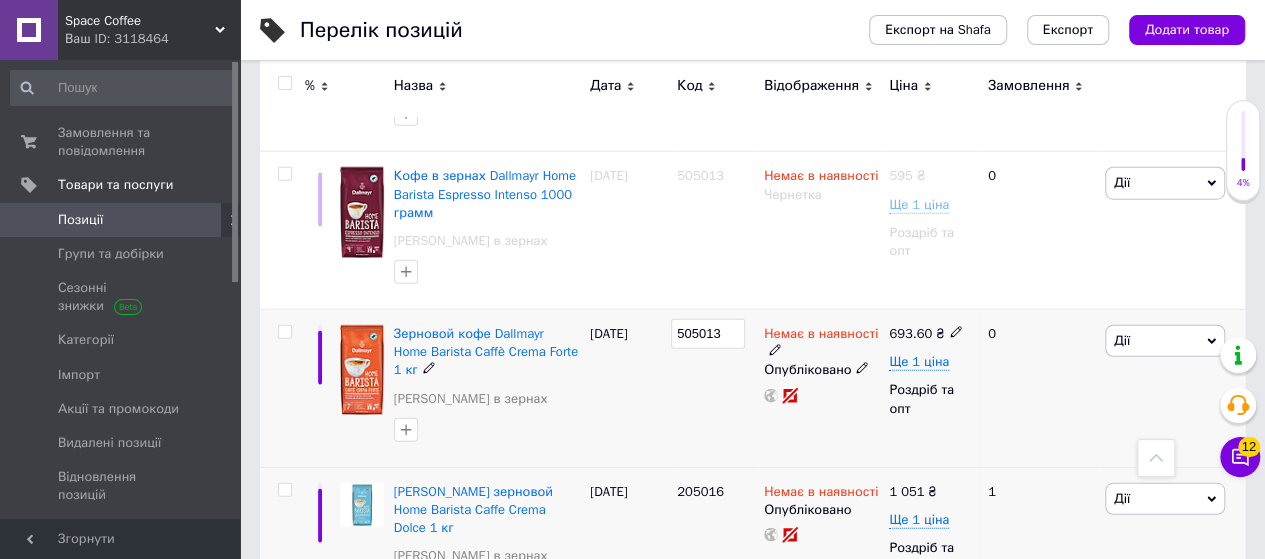 click on "505013" at bounding box center (708, 334) 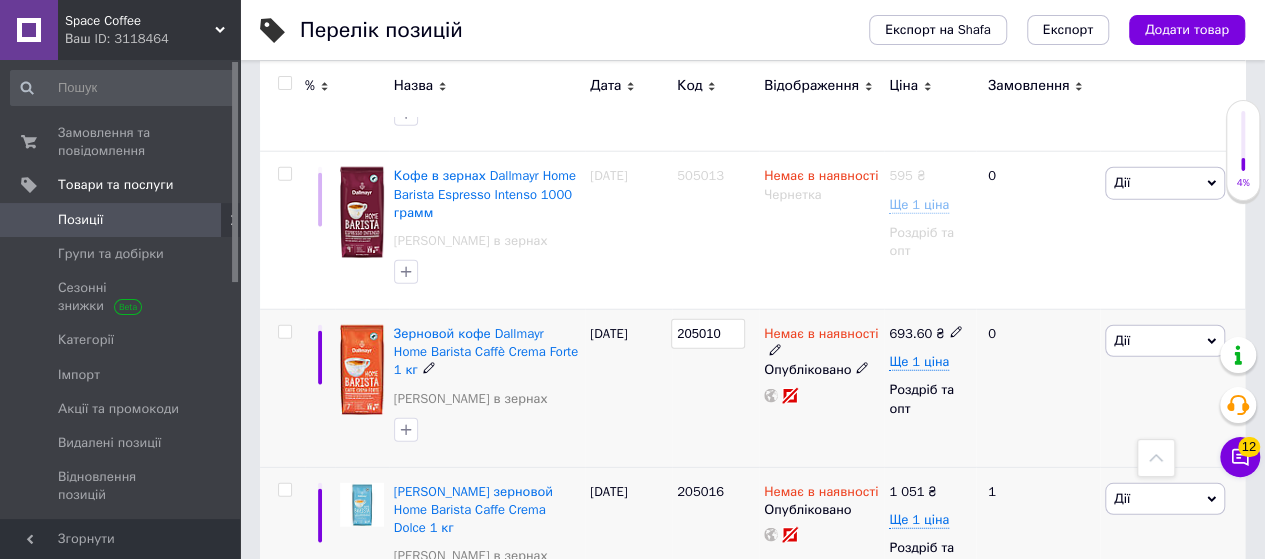type on "2050107" 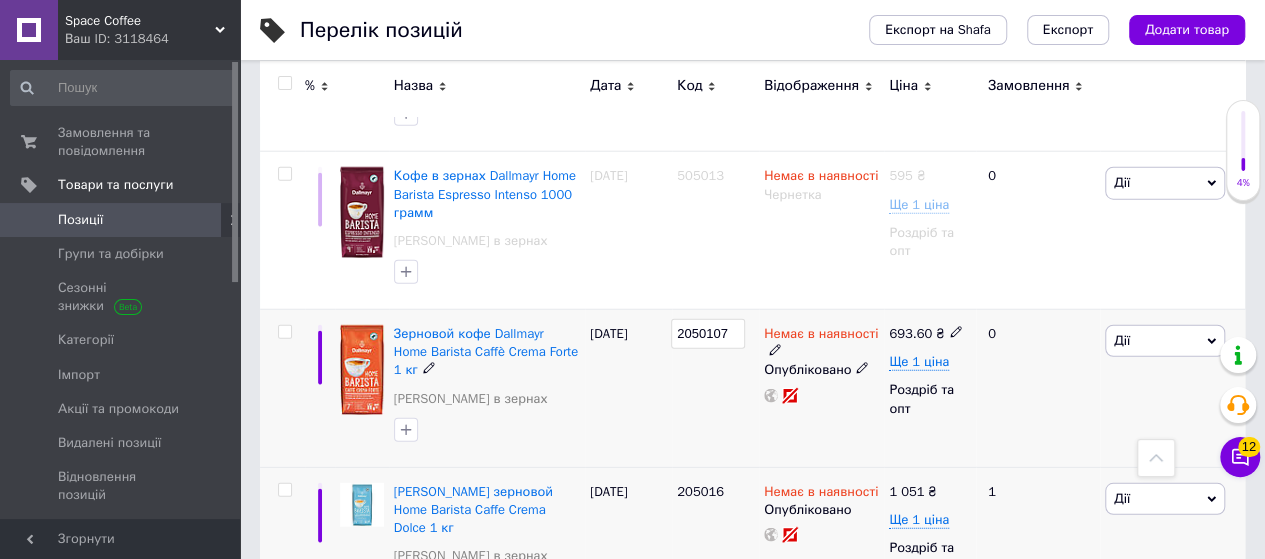 click on "2050107" at bounding box center [715, 389] 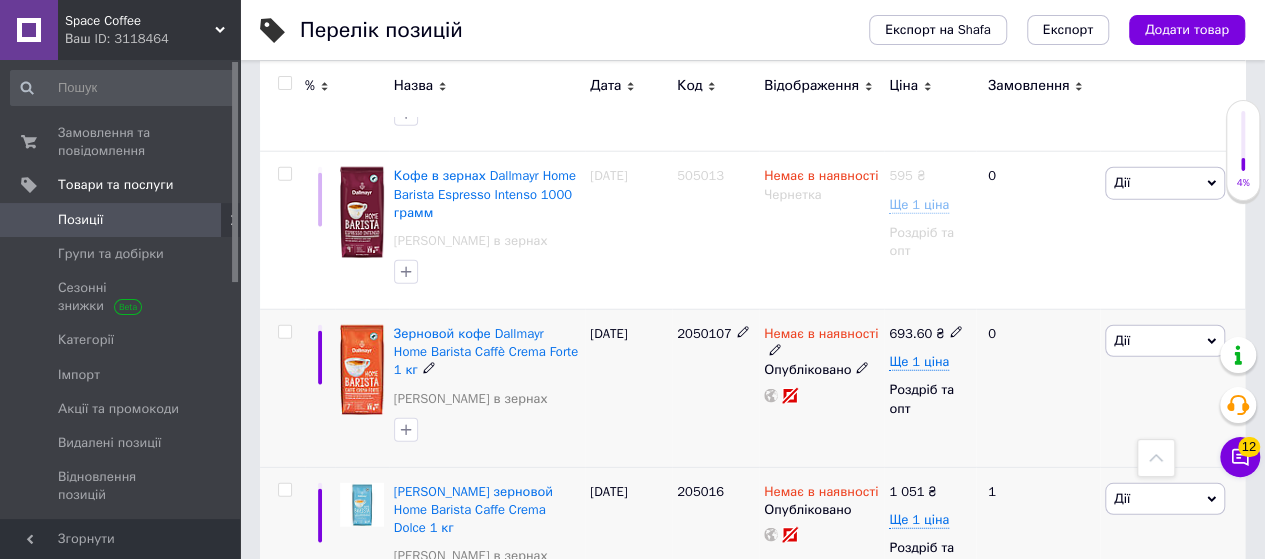 click 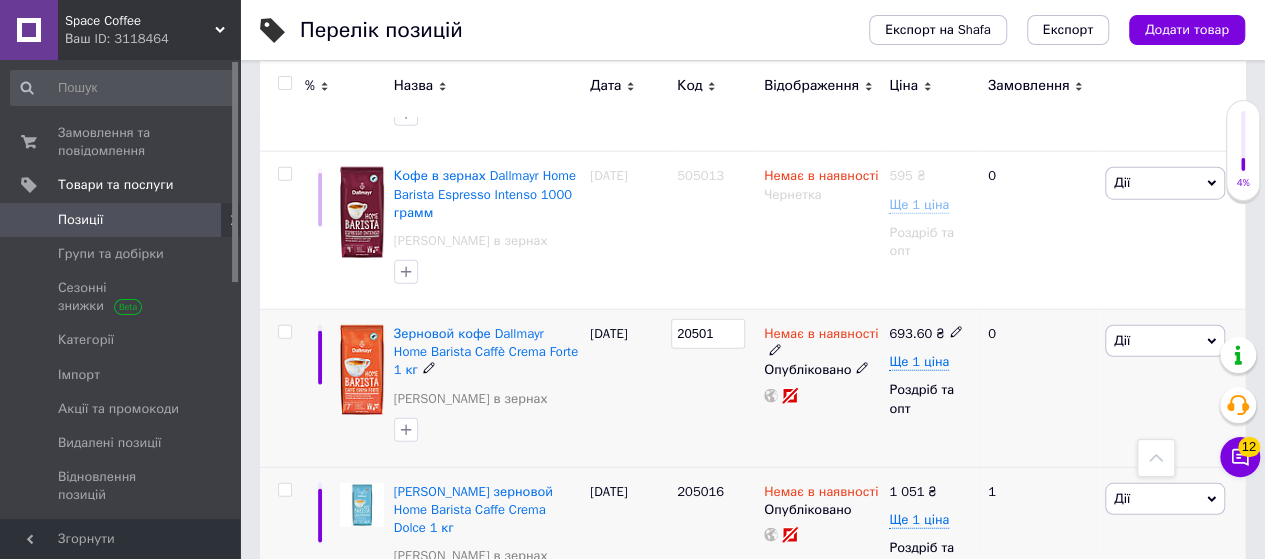 type on "205017" 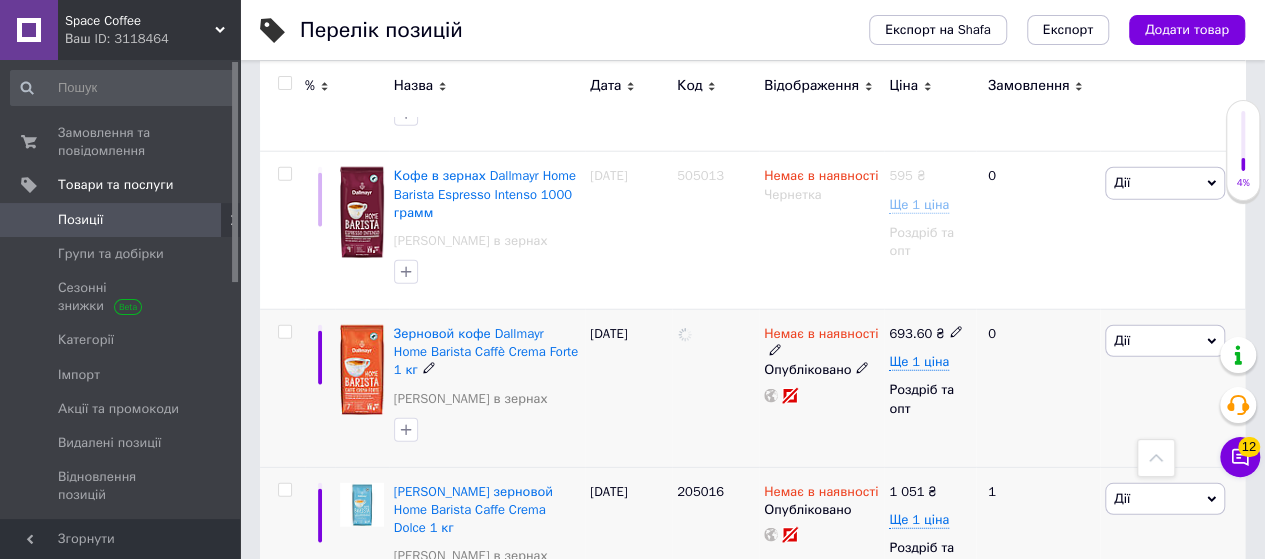 click at bounding box center [715, 389] 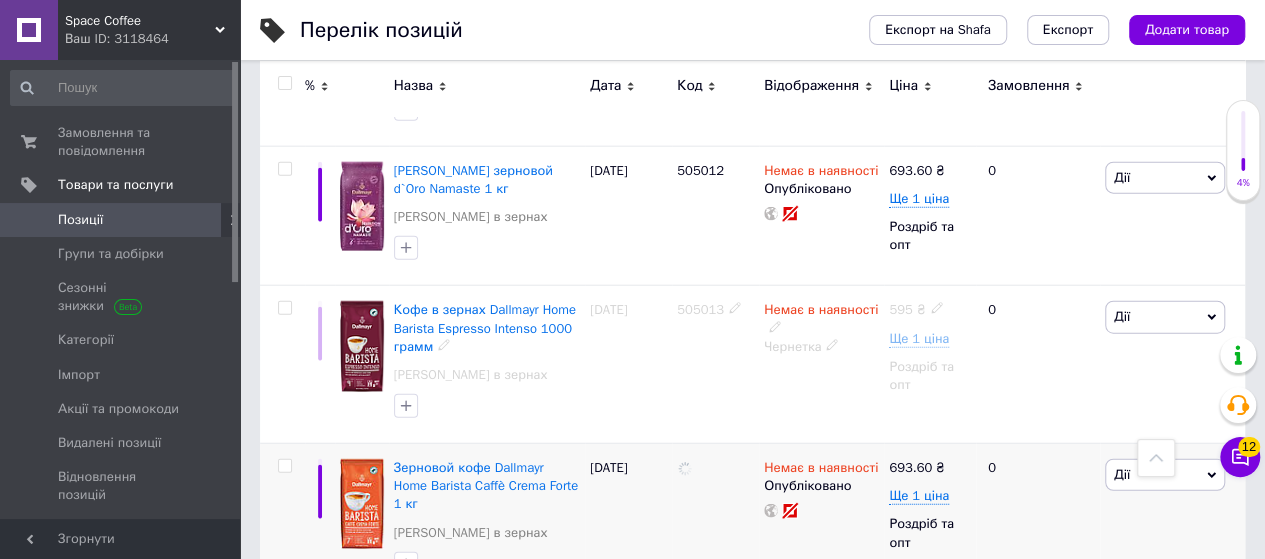 scroll, scrollTop: 2298, scrollLeft: 0, axis: vertical 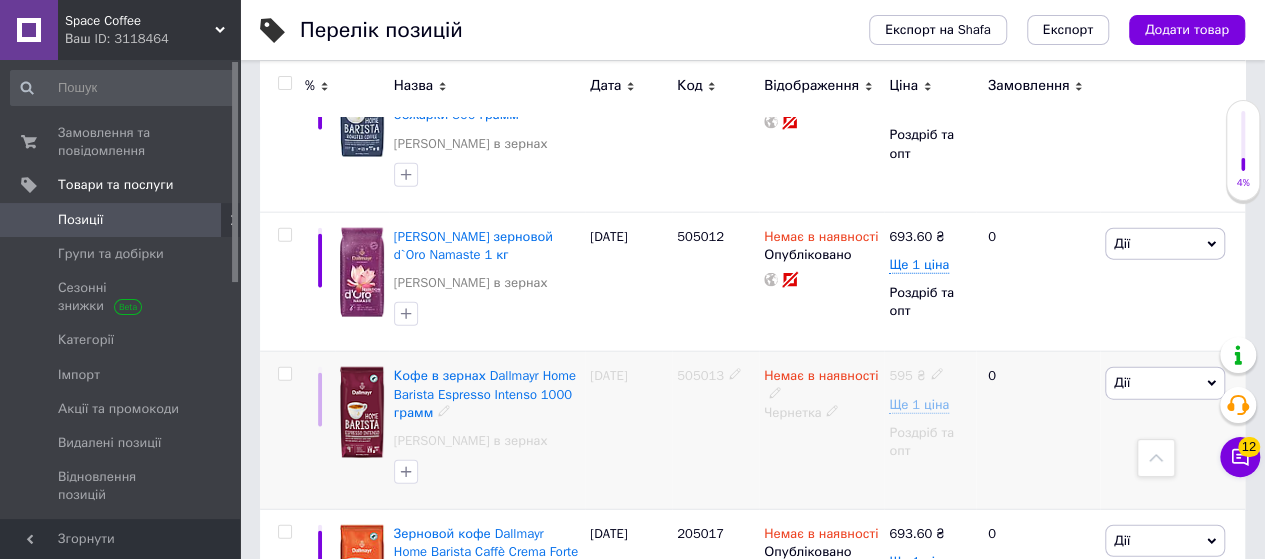 click 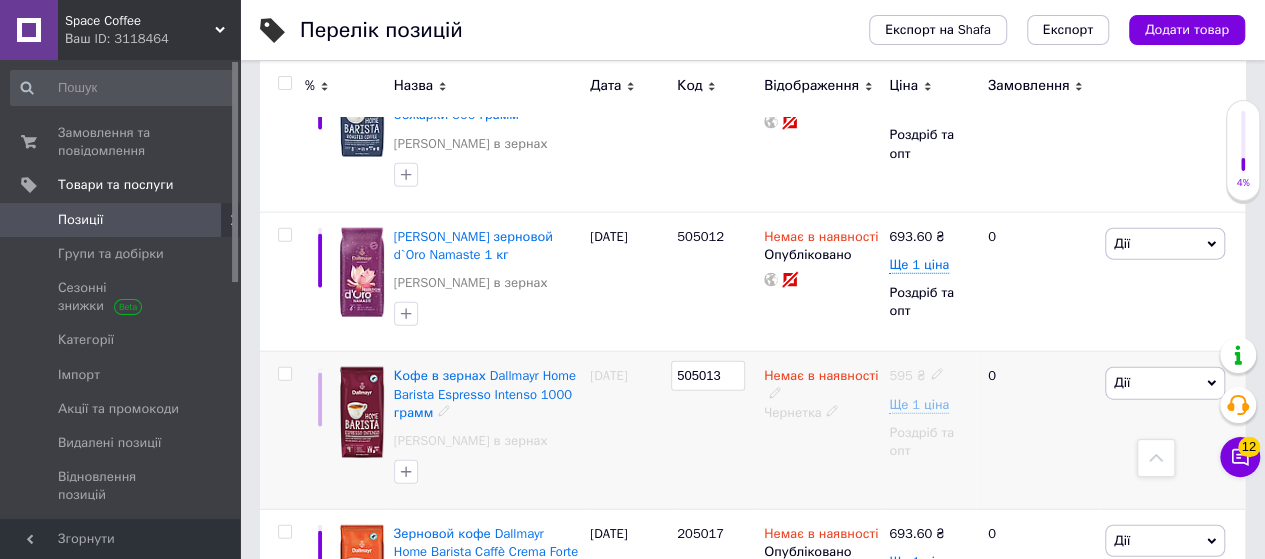 click on "505013" at bounding box center [708, 376] 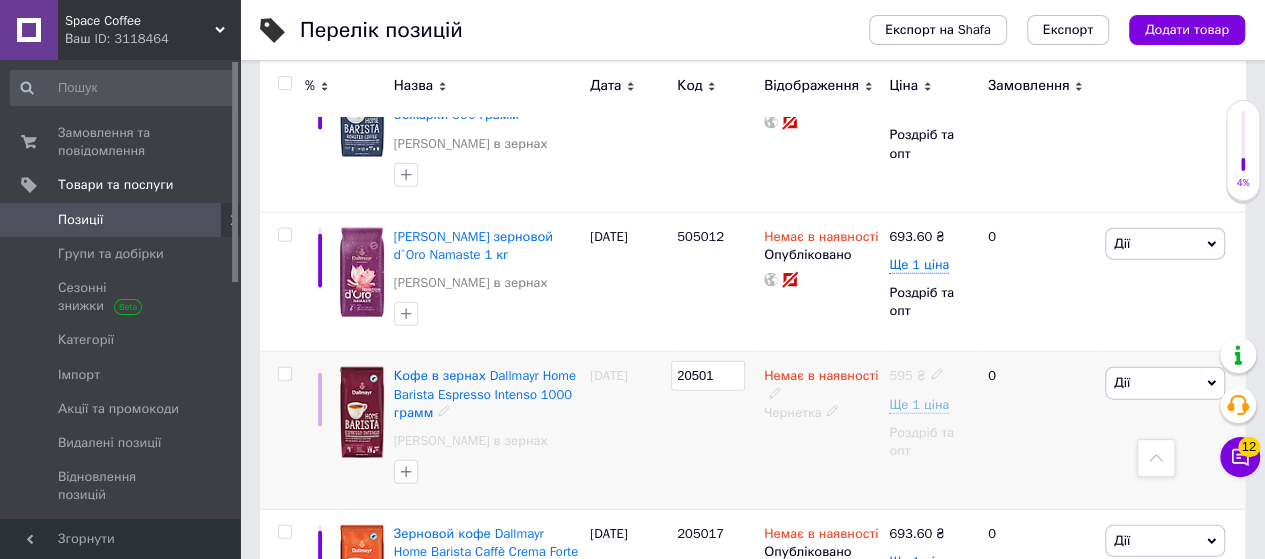 type on "205018" 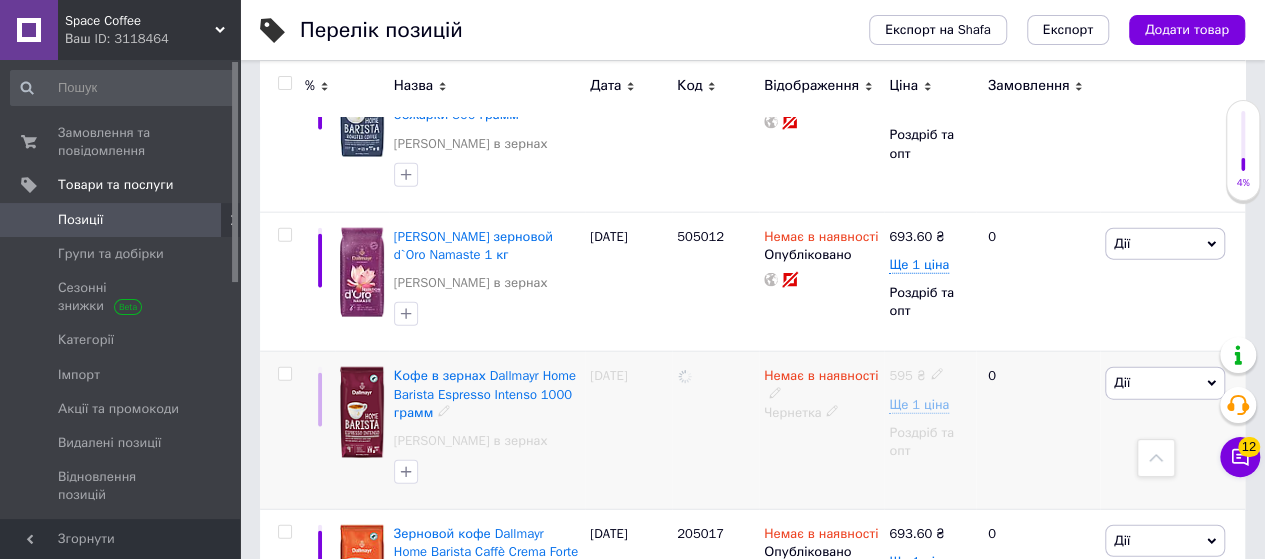 click at bounding box center (715, 431) 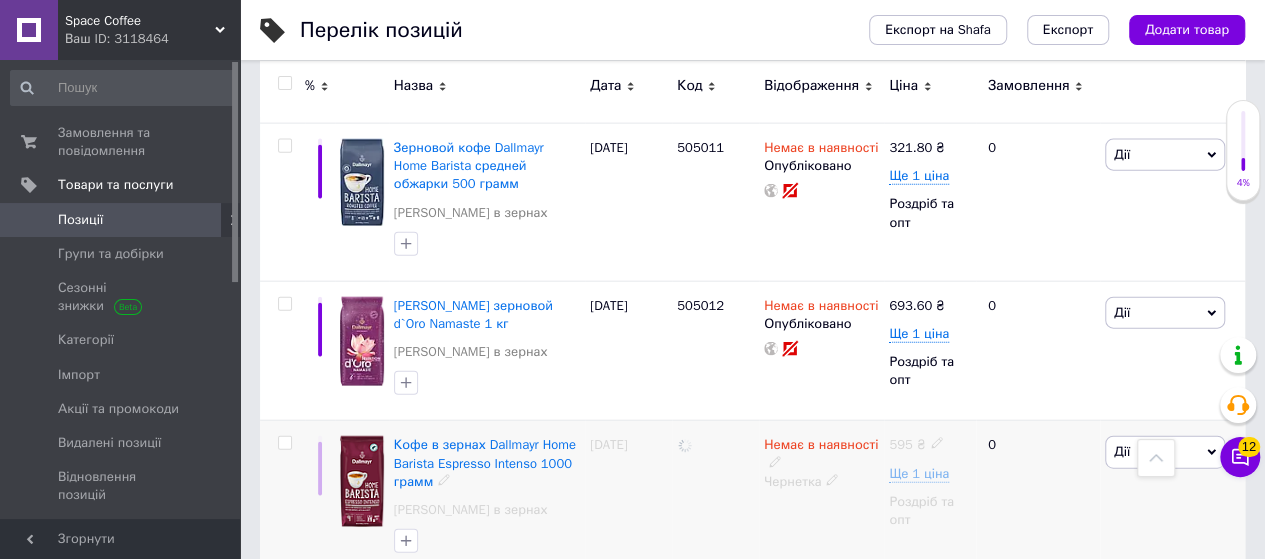 scroll, scrollTop: 2198, scrollLeft: 0, axis: vertical 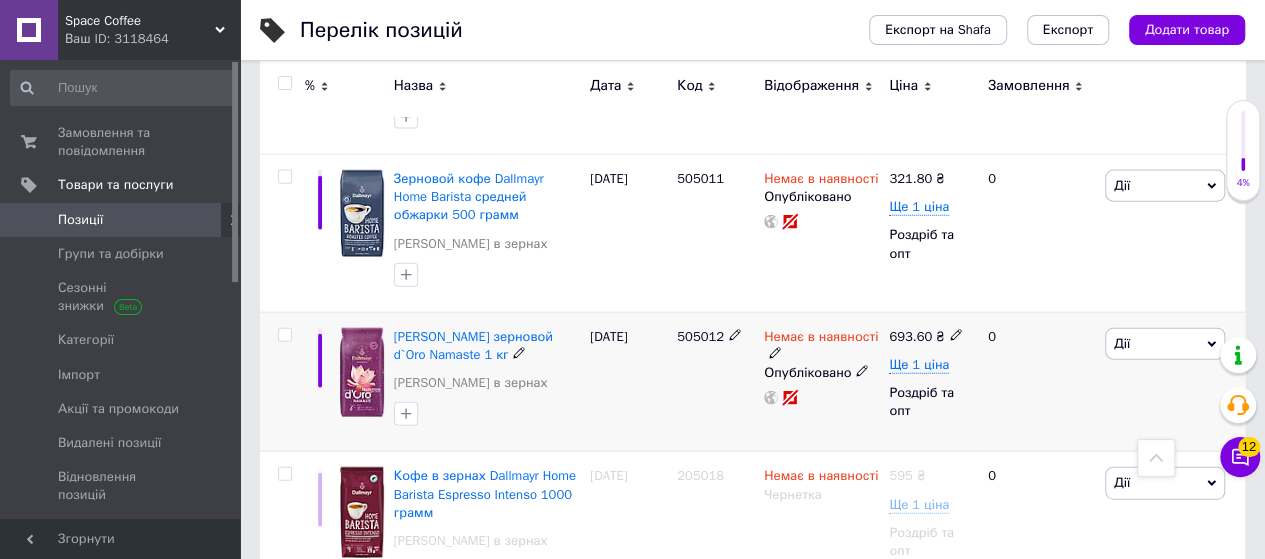click 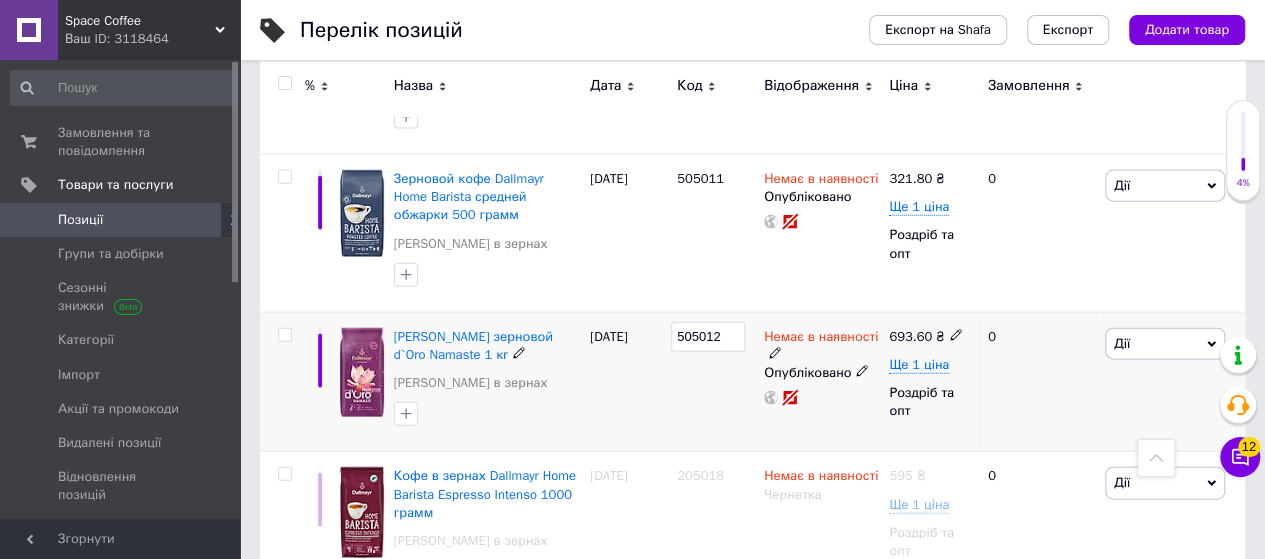 click on "505012" at bounding box center [708, 337] 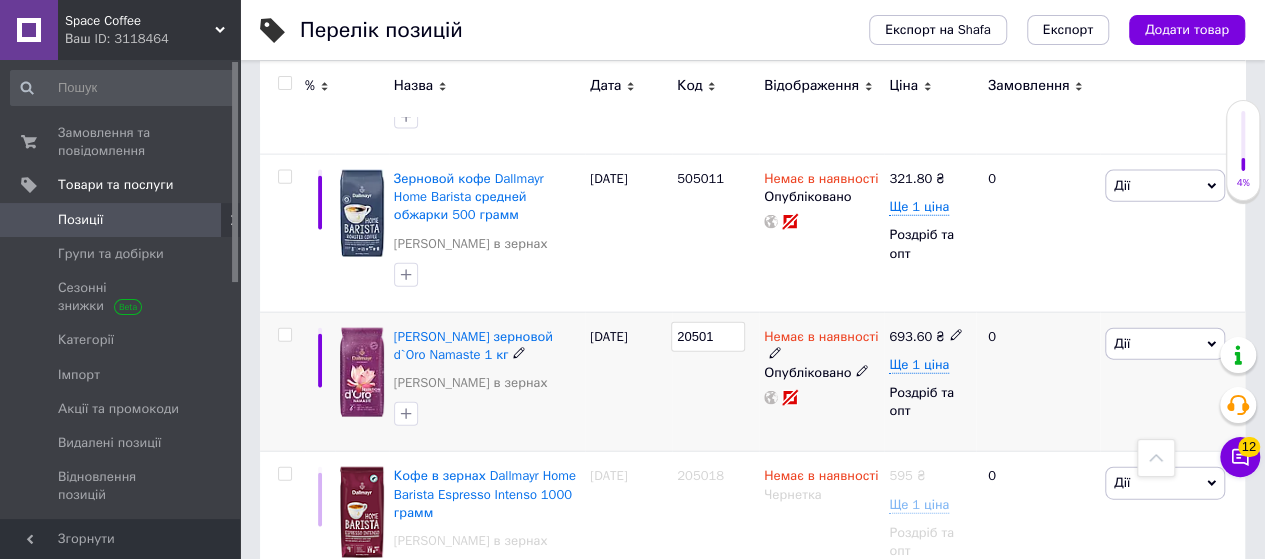 type on "205019" 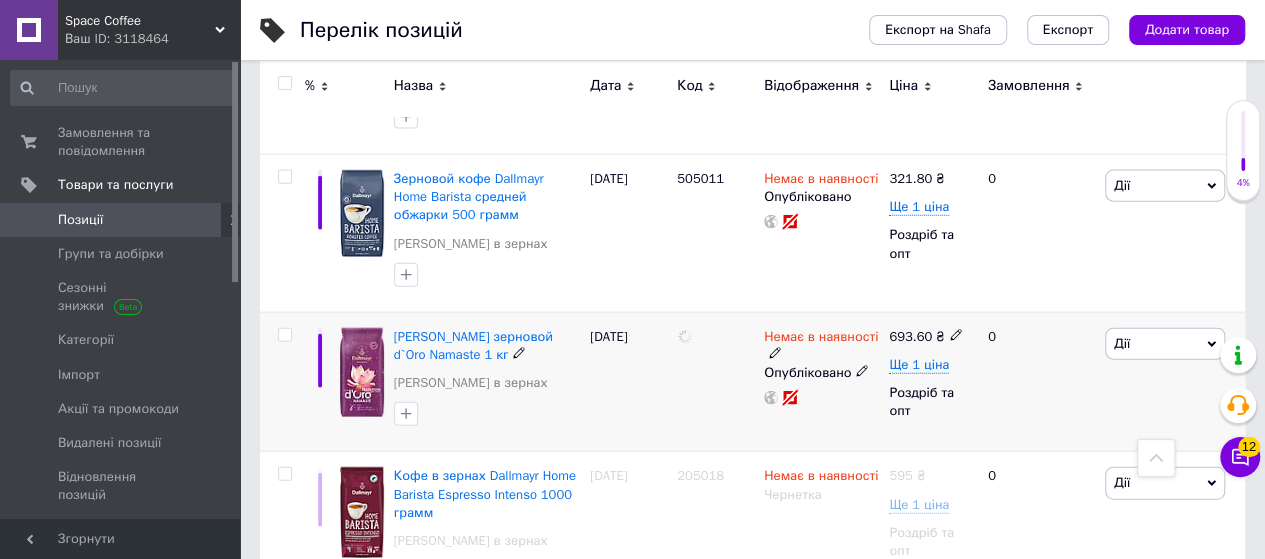 click at bounding box center [715, 382] 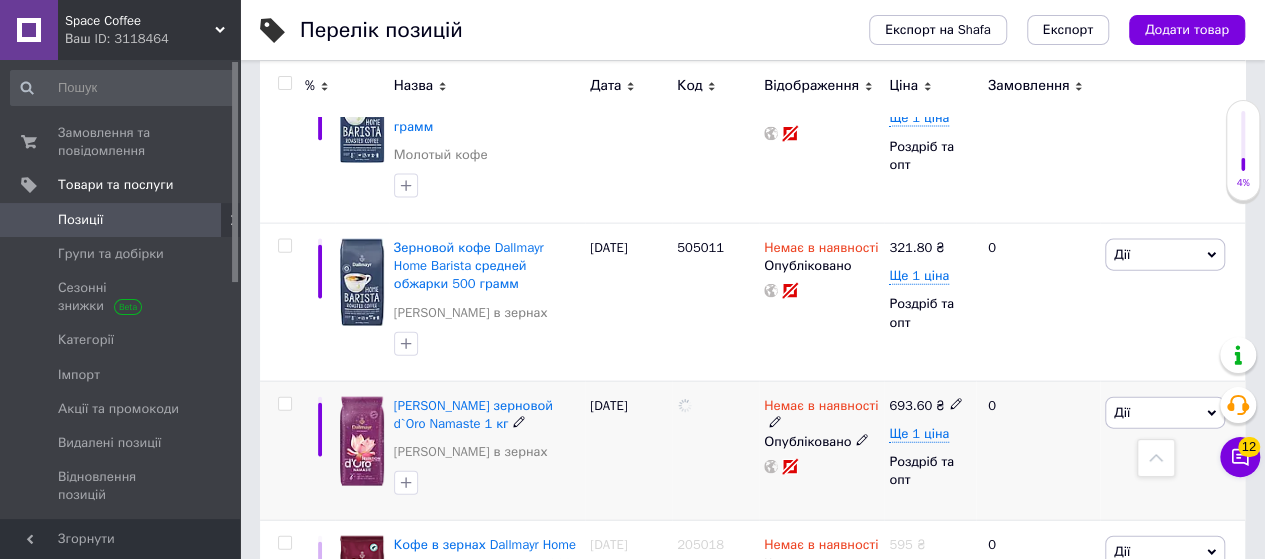 scroll, scrollTop: 2098, scrollLeft: 0, axis: vertical 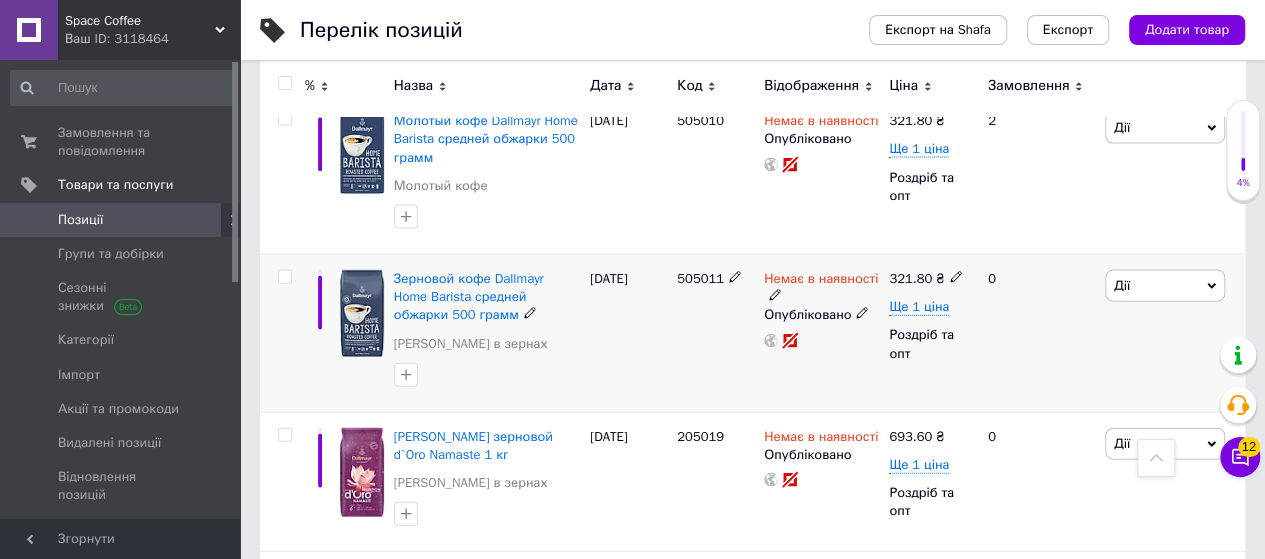 click 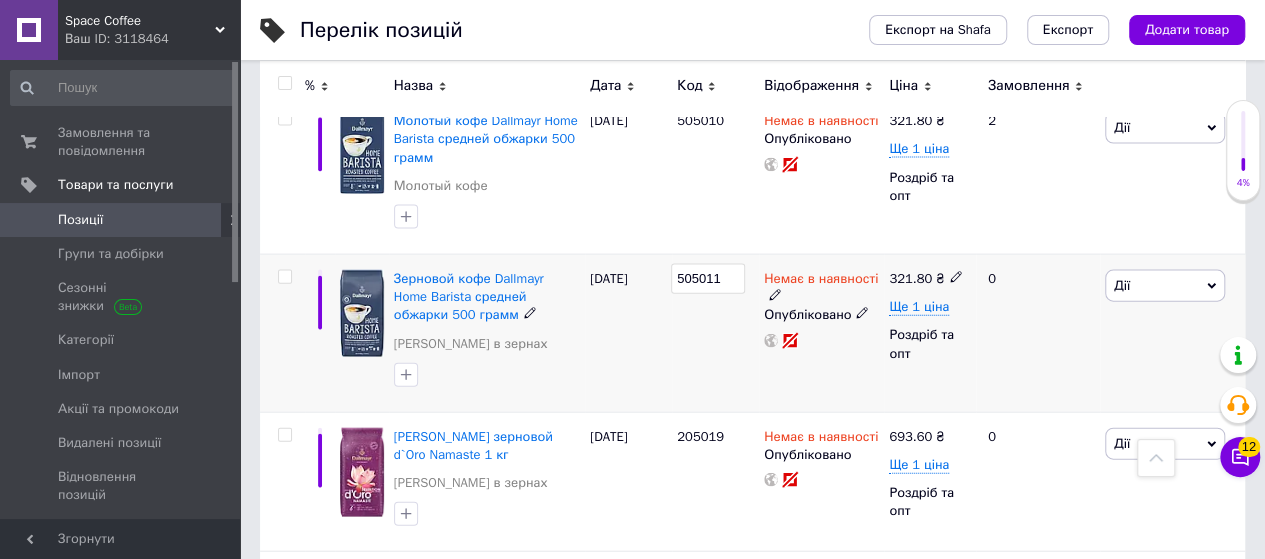 click on "505011" at bounding box center [708, 279] 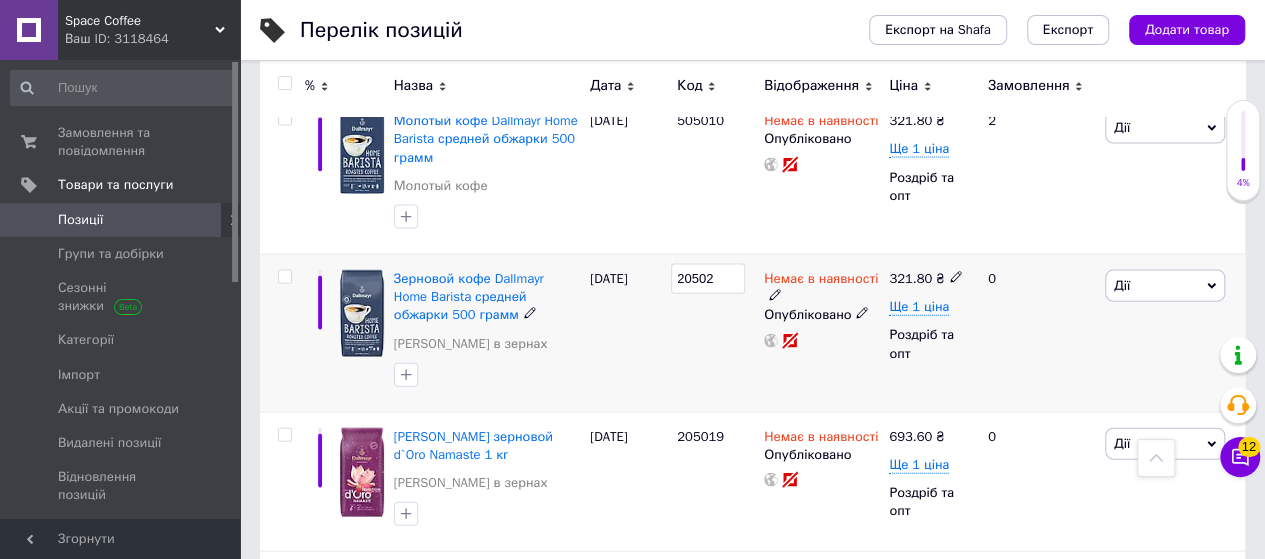 type on "205020" 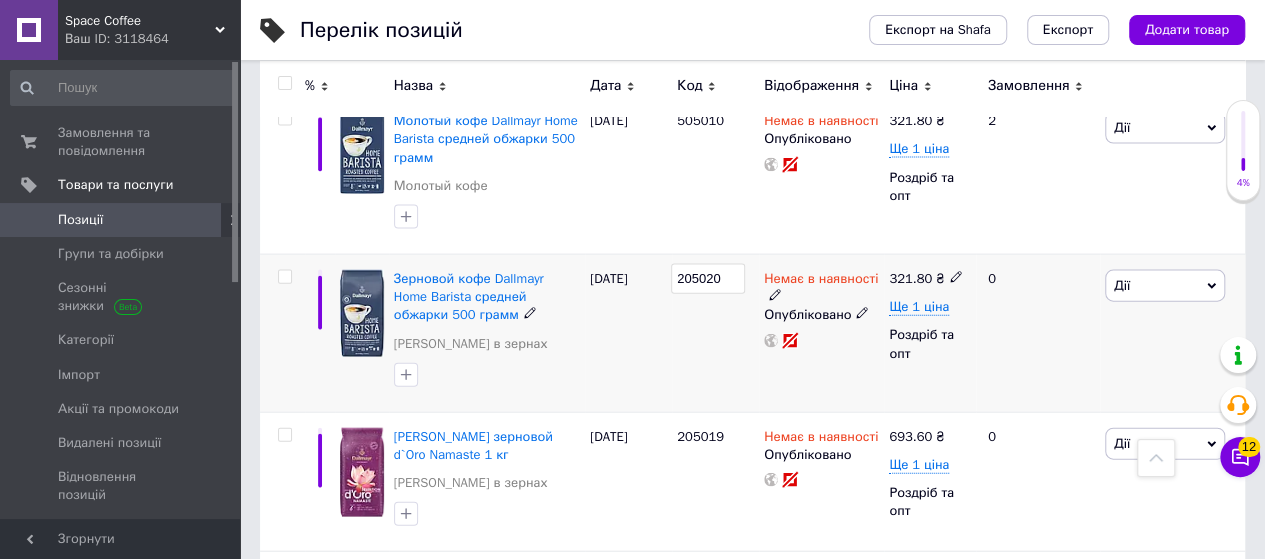 click on "205020" at bounding box center [708, 279] 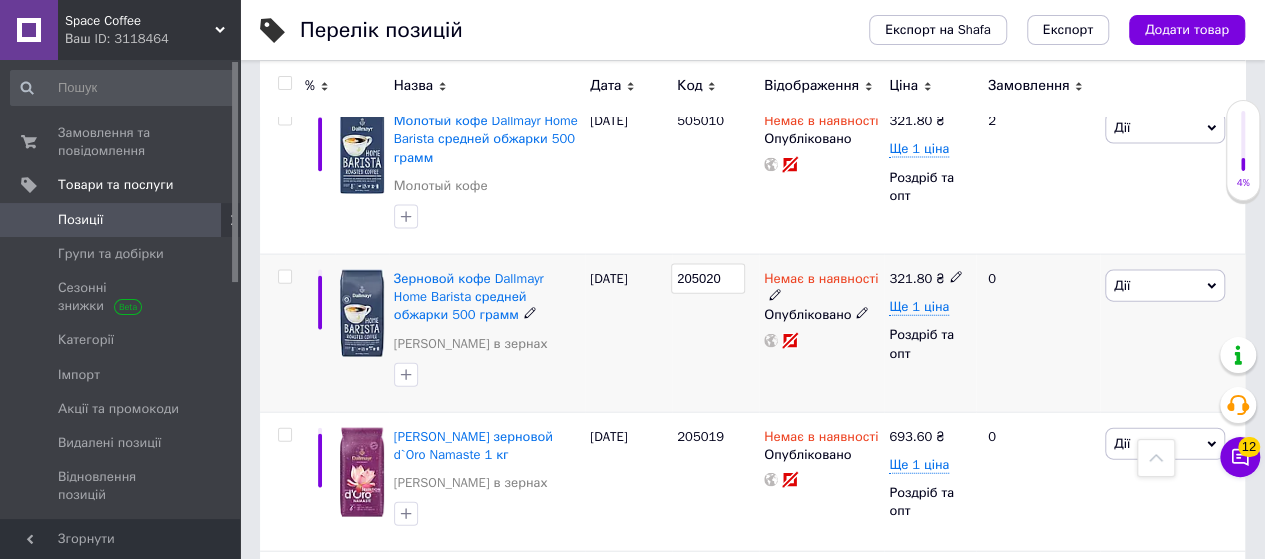 click on "205020" at bounding box center [708, 279] 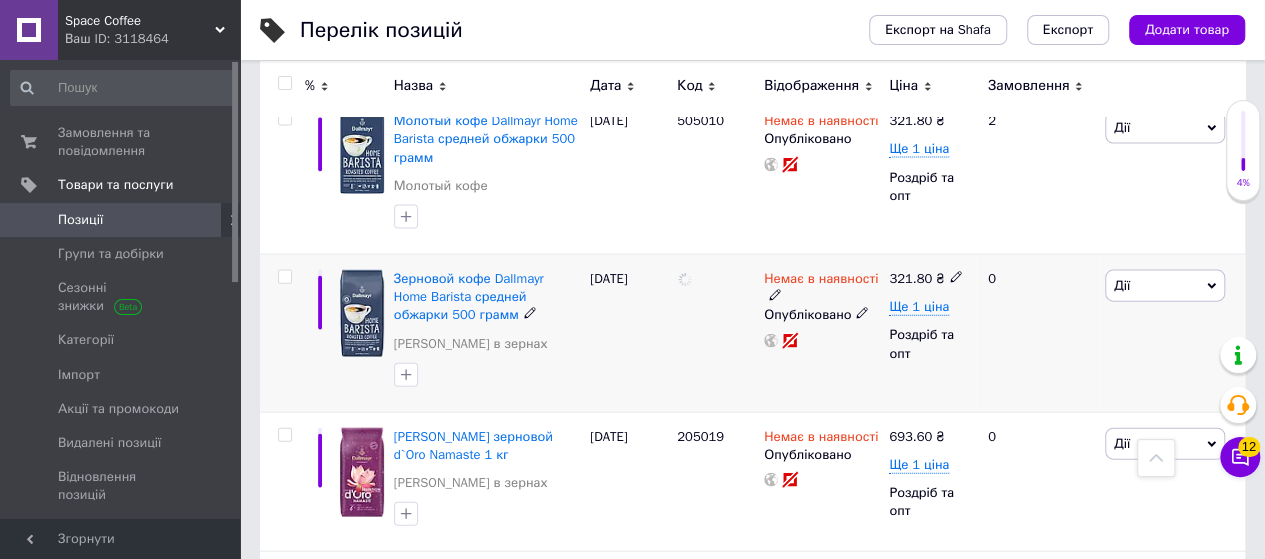 click at bounding box center [715, 334] 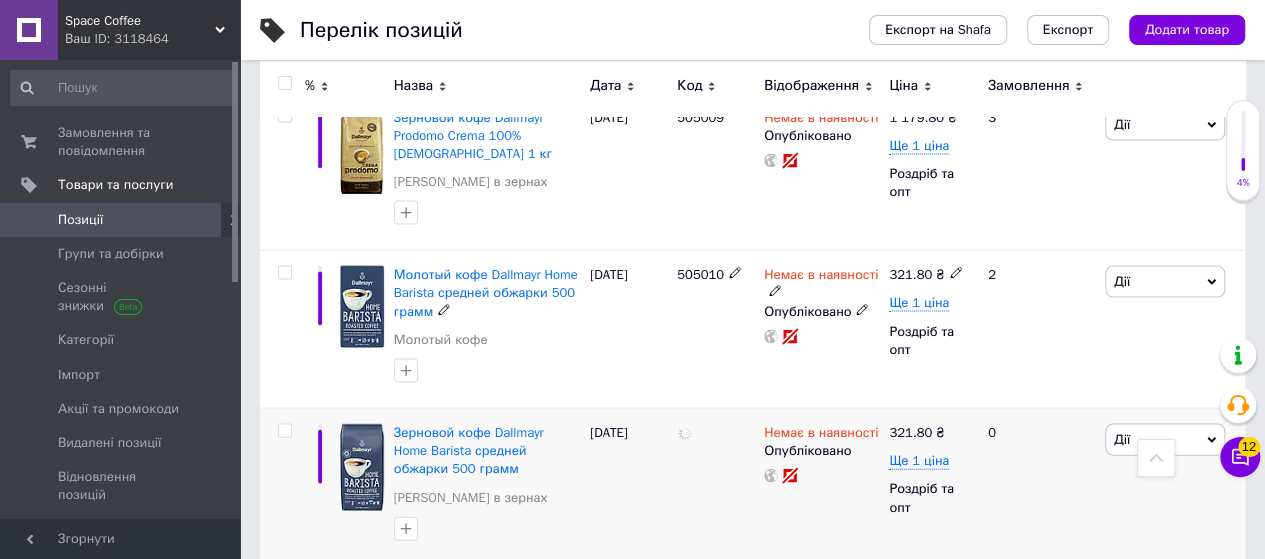 scroll, scrollTop: 1898, scrollLeft: 0, axis: vertical 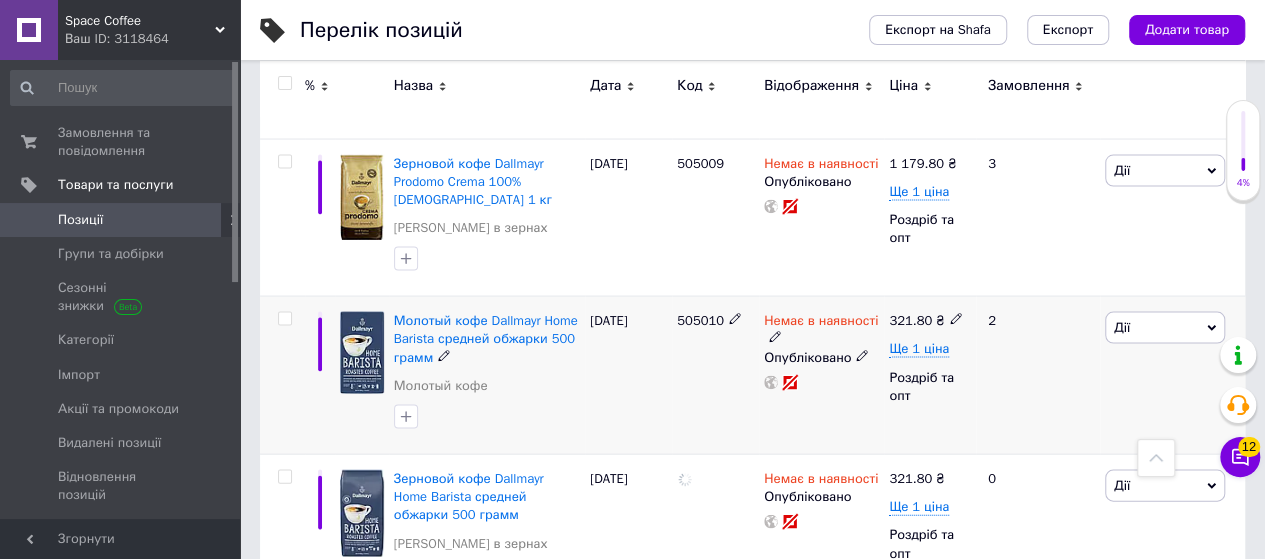 click 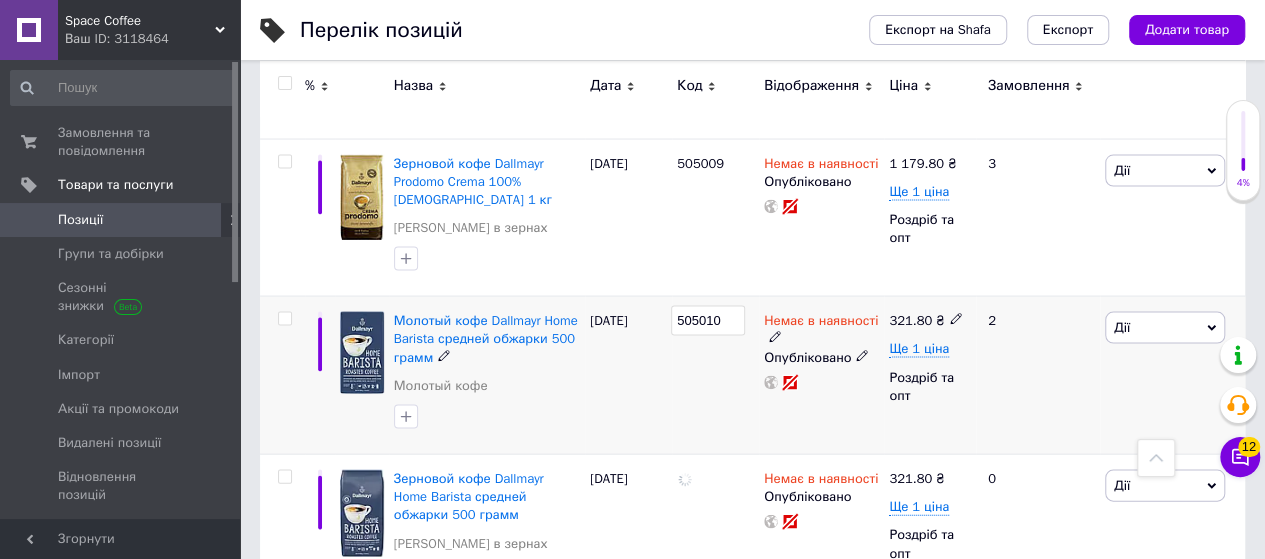 click on "505010" at bounding box center (708, 321) 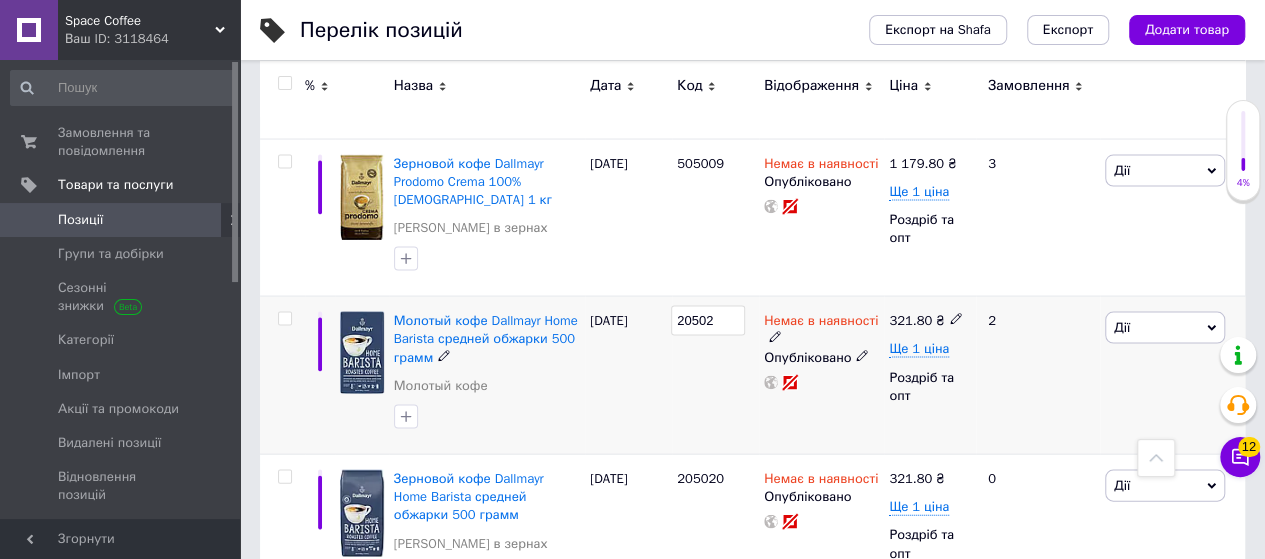 type on "205021" 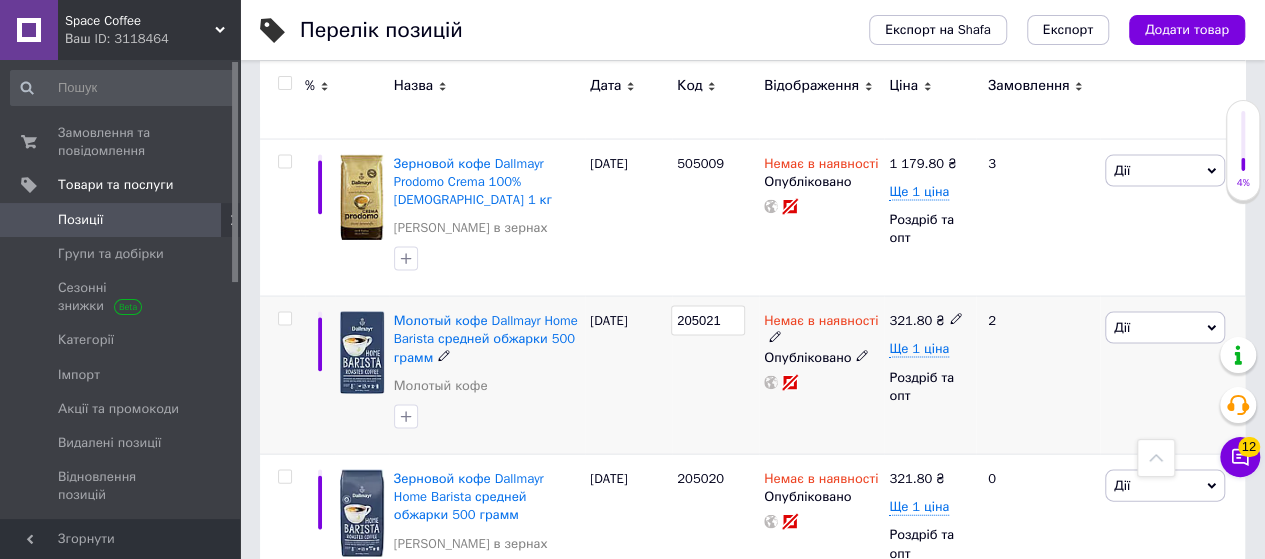 click on "205021" at bounding box center (715, 376) 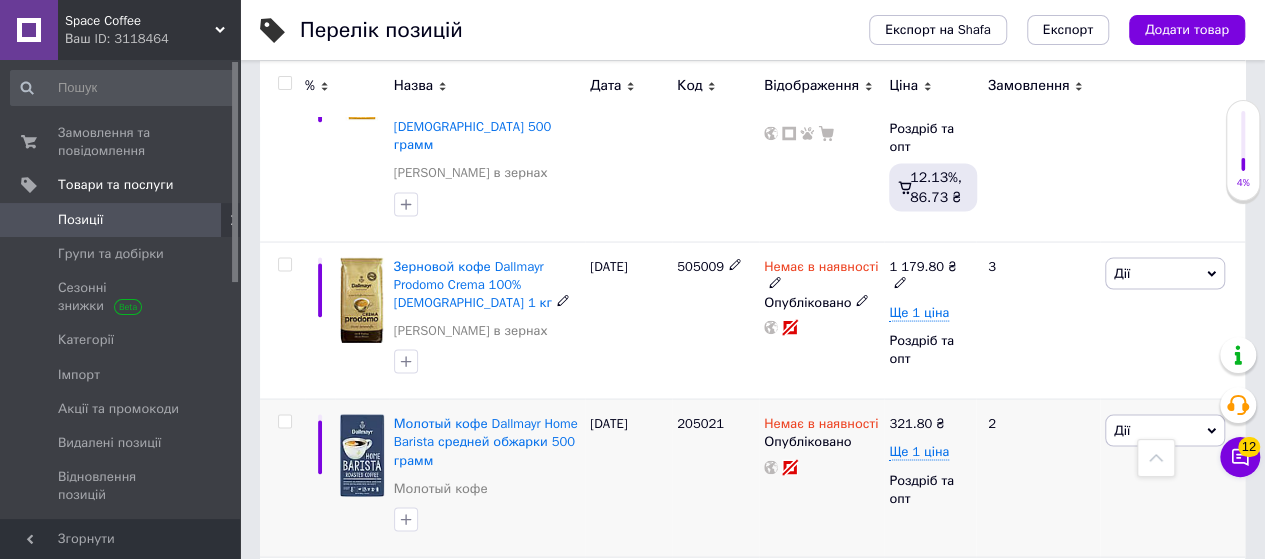 scroll, scrollTop: 1698, scrollLeft: 0, axis: vertical 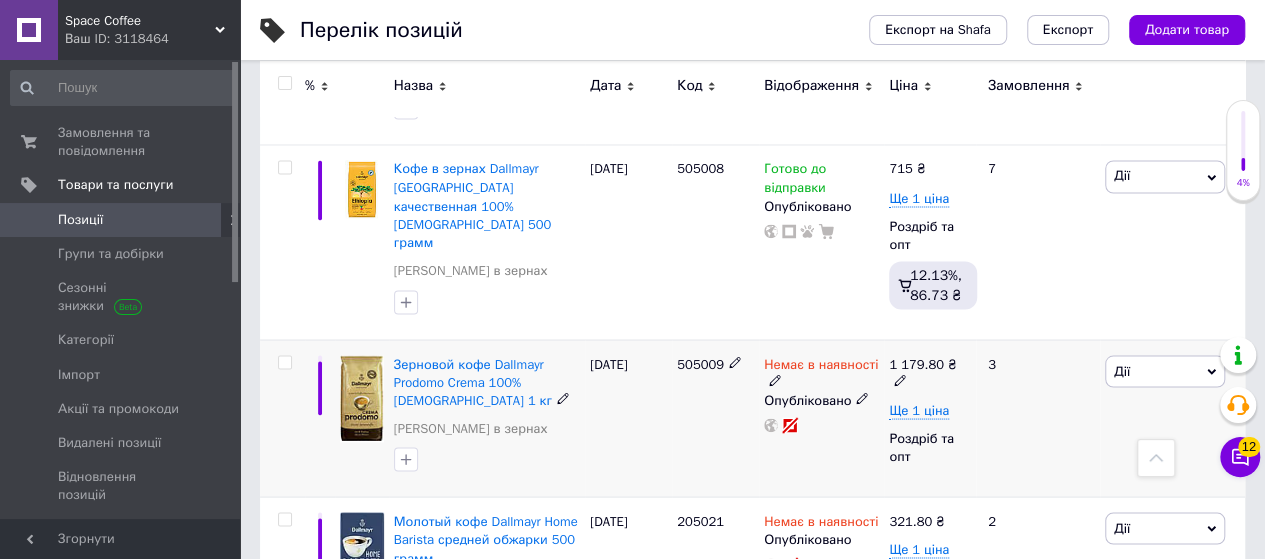 click 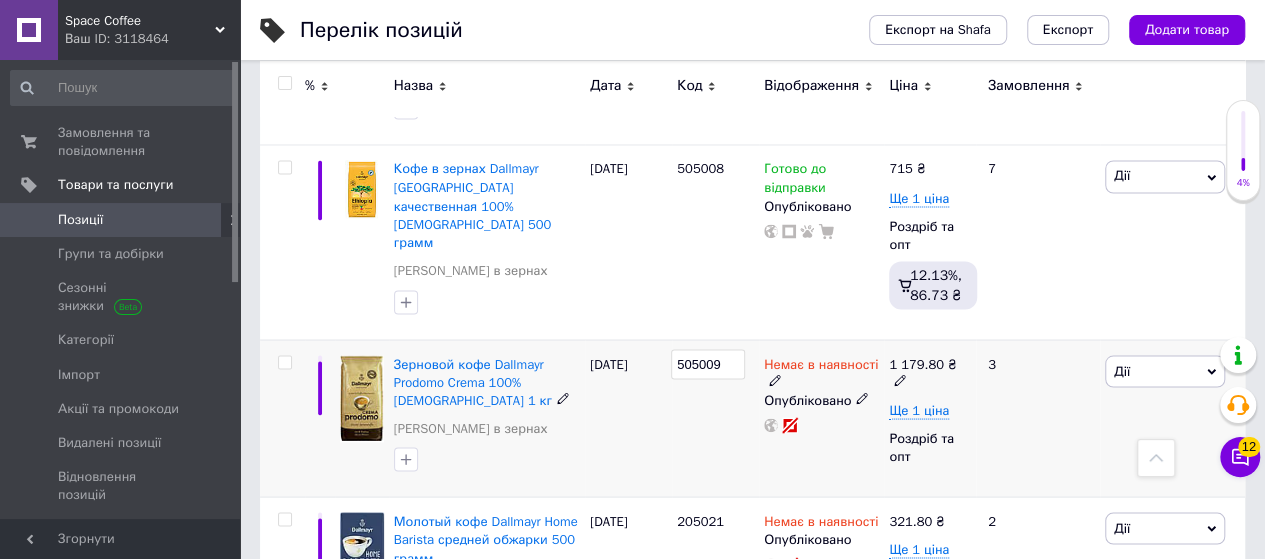click on "505009" at bounding box center (708, 364) 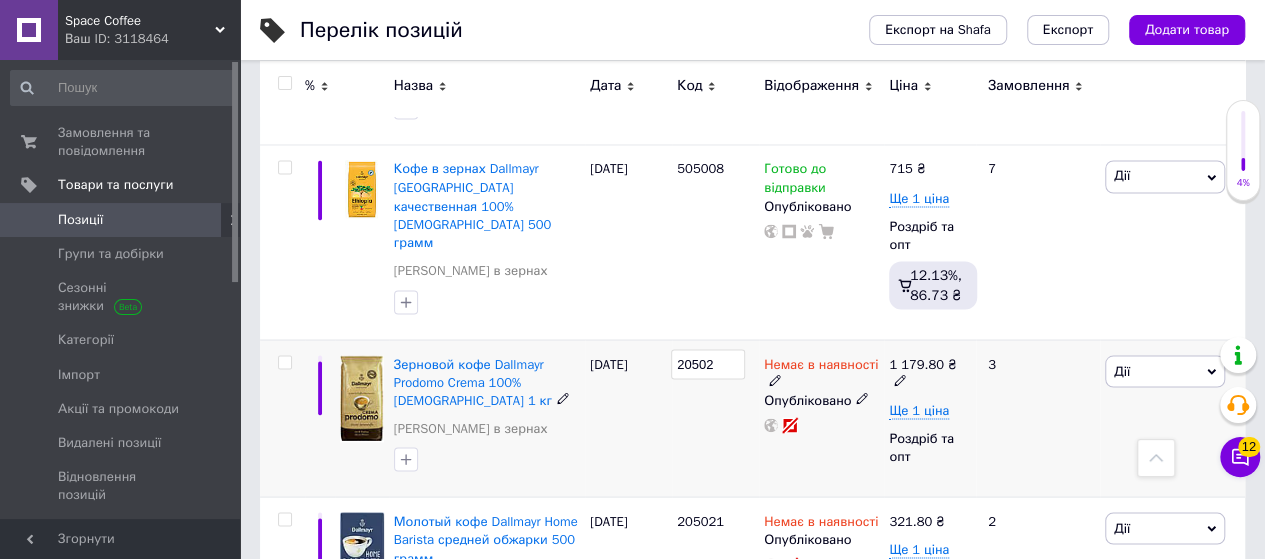 type on "205022" 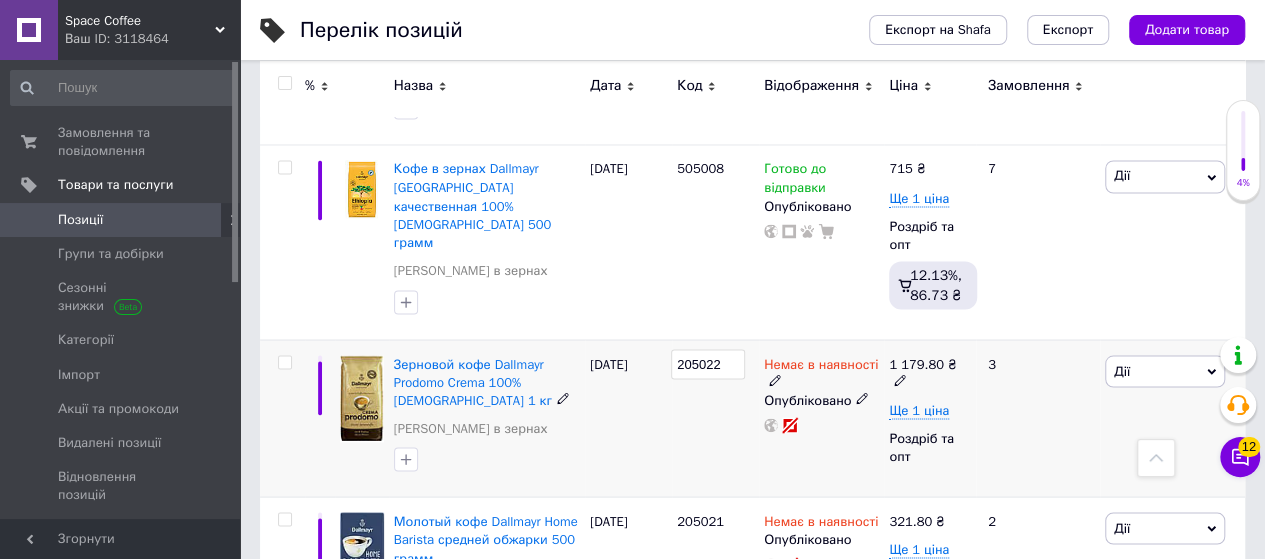 click on "205022" at bounding box center [715, 418] 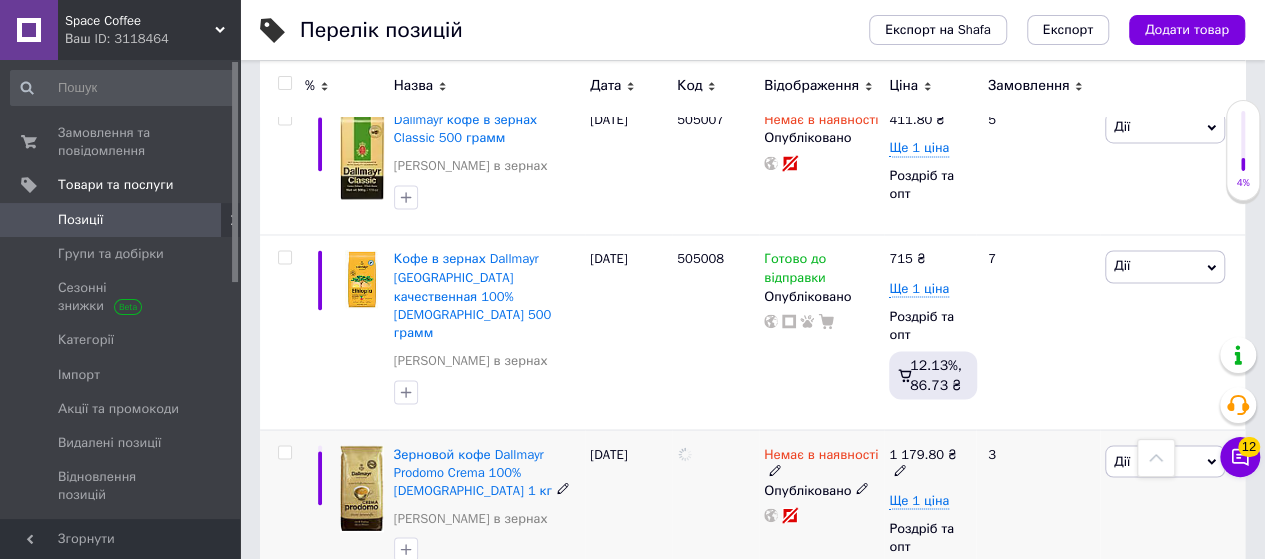 scroll, scrollTop: 1498, scrollLeft: 0, axis: vertical 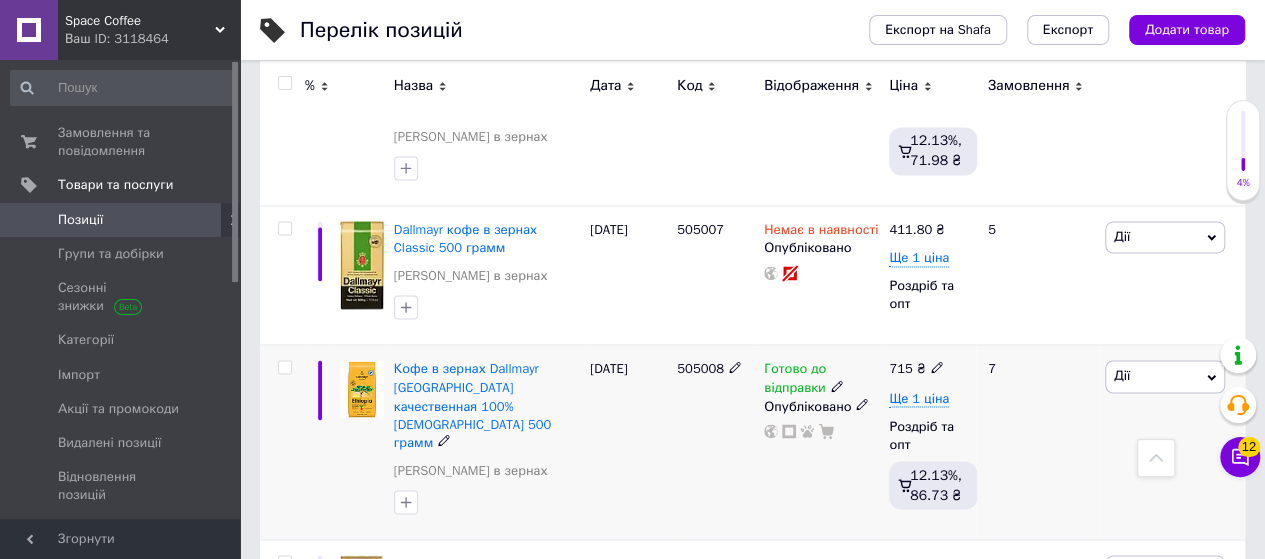 click 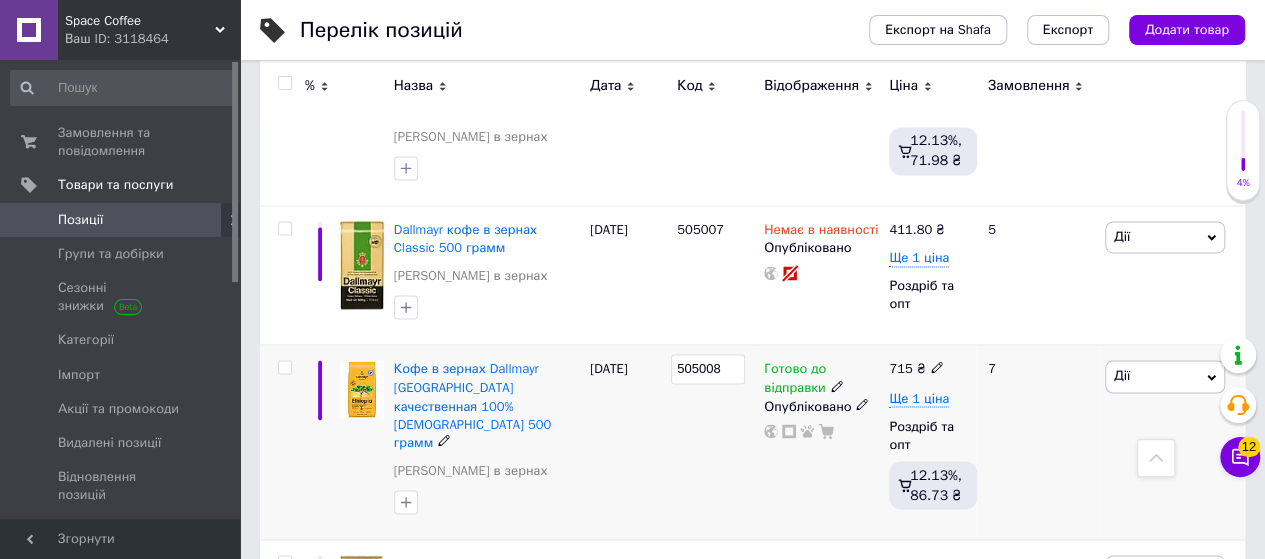 click on "505008" at bounding box center (708, 369) 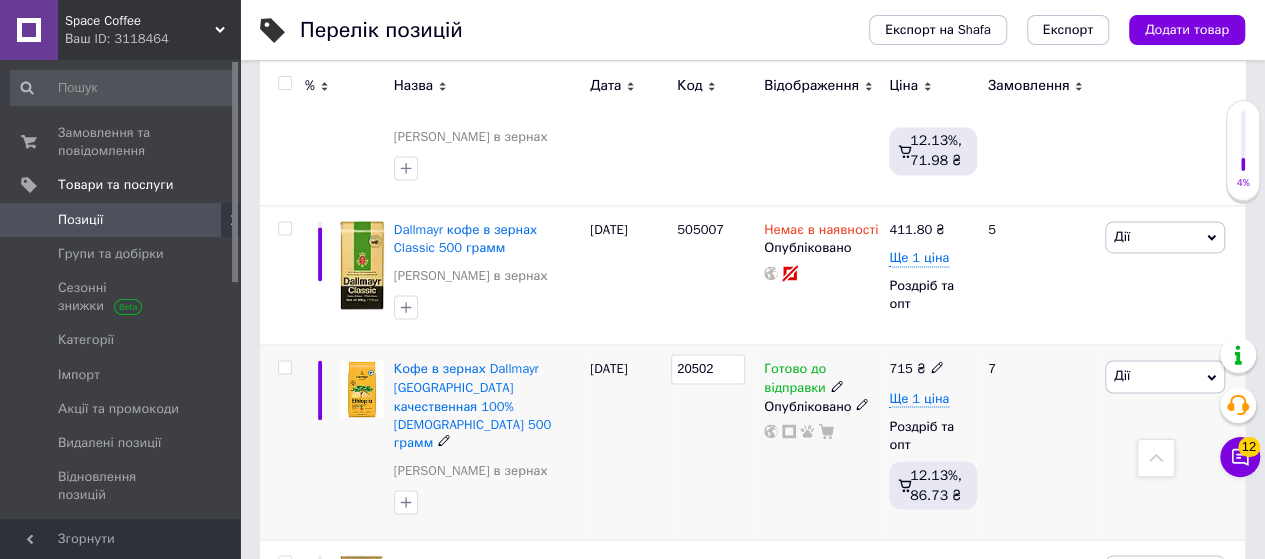 type on "205023" 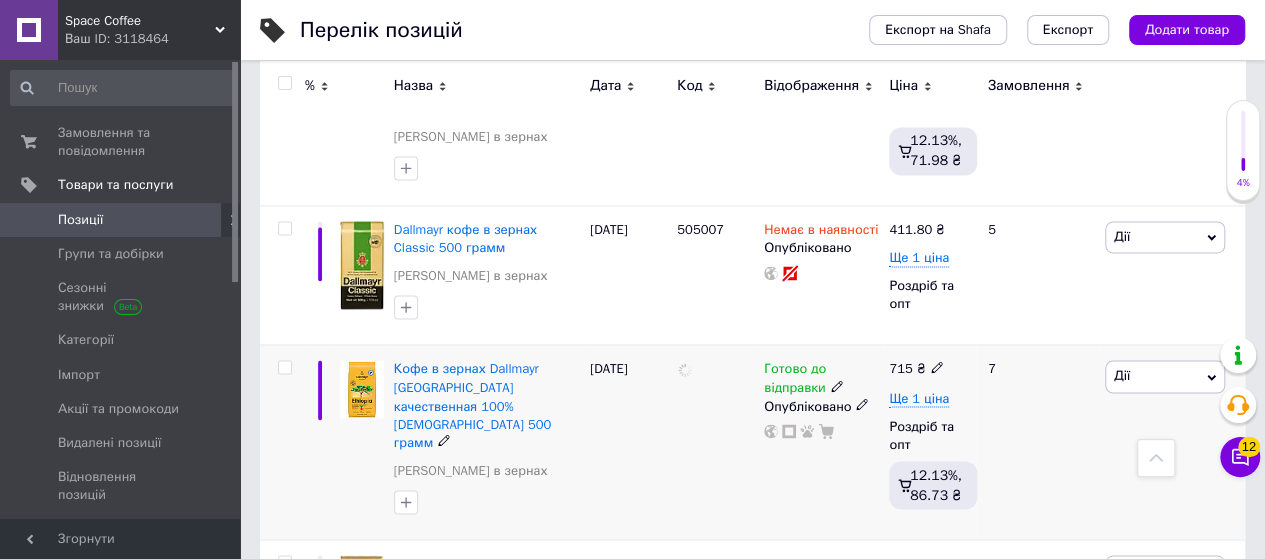click at bounding box center (715, 442) 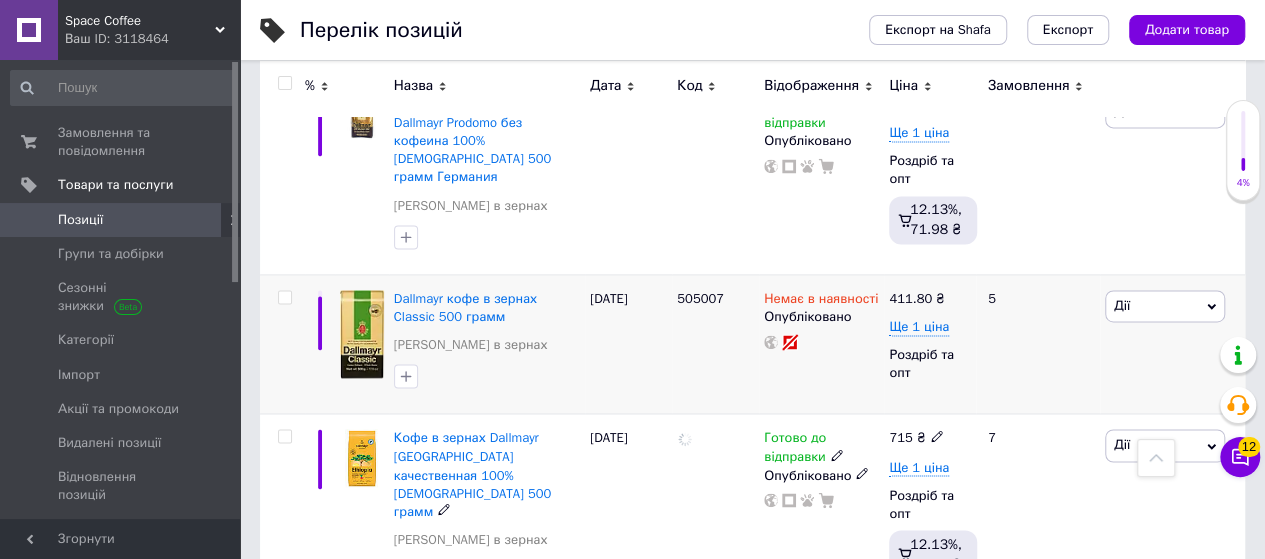 scroll, scrollTop: 1398, scrollLeft: 0, axis: vertical 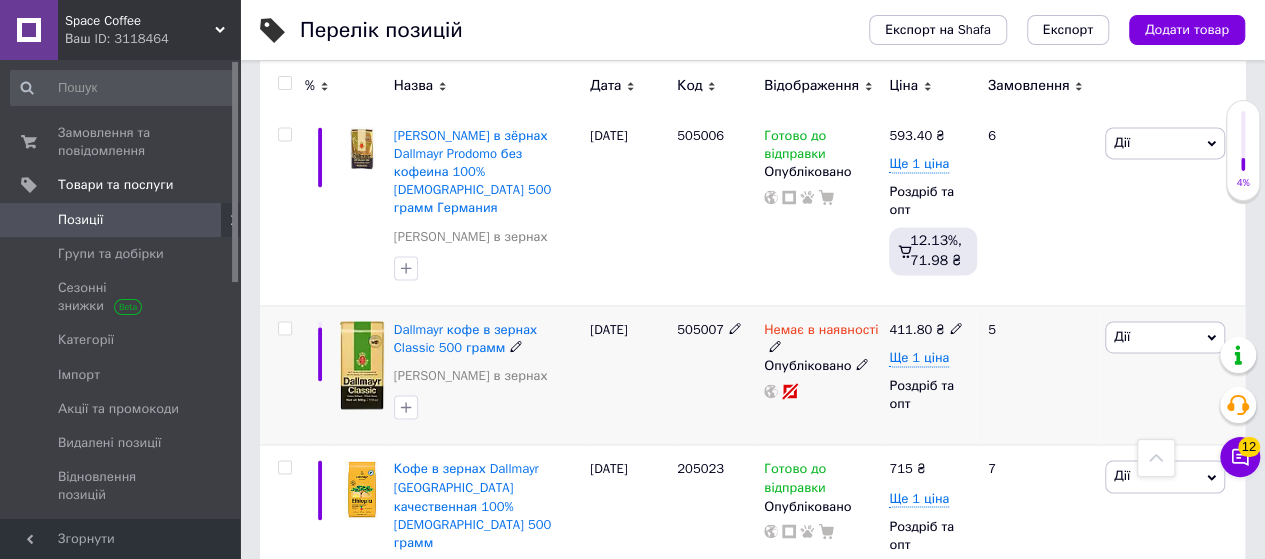click 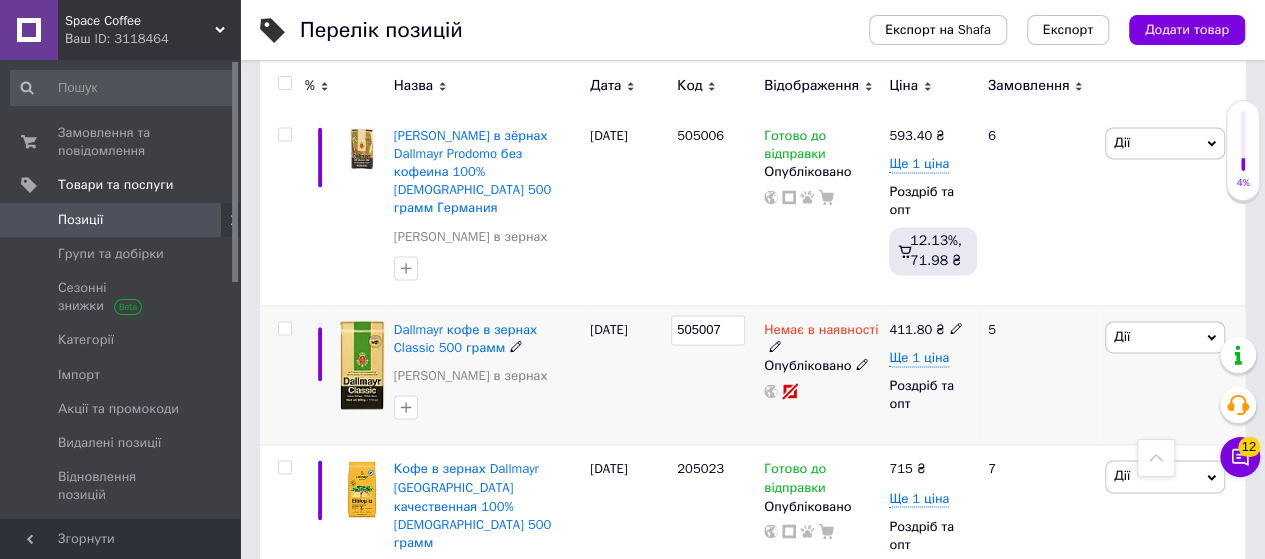 click on "505007" at bounding box center [708, 330] 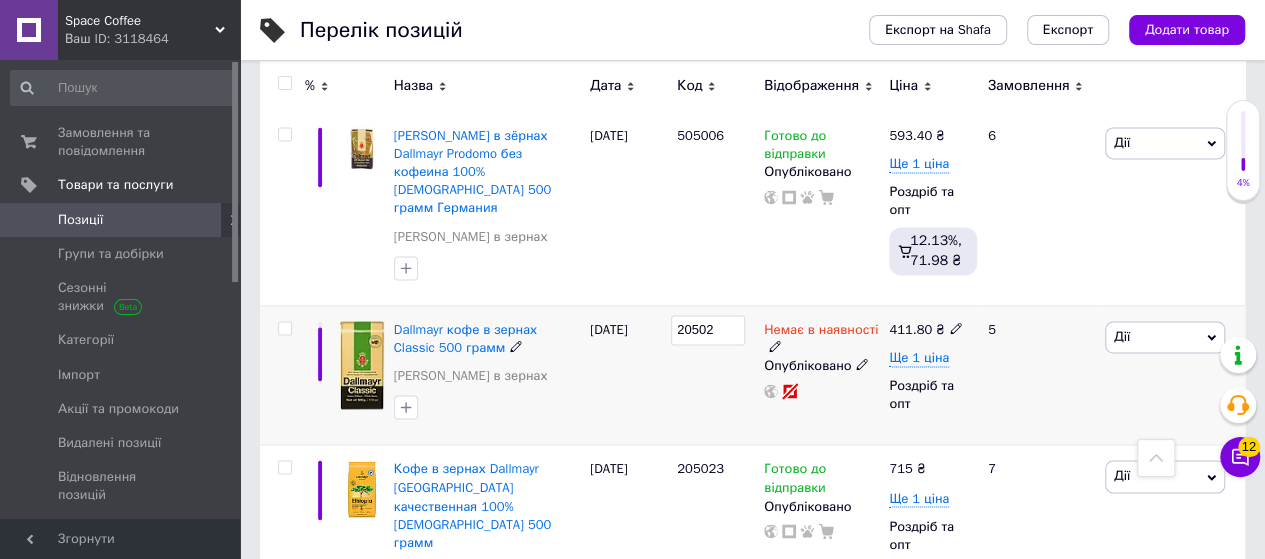 type on "205024" 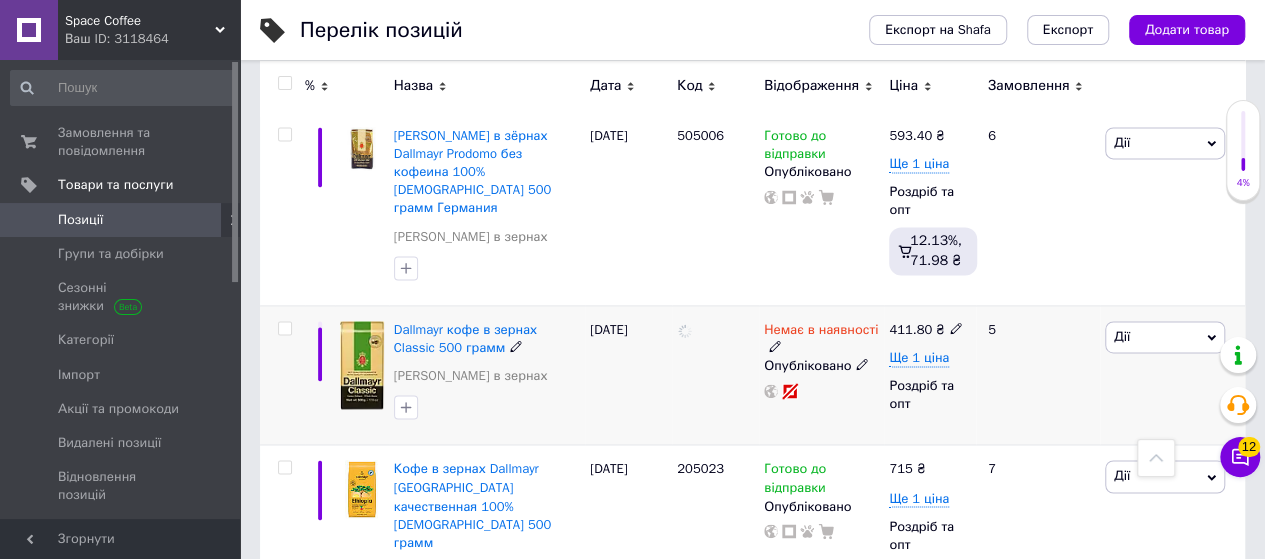 click at bounding box center [715, 375] 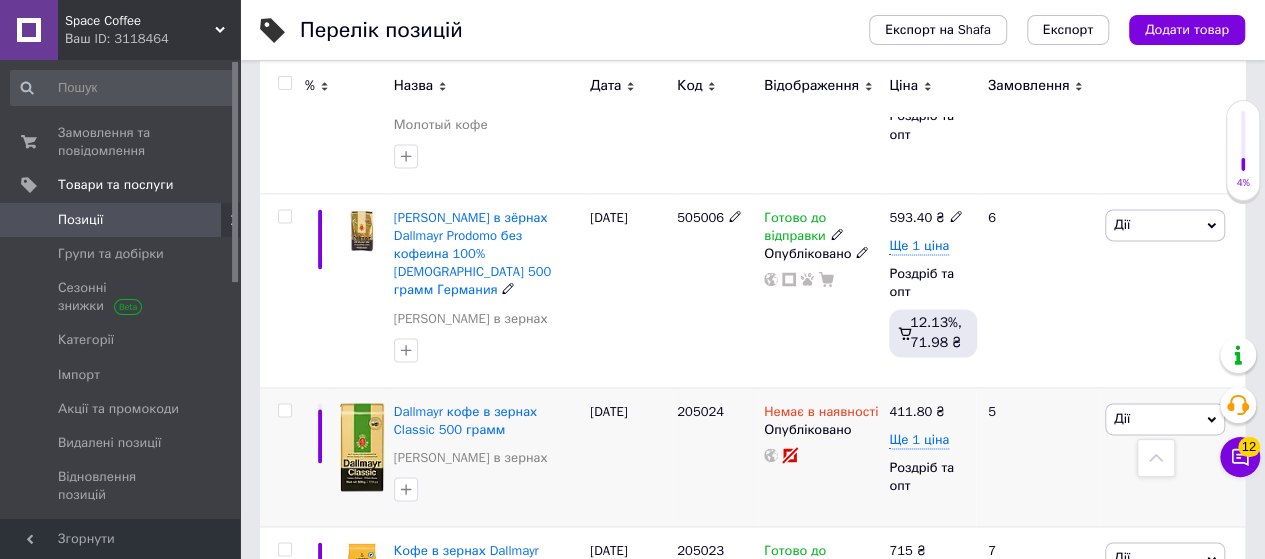 scroll, scrollTop: 1198, scrollLeft: 0, axis: vertical 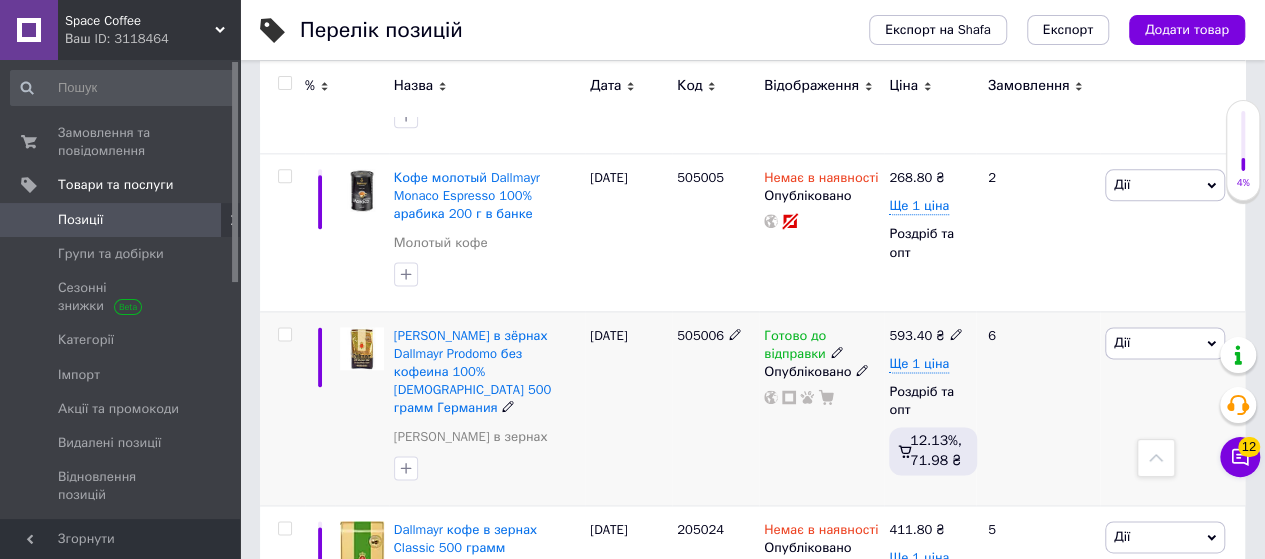click on "505006" at bounding box center [715, 336] 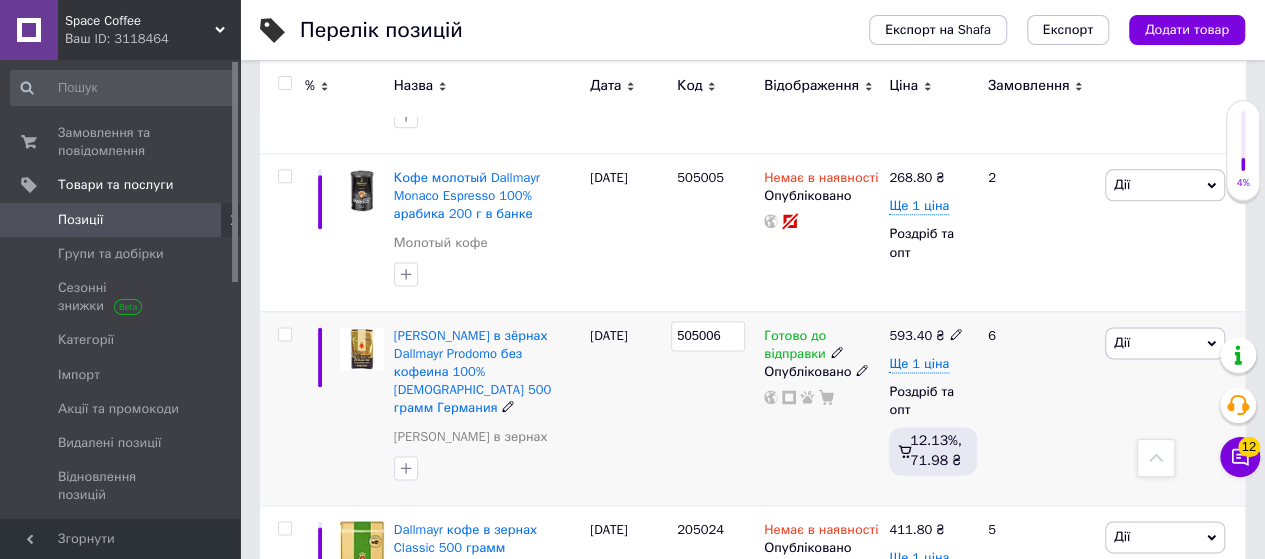 click on "505006" at bounding box center (708, 336) 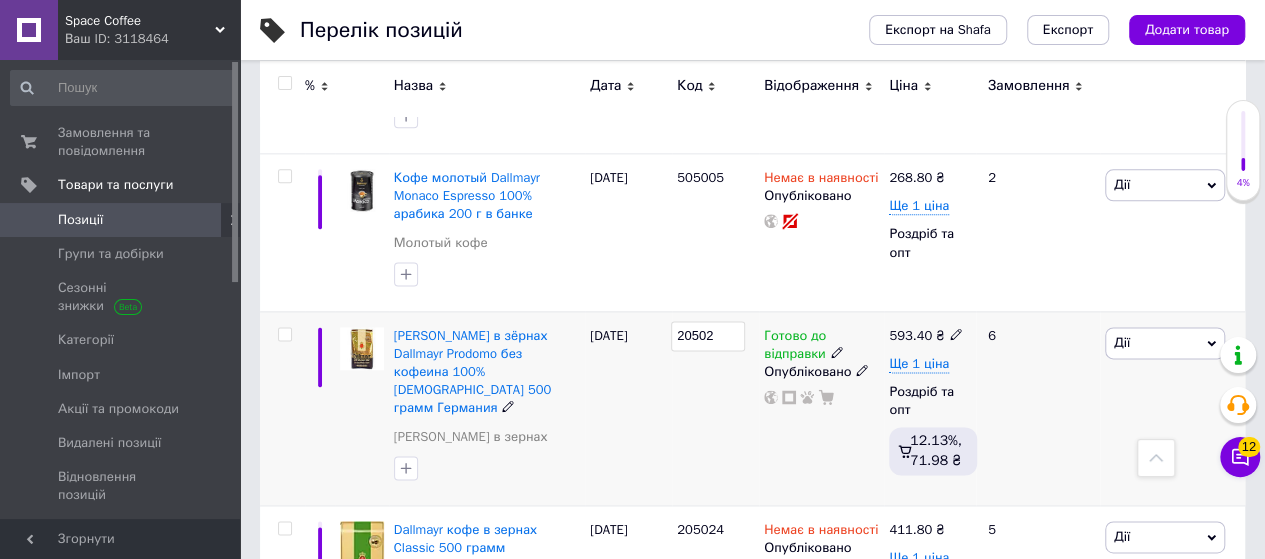 type on "205025" 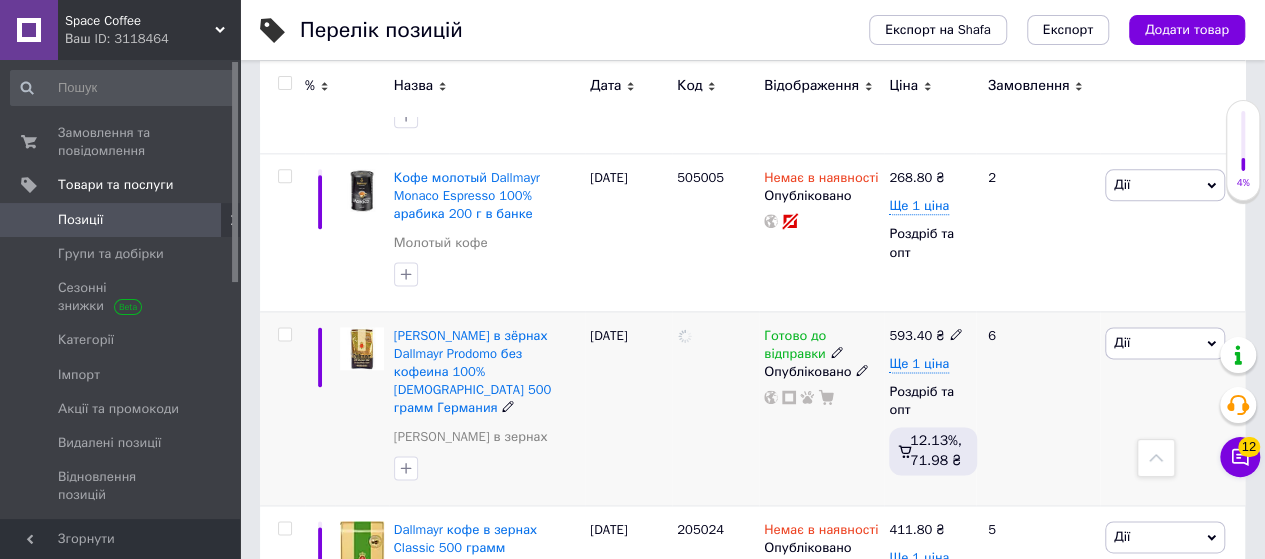 click at bounding box center (715, 408) 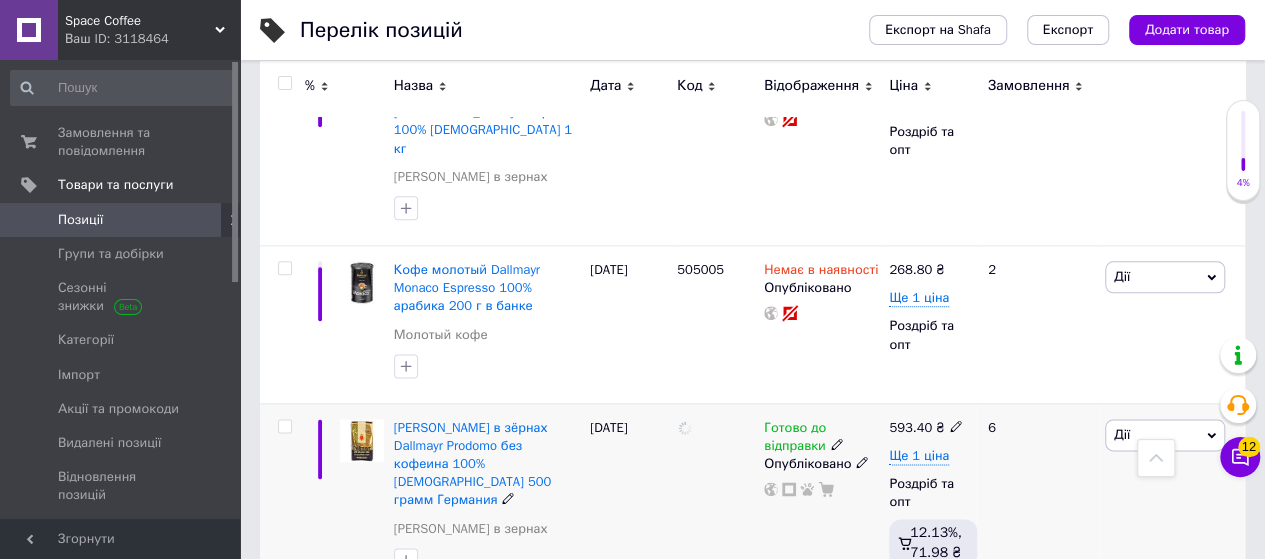 scroll, scrollTop: 998, scrollLeft: 0, axis: vertical 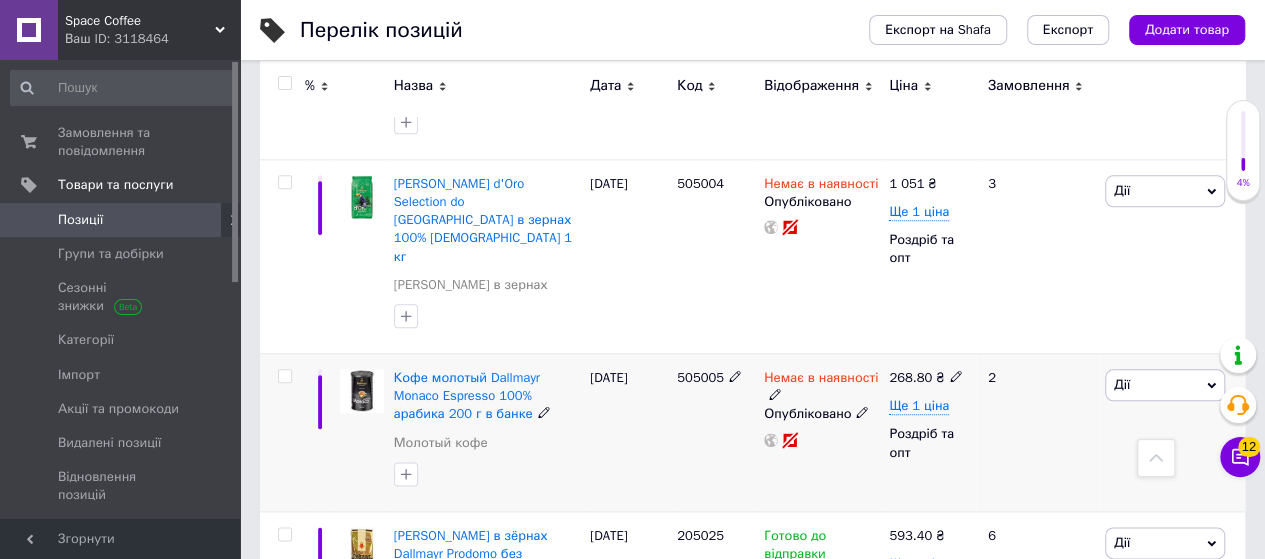click 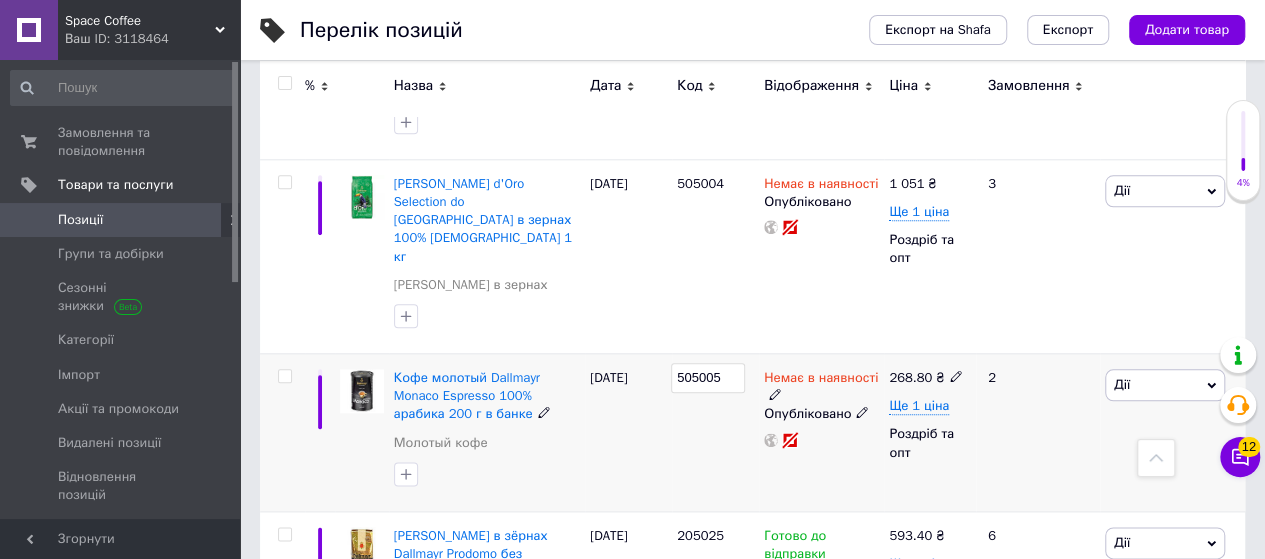 click on "505005" at bounding box center [708, 378] 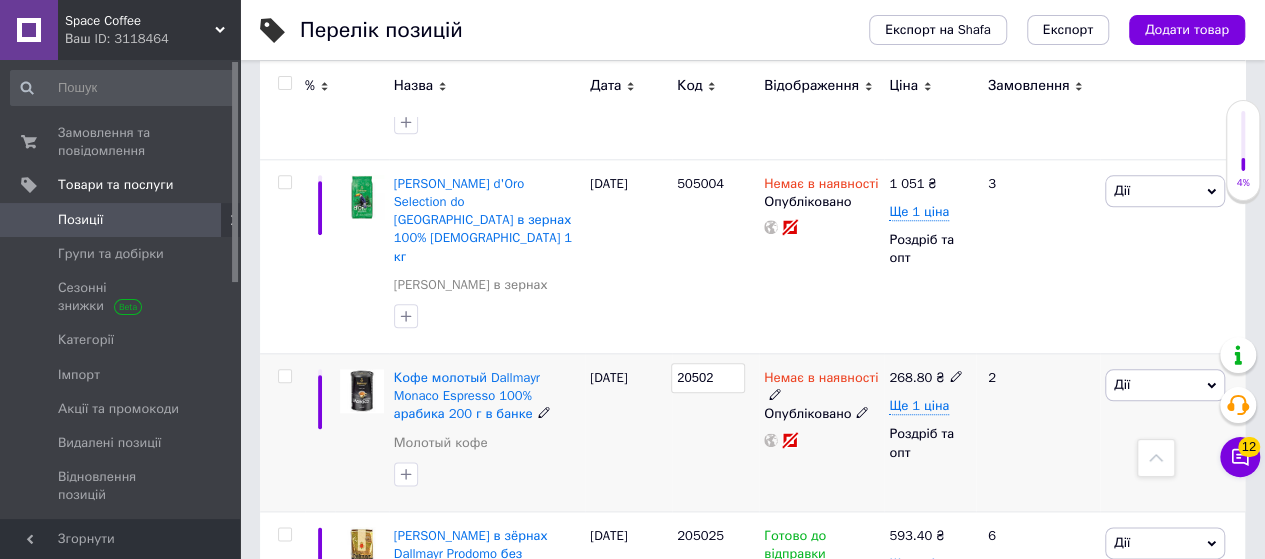 type on "205026" 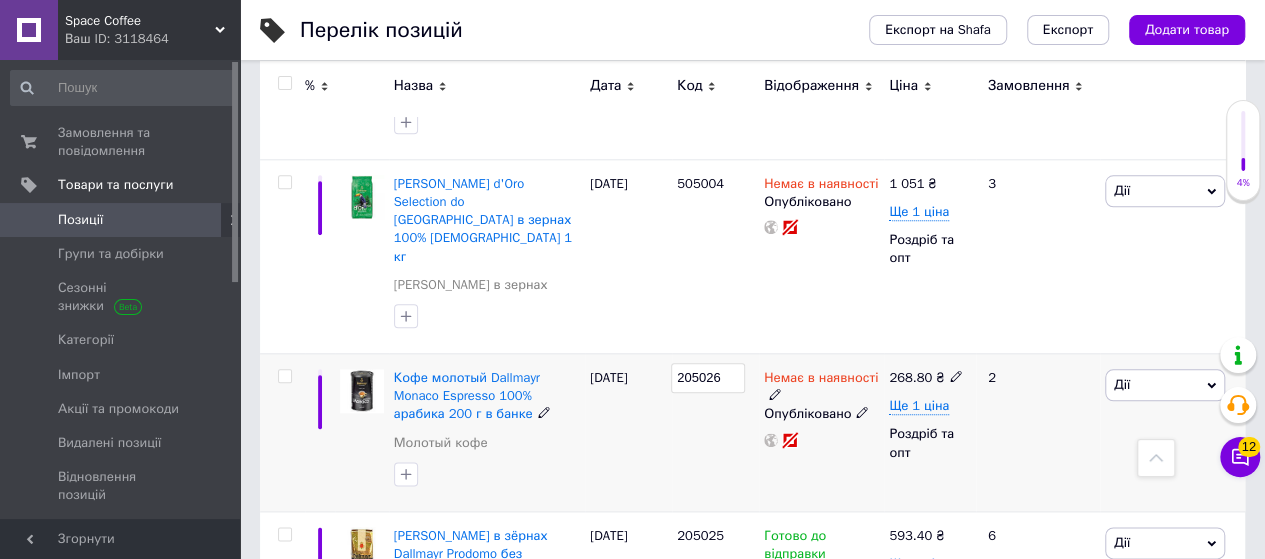 click on "205026" at bounding box center (715, 432) 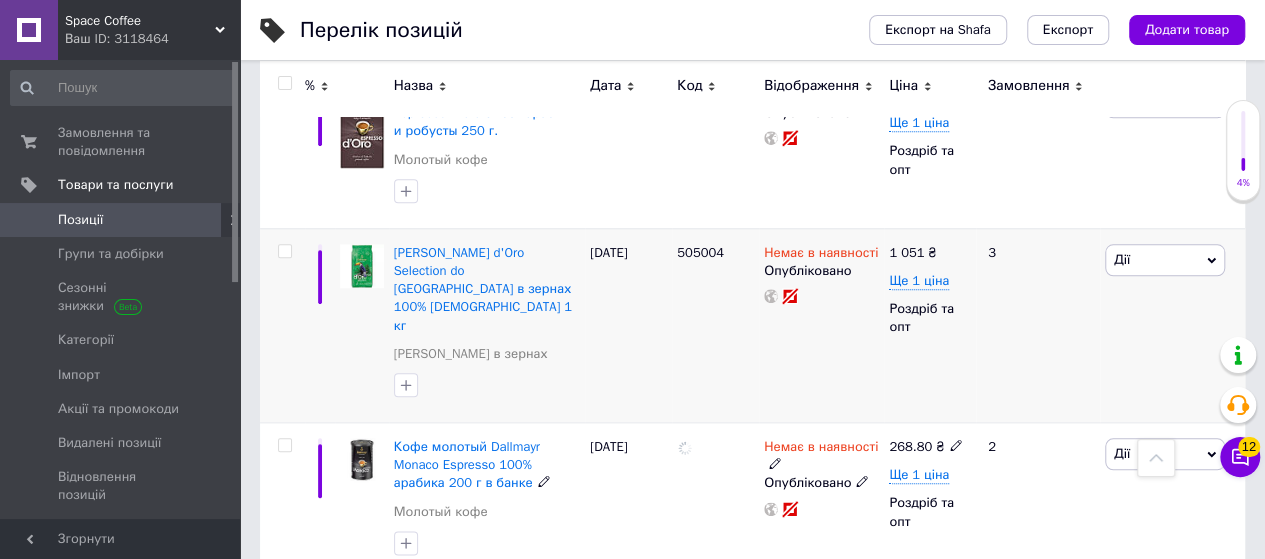 scroll, scrollTop: 898, scrollLeft: 0, axis: vertical 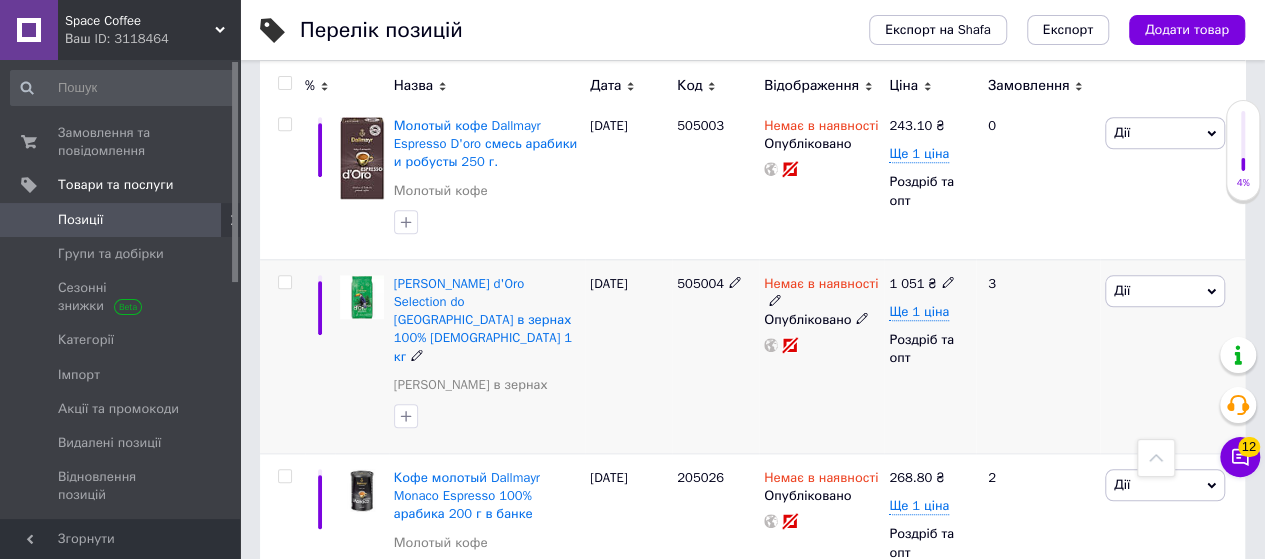 click 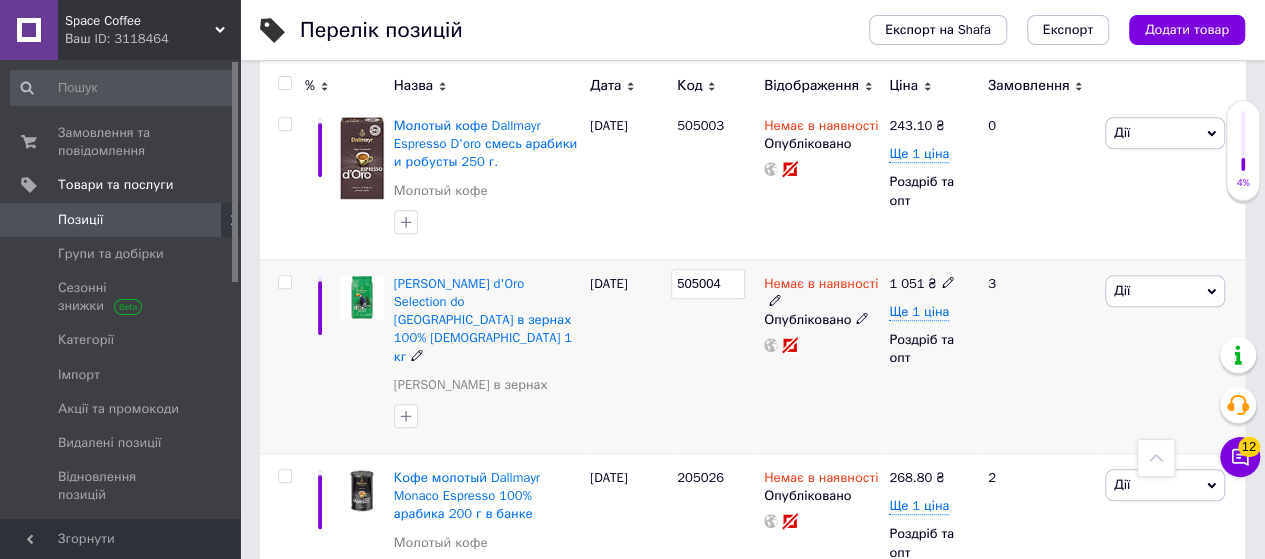 click on "505004" at bounding box center [708, 284] 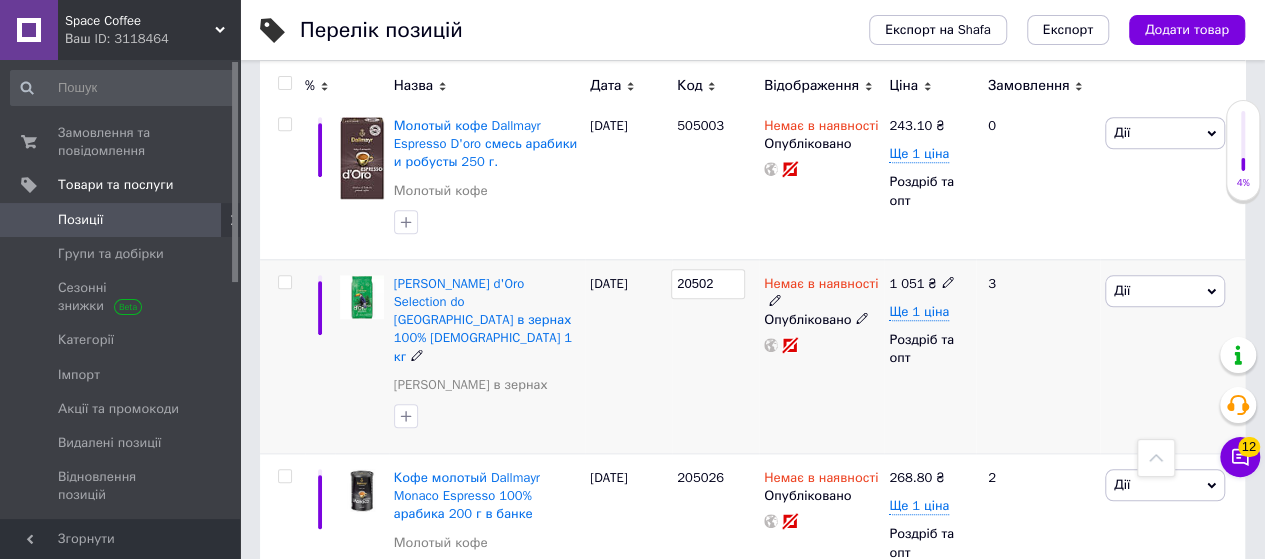 type on "205027" 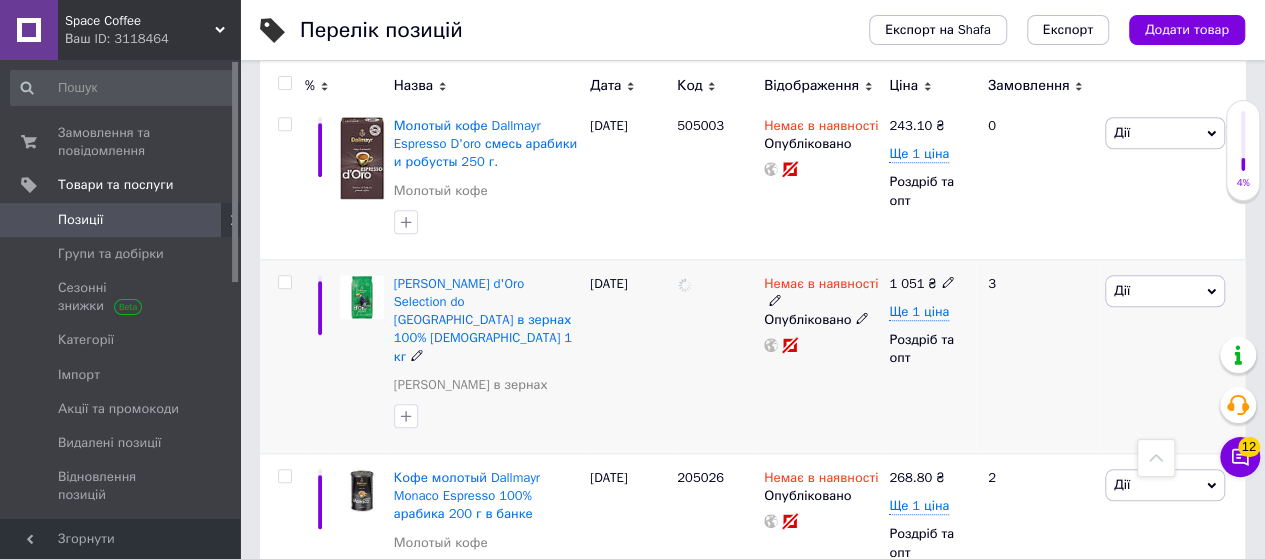 click at bounding box center (715, 356) 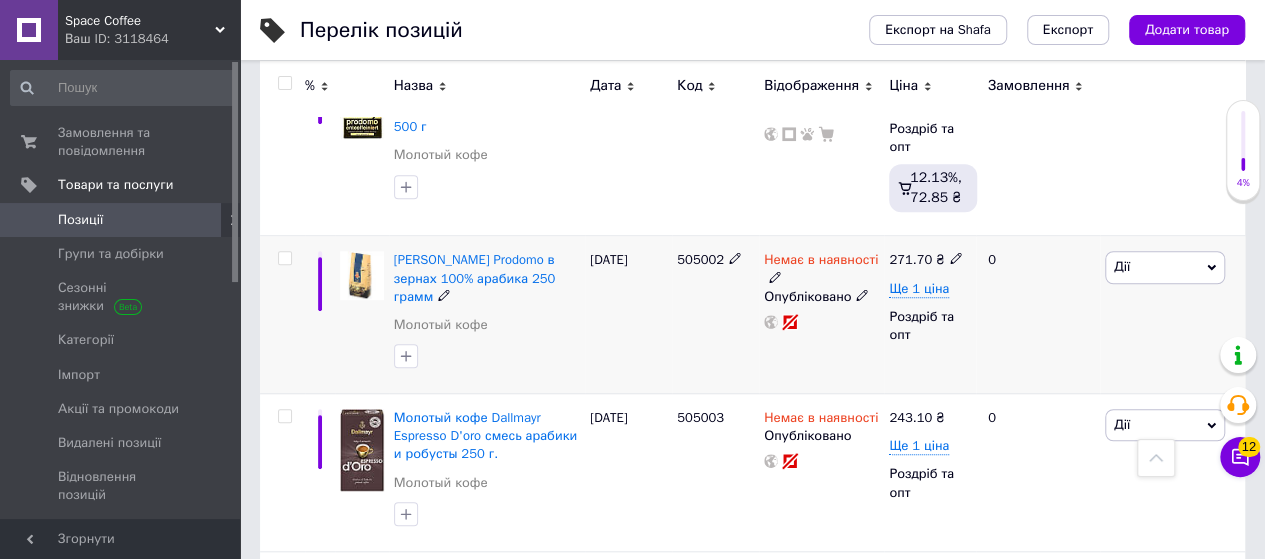 scroll, scrollTop: 598, scrollLeft: 0, axis: vertical 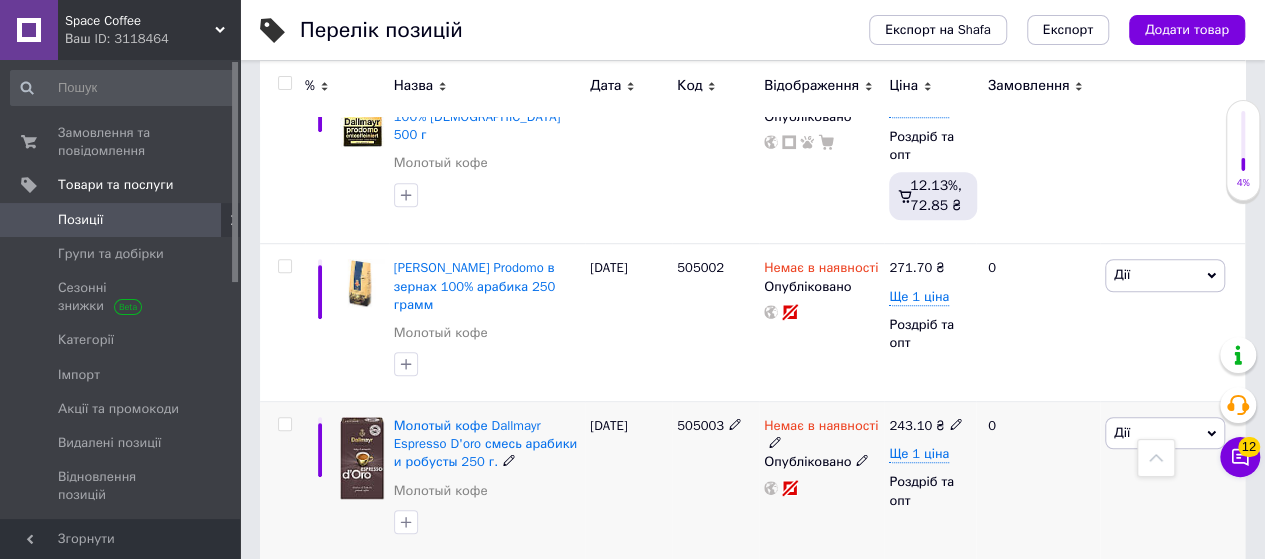 click 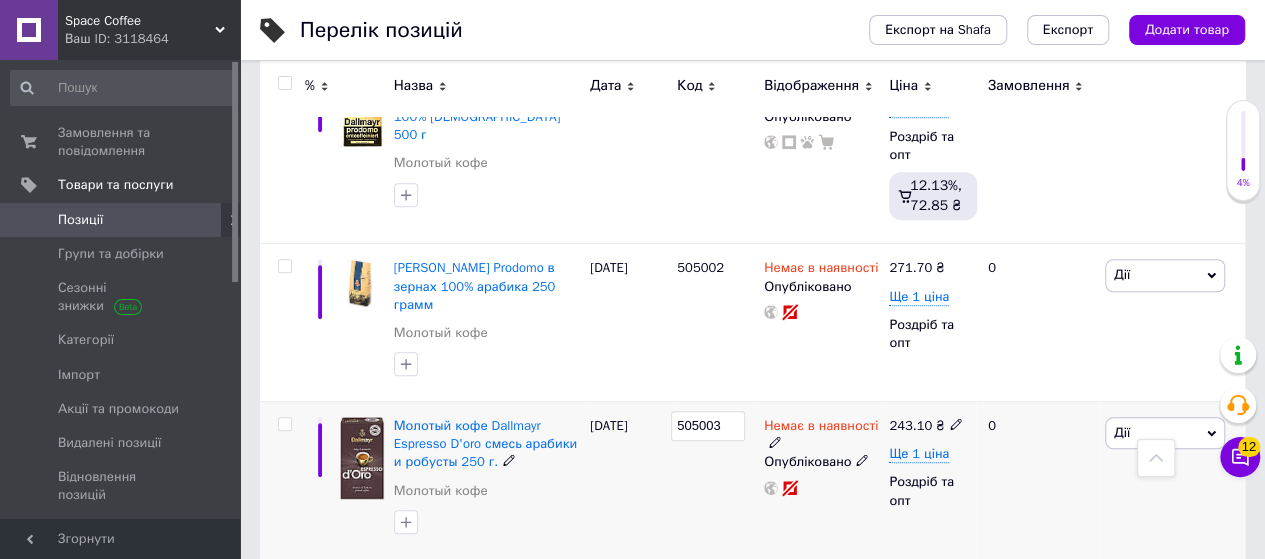 click on "505003" at bounding box center (708, 426) 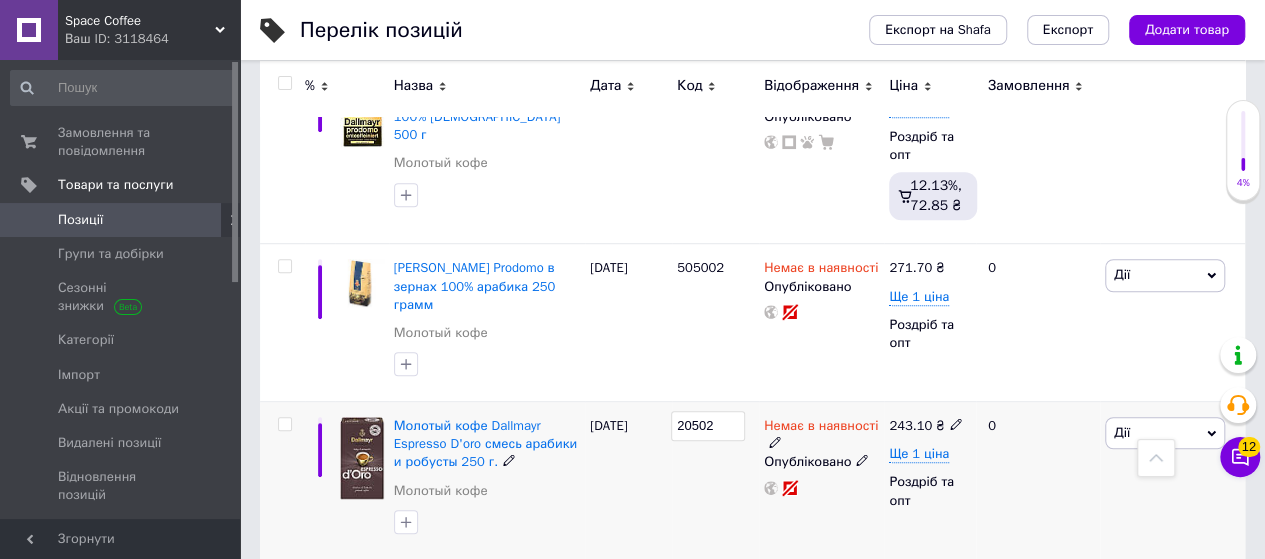 type on "205028" 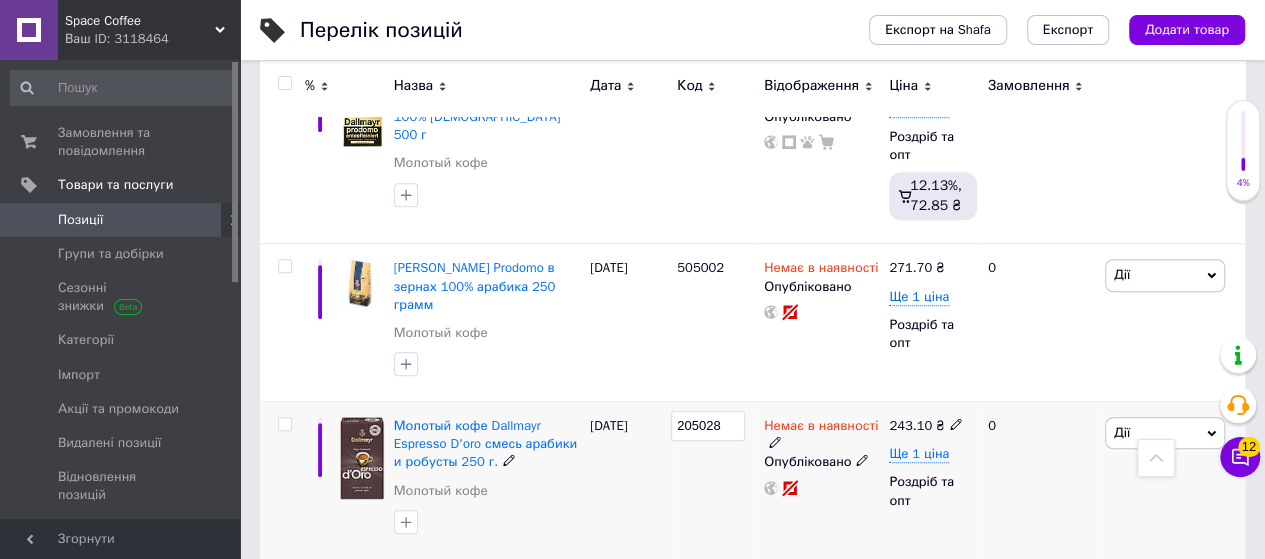 click on "205028" at bounding box center [715, 481] 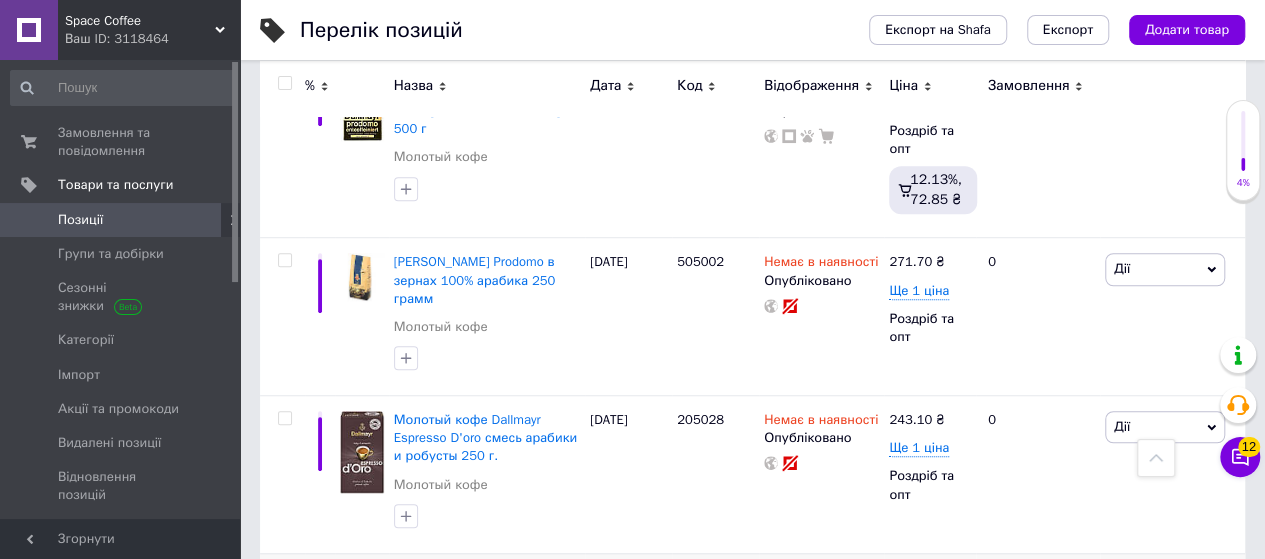 scroll, scrollTop: 598, scrollLeft: 0, axis: vertical 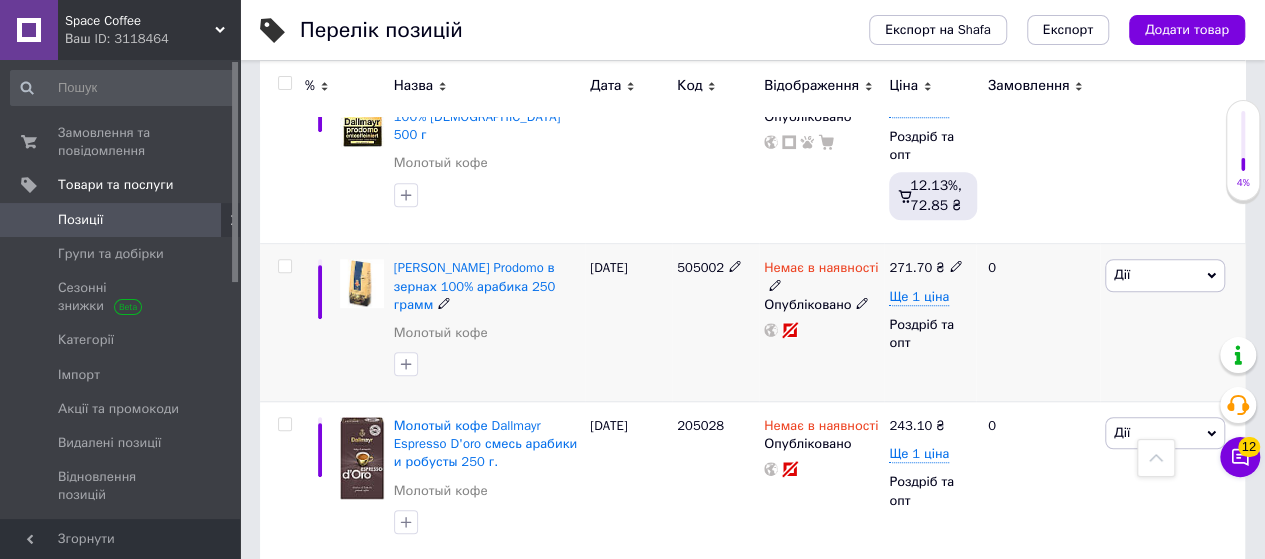 click 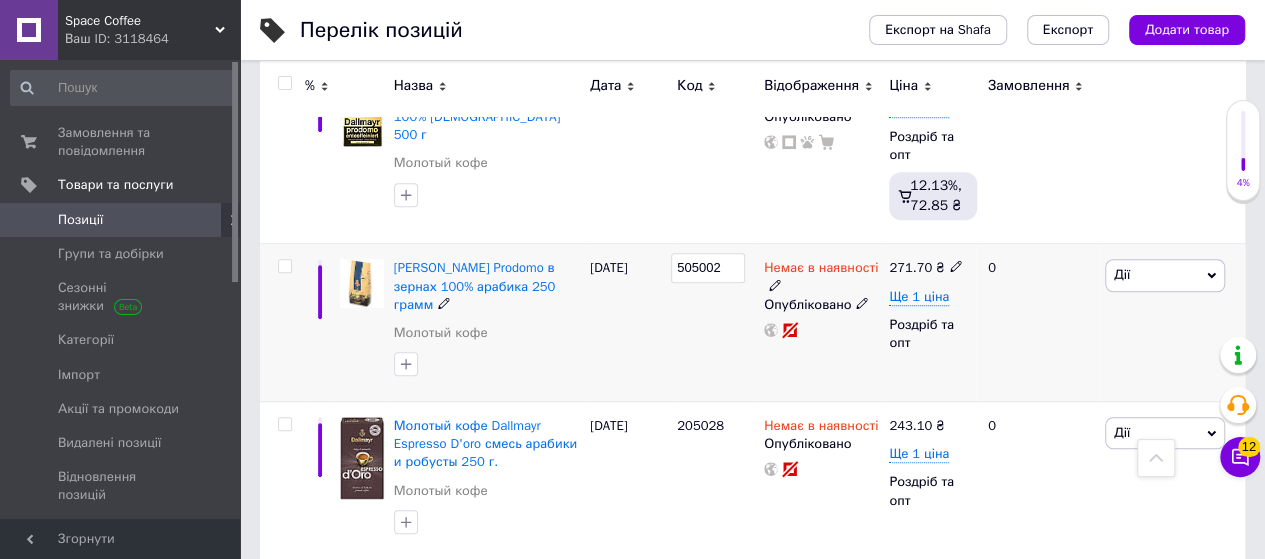 click on "505002" at bounding box center [708, 268] 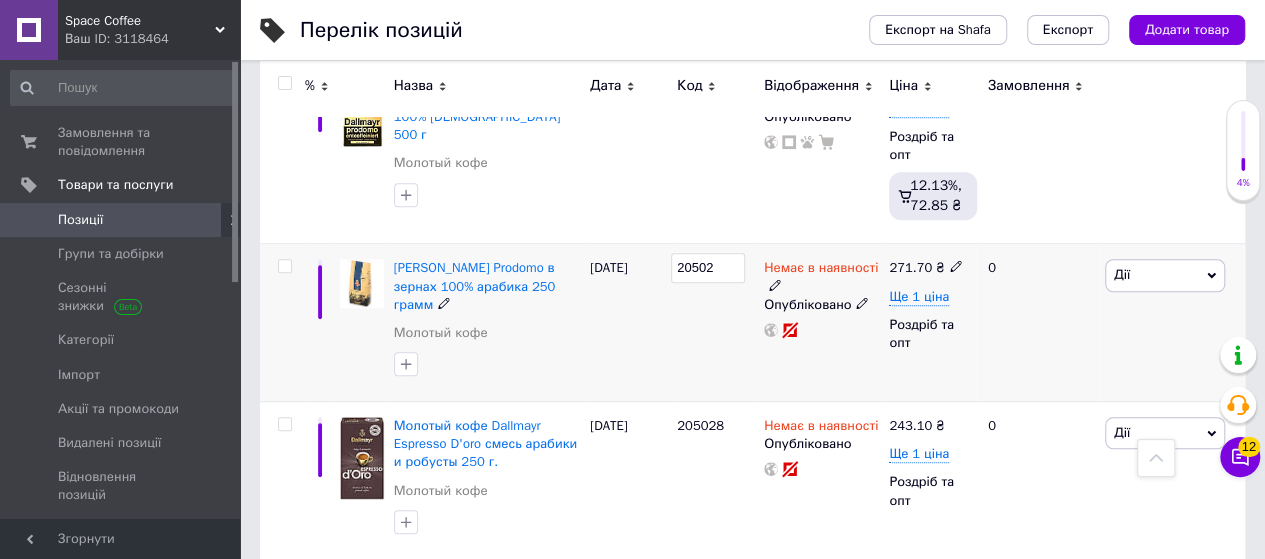 type on "205029" 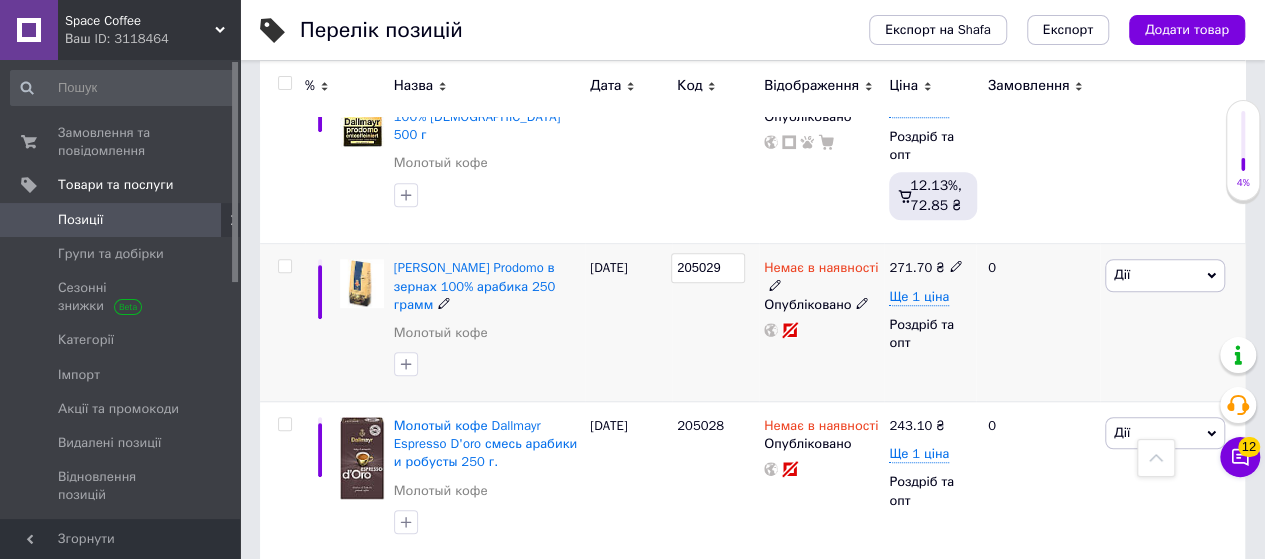 click on "205029" at bounding box center [715, 323] 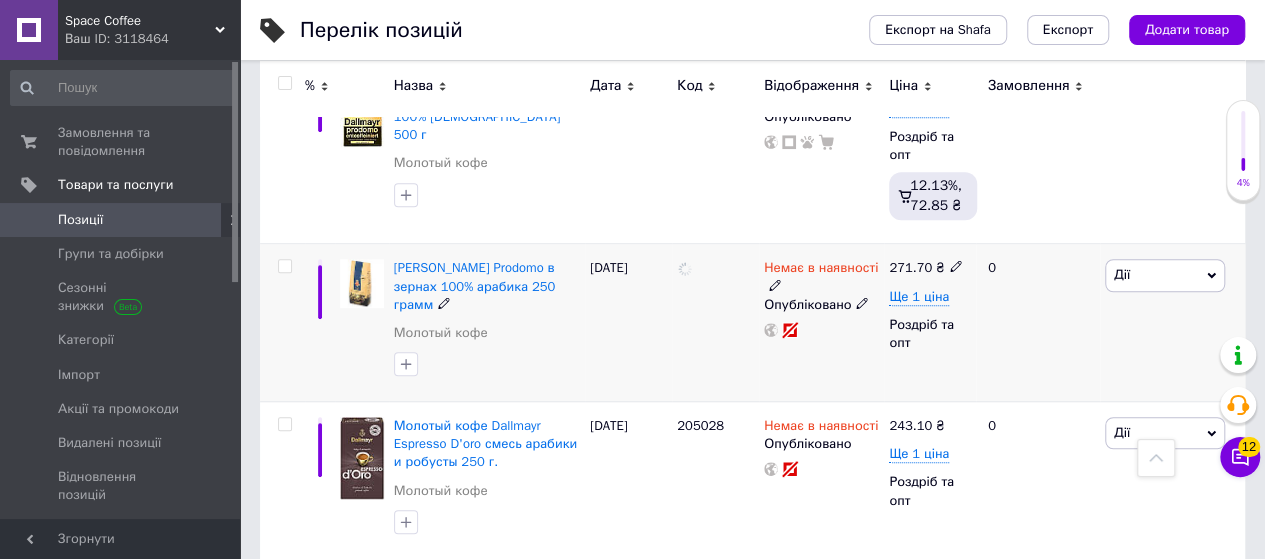 scroll, scrollTop: 398, scrollLeft: 0, axis: vertical 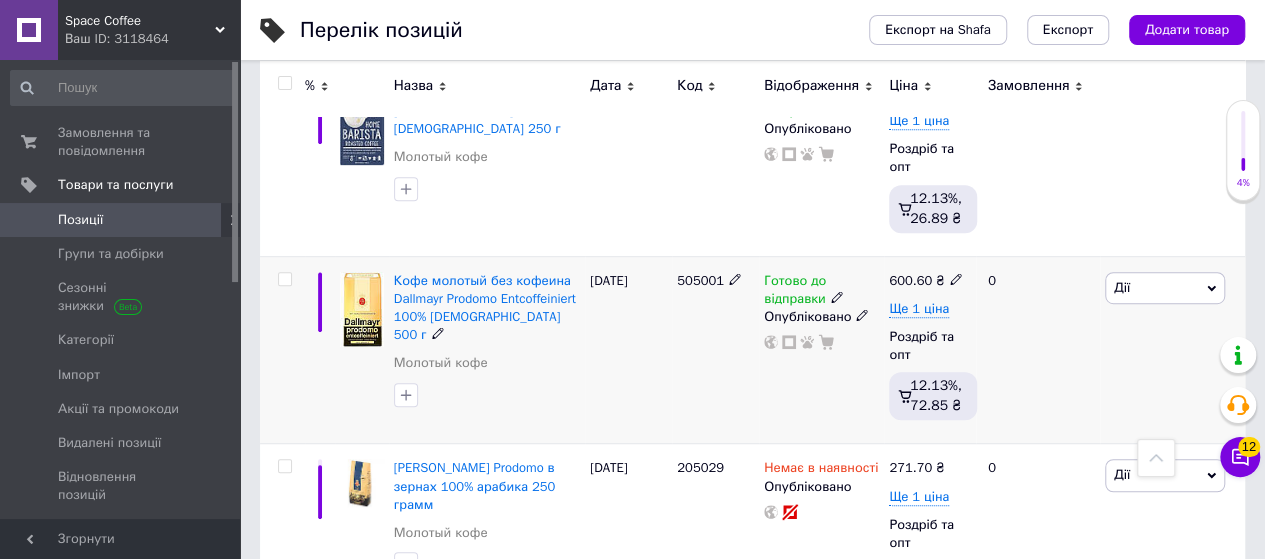click on "505001" at bounding box center [715, 281] 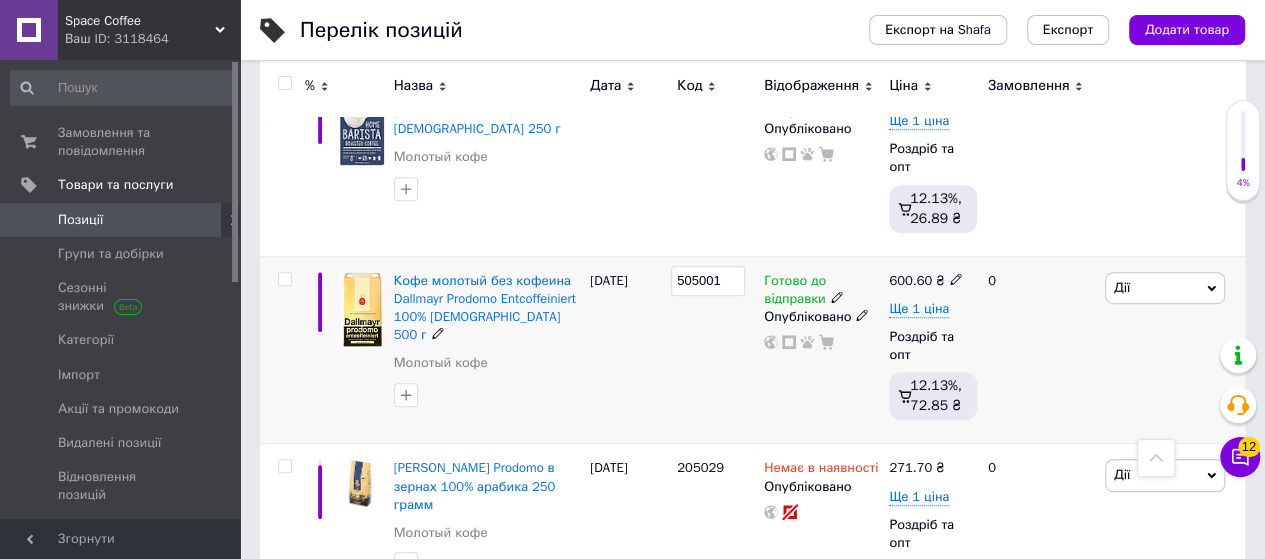 click on "505001" at bounding box center [708, 281] 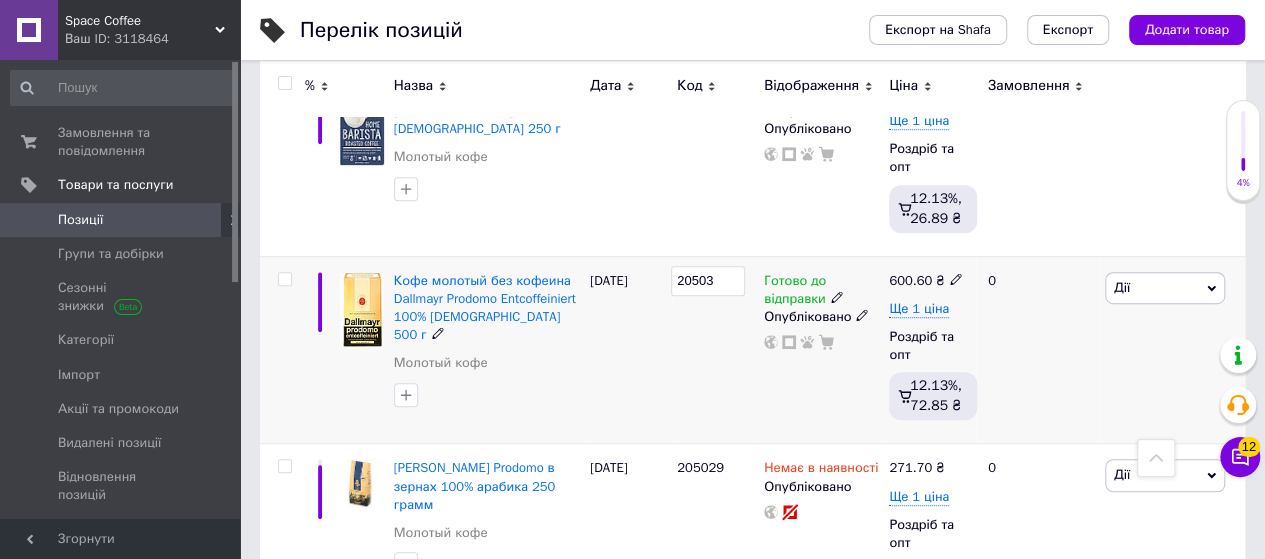 type on "205030" 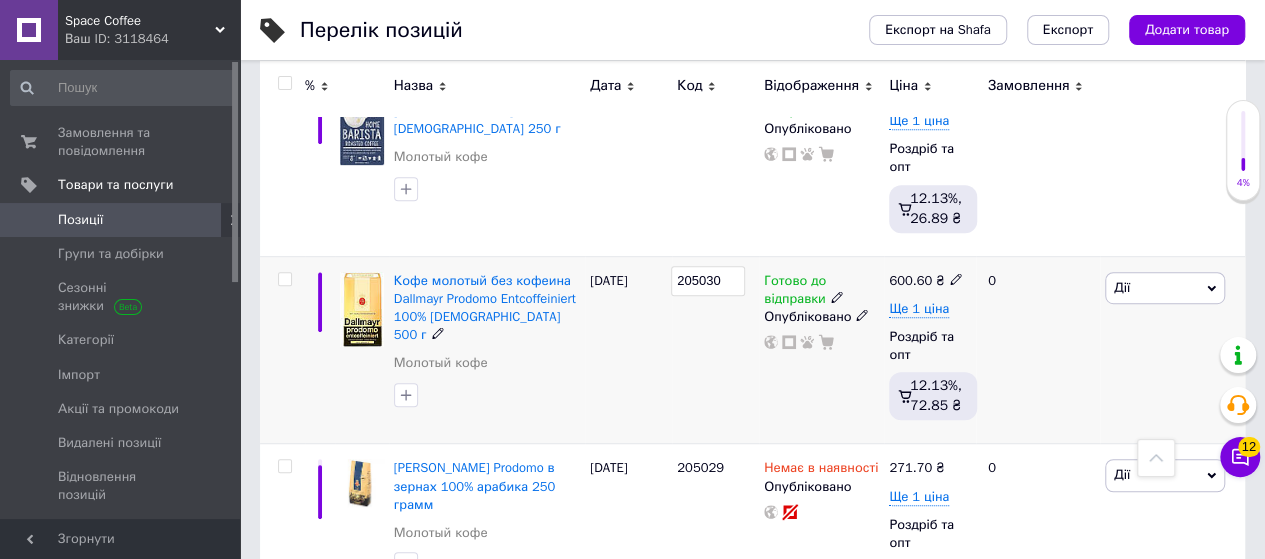 click on "205030" at bounding box center [708, 281] 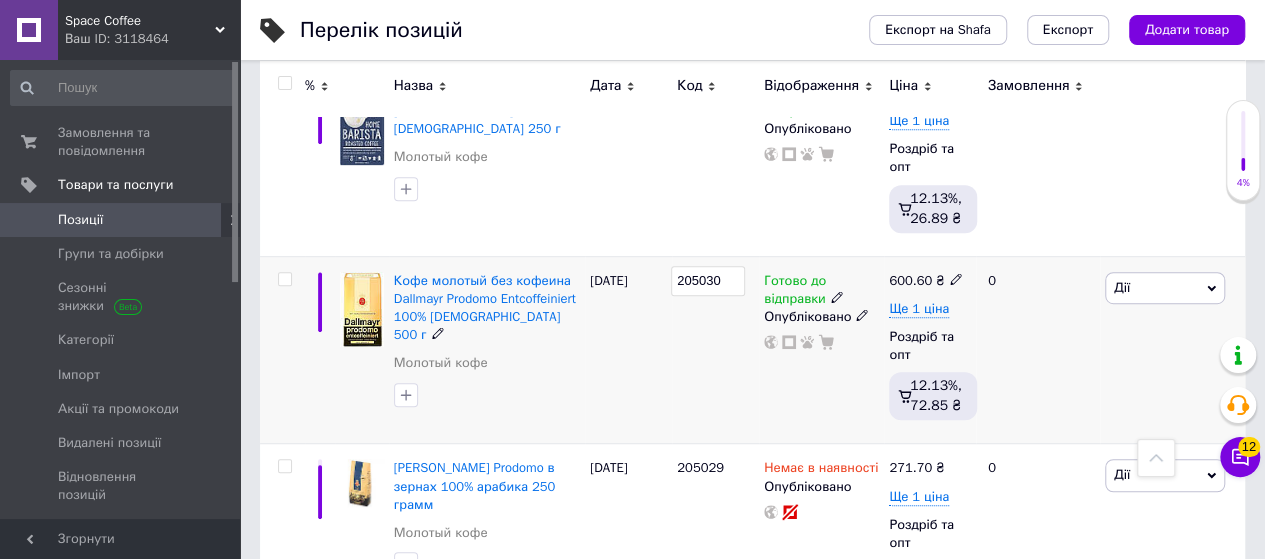 click on "205030" at bounding box center [708, 281] 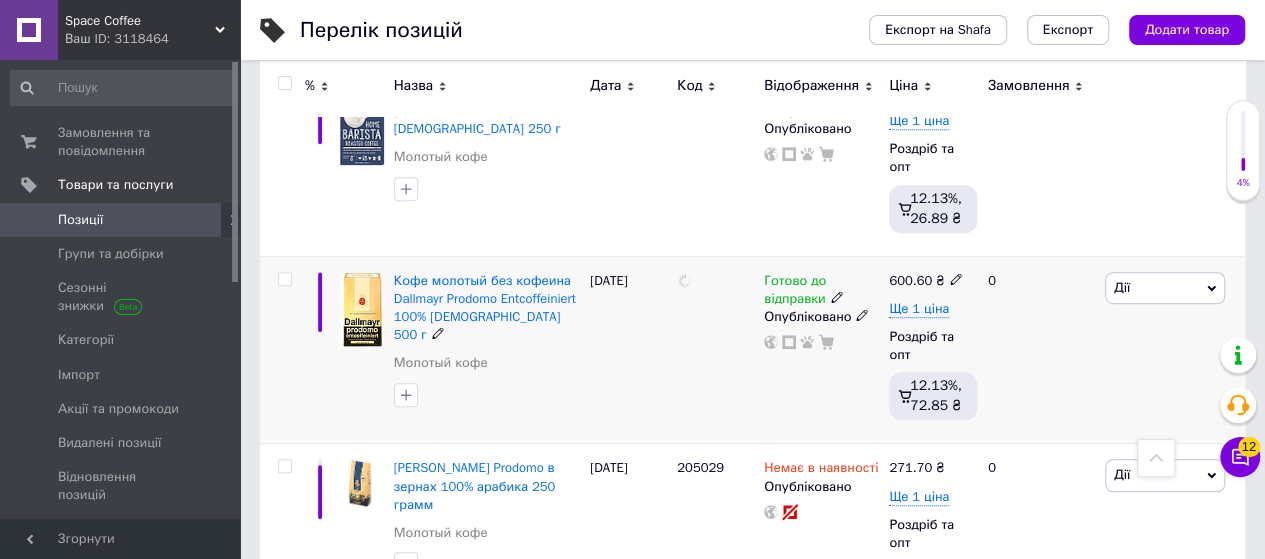 click at bounding box center [715, 350] 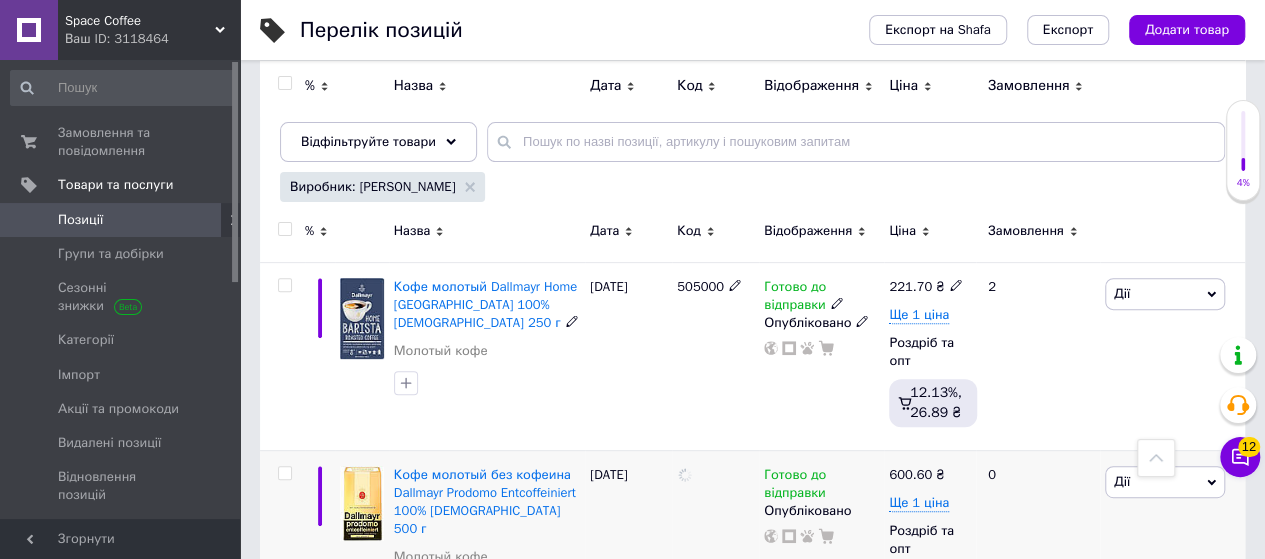 scroll, scrollTop: 198, scrollLeft: 0, axis: vertical 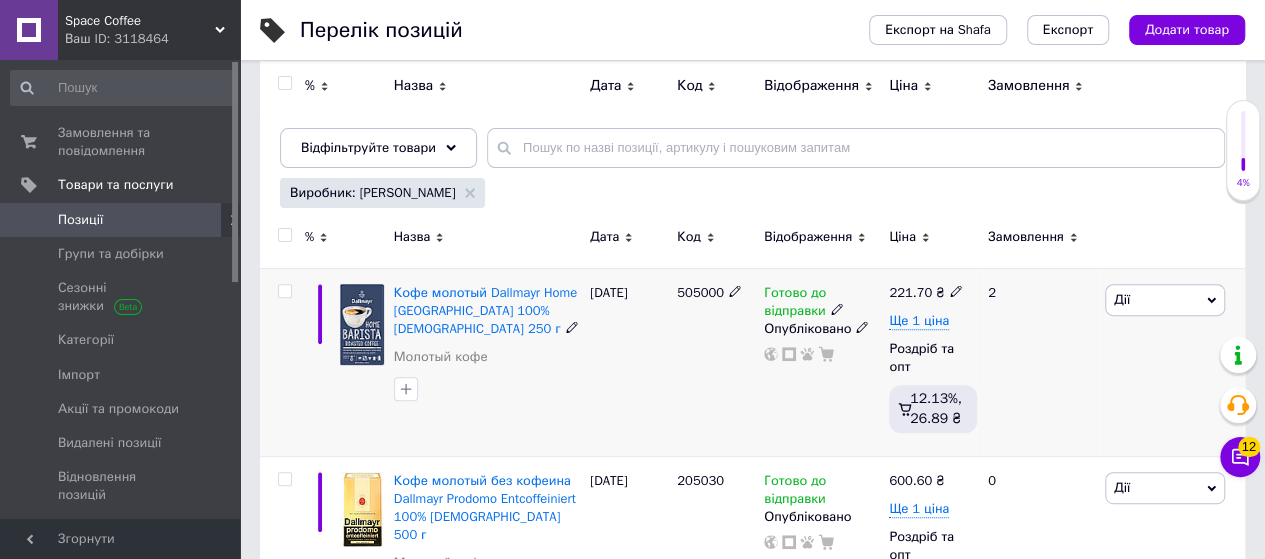 click 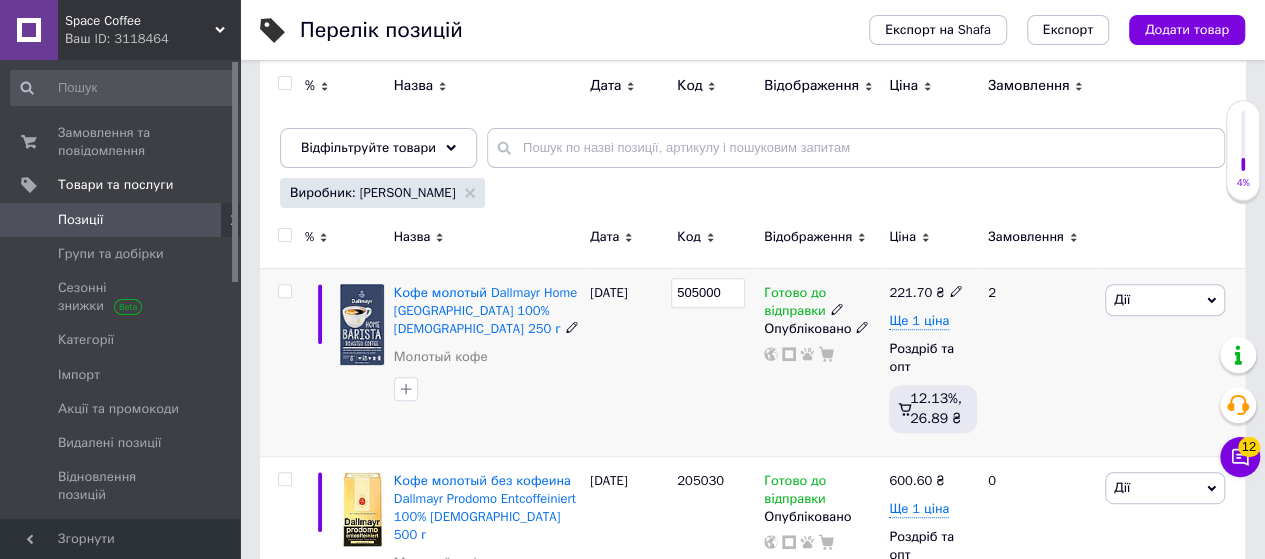 click on "505000" at bounding box center (708, 293) 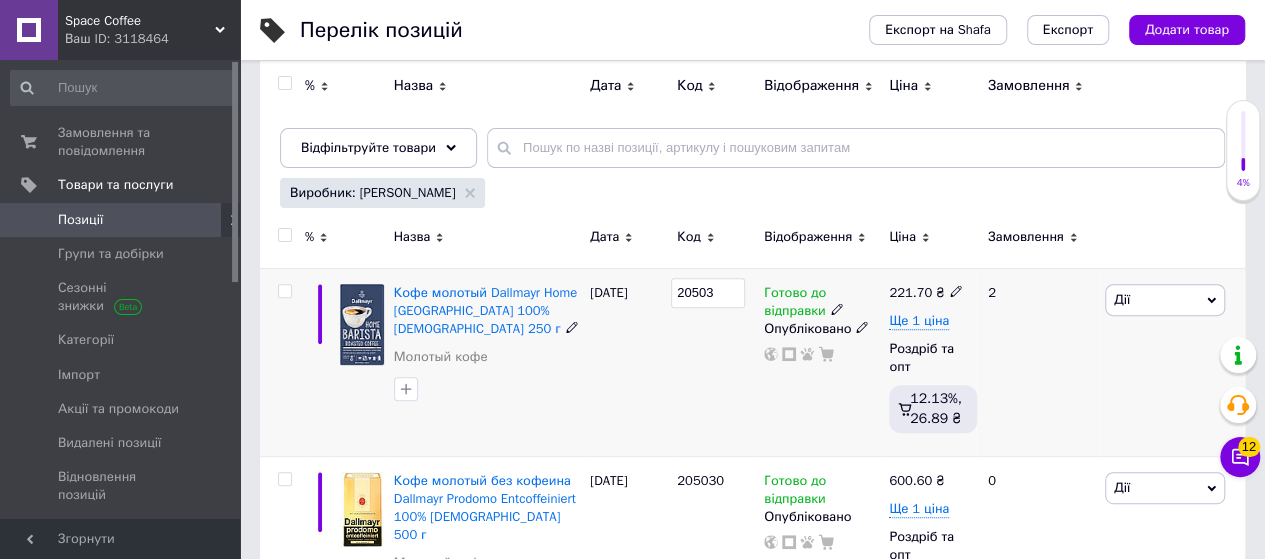 type on "205031" 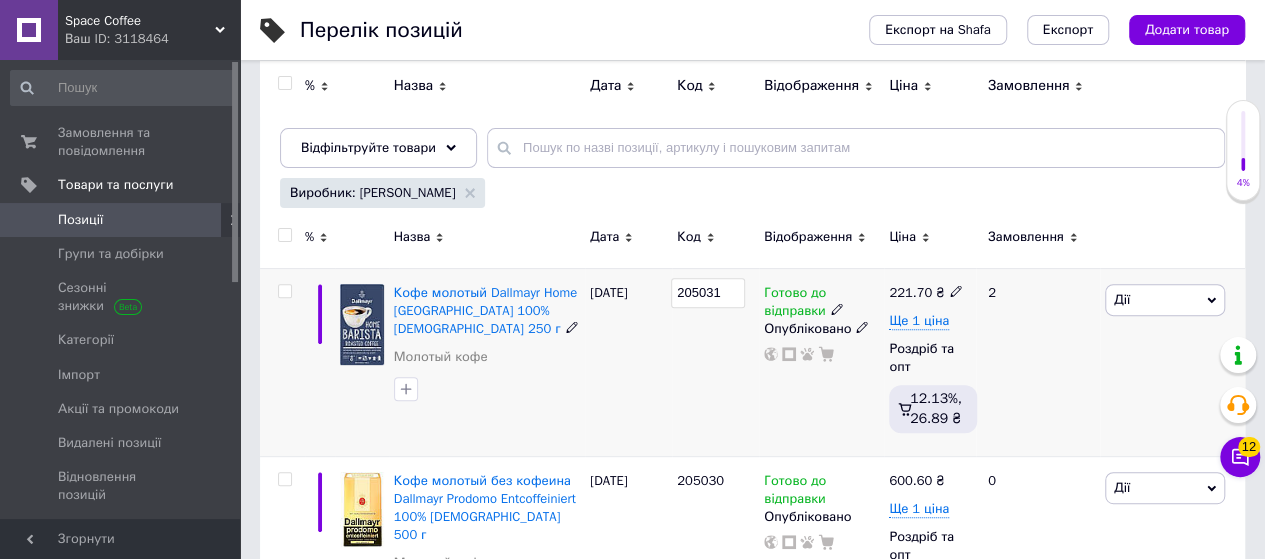 click on "205031" at bounding box center (715, 362) 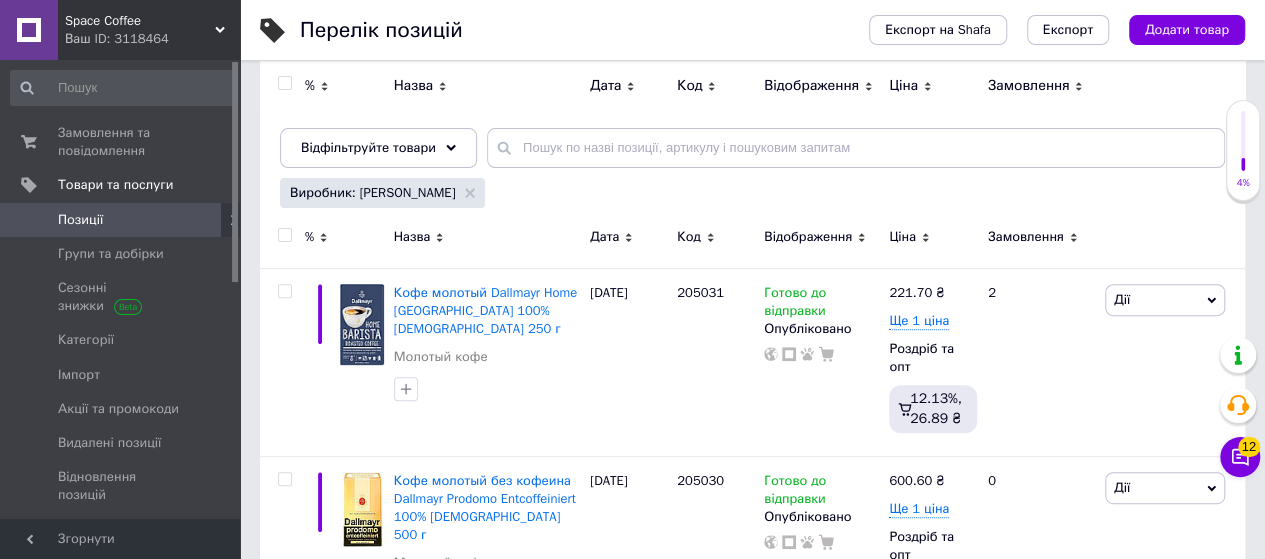 scroll, scrollTop: 72, scrollLeft: 0, axis: vertical 